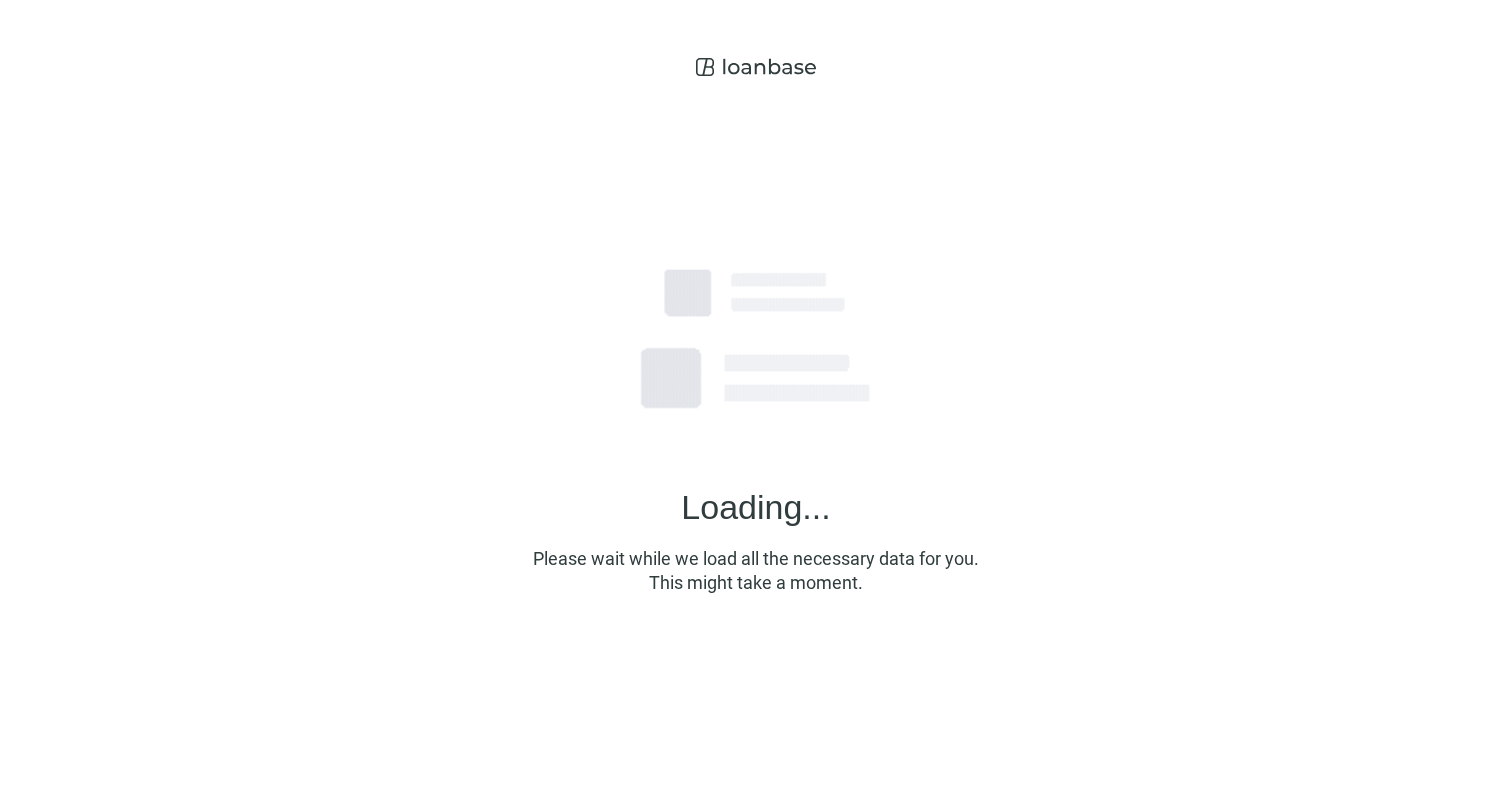 scroll, scrollTop: 0, scrollLeft: 0, axis: both 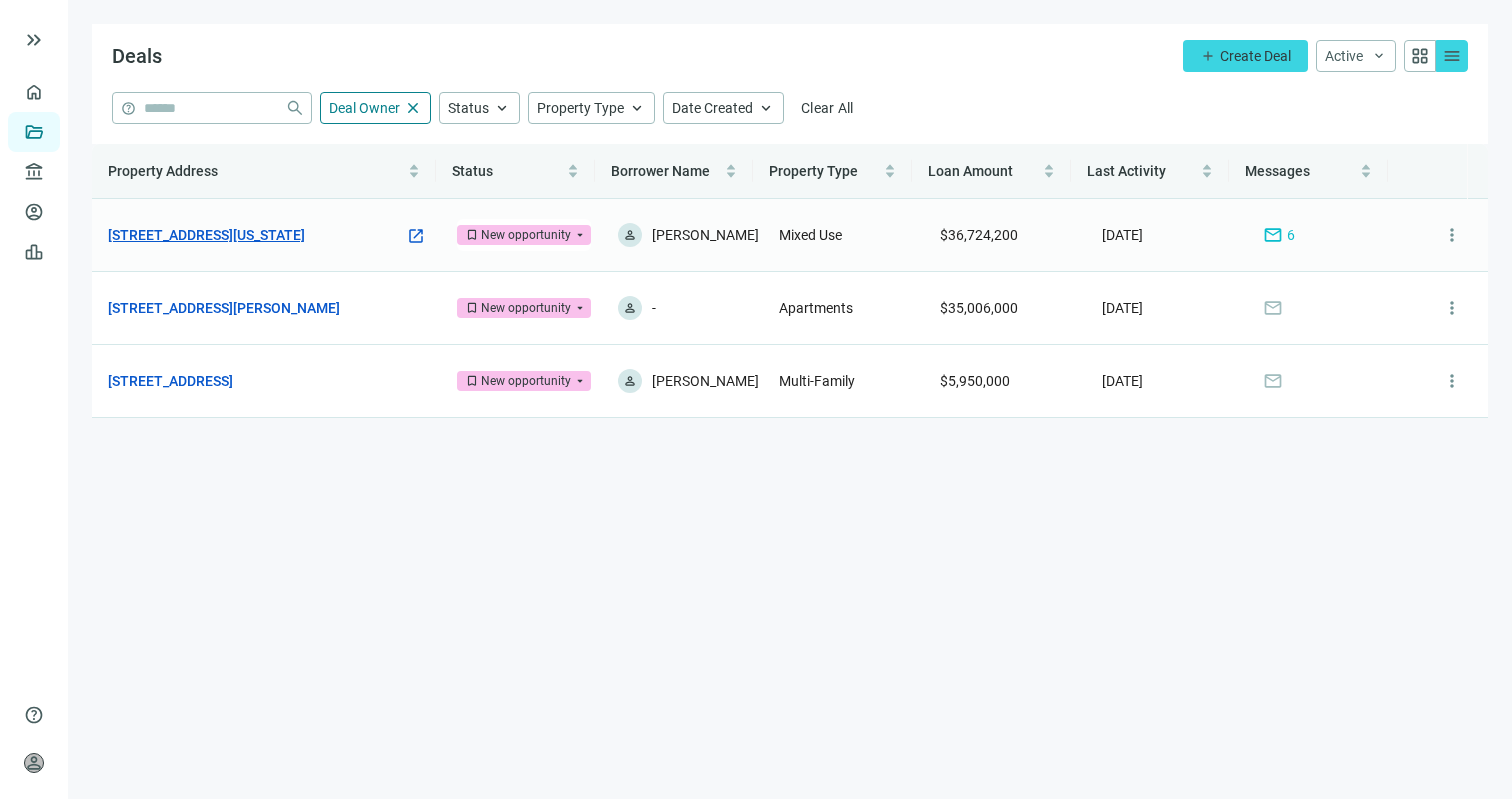 click on "[STREET_ADDRESS][US_STATE]" at bounding box center (206, 235) 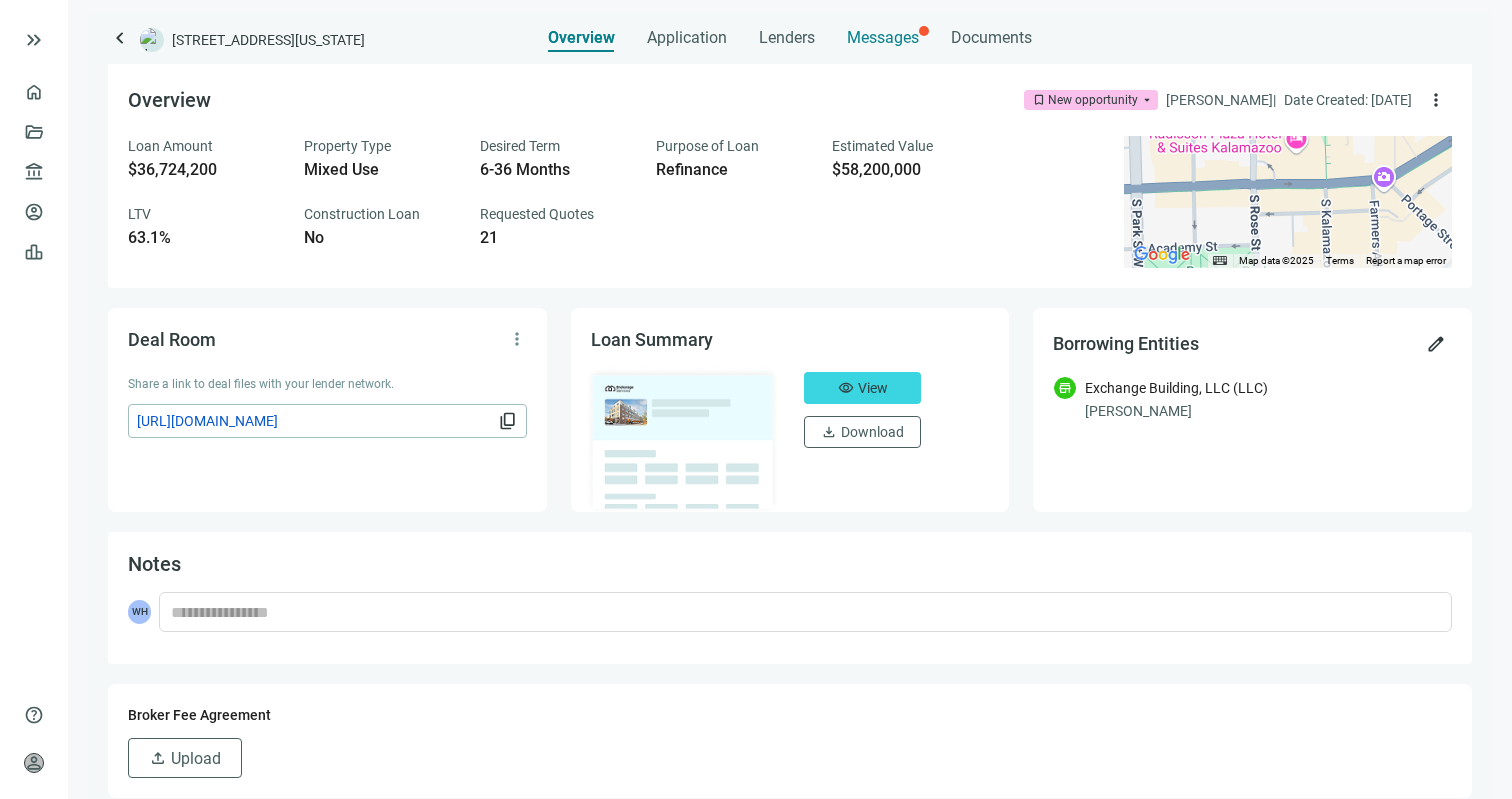 click on "Messages" at bounding box center [883, 37] 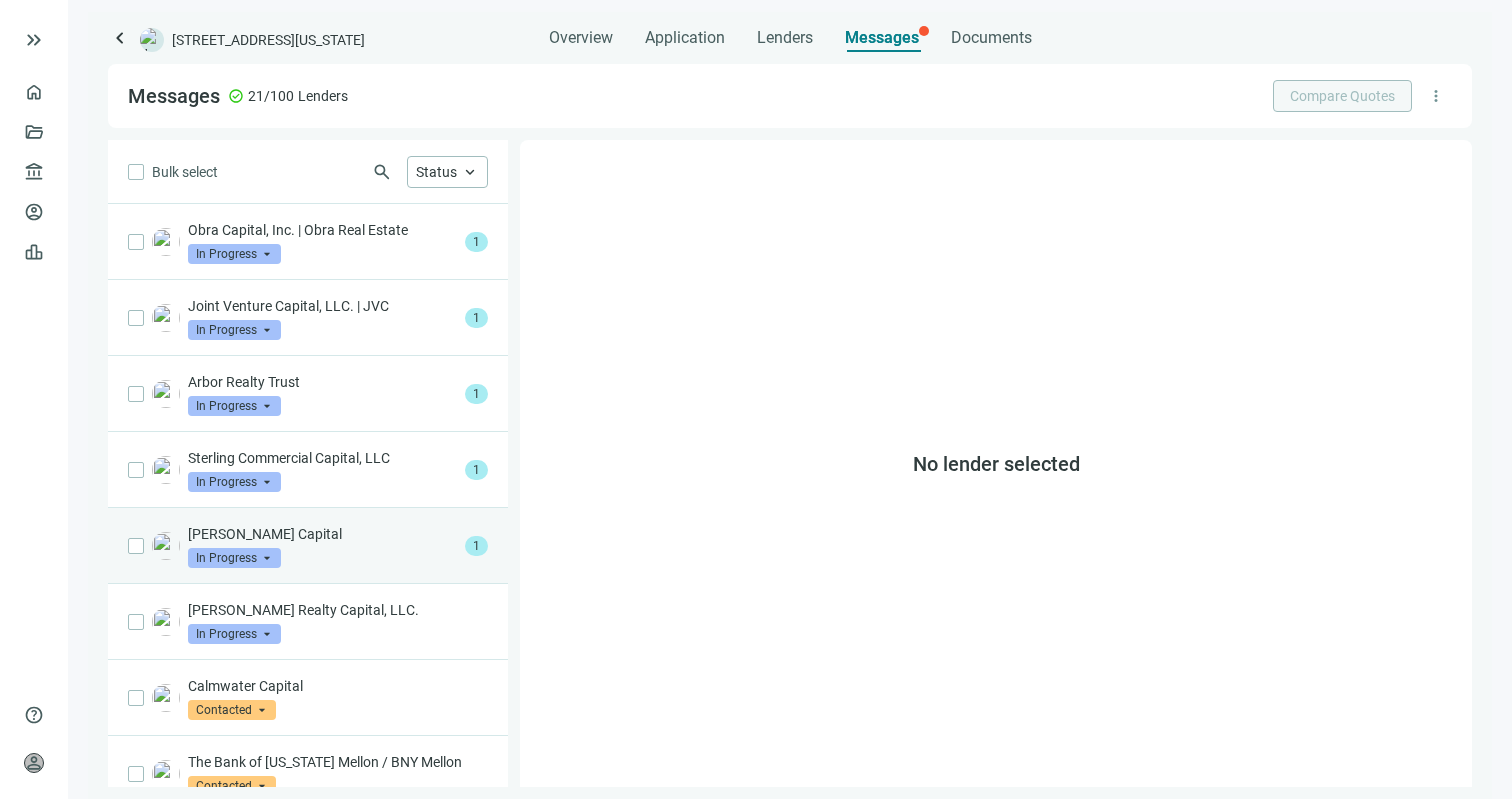 click on "Dwight Capital In Progress arrow_drop_down" at bounding box center (322, 546) 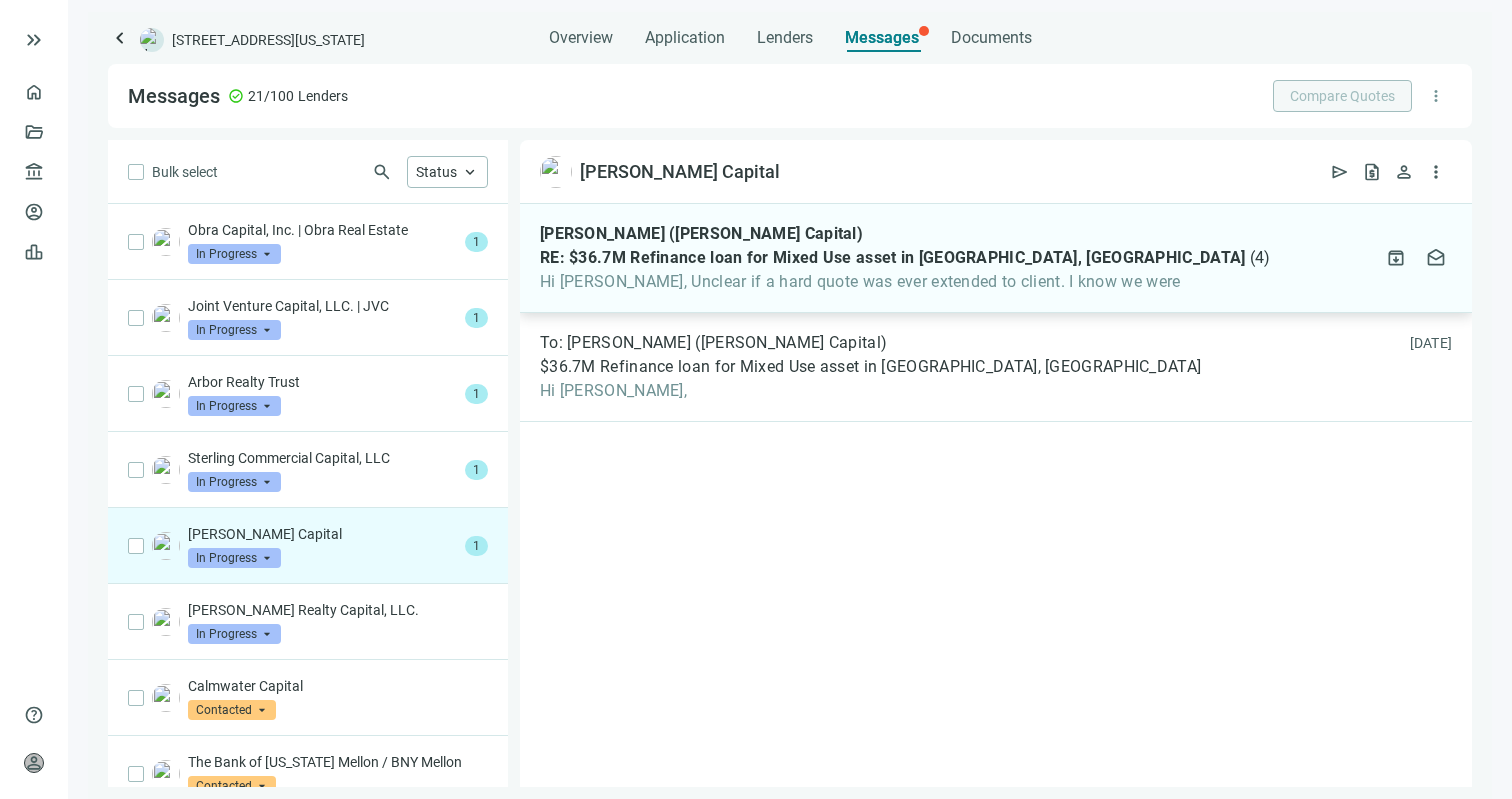 click on "Hi Will, Unclear if a hard quote was ever extended to client. I know we were" at bounding box center (905, 282) 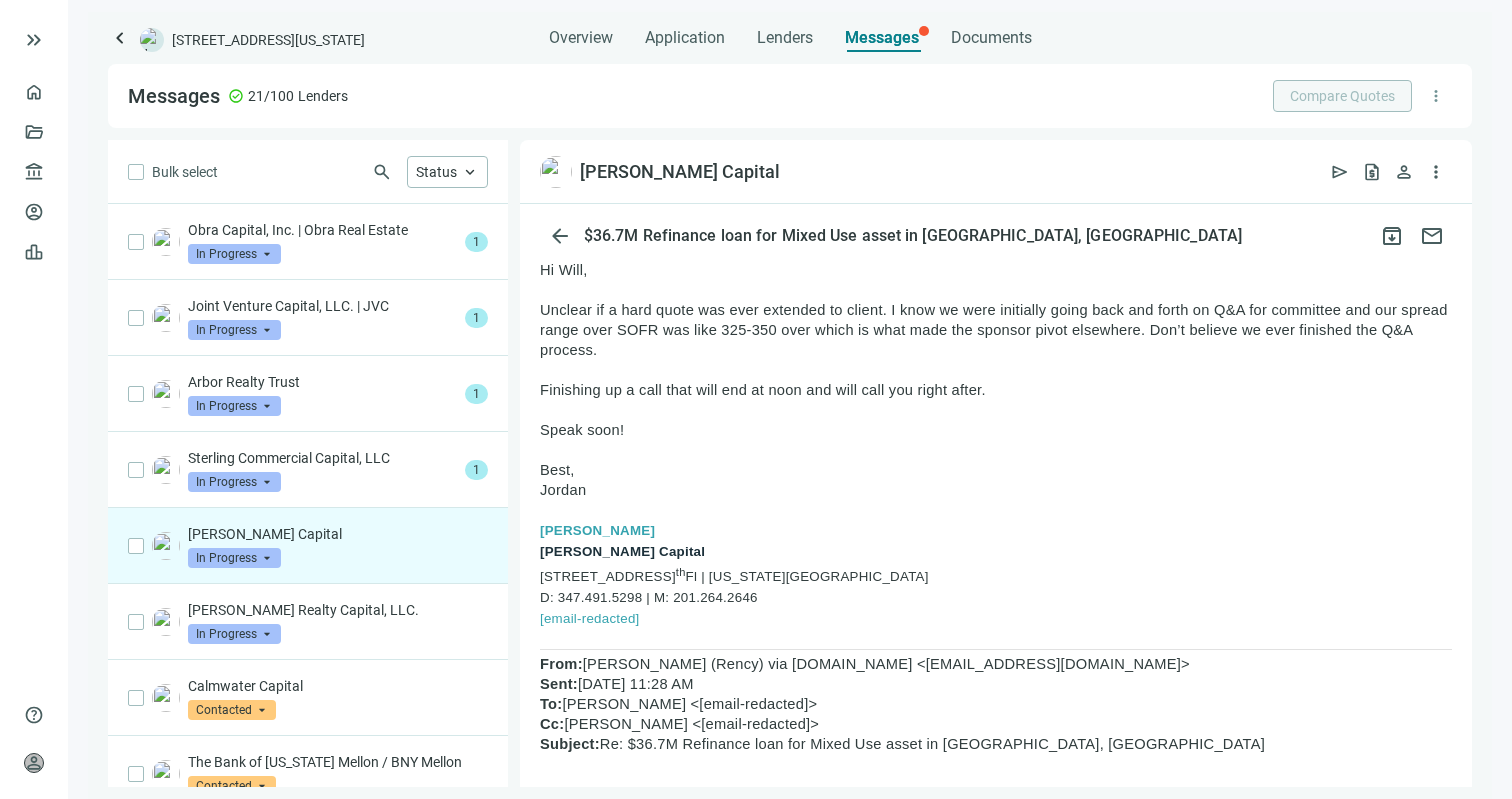 scroll, scrollTop: 241, scrollLeft: 0, axis: vertical 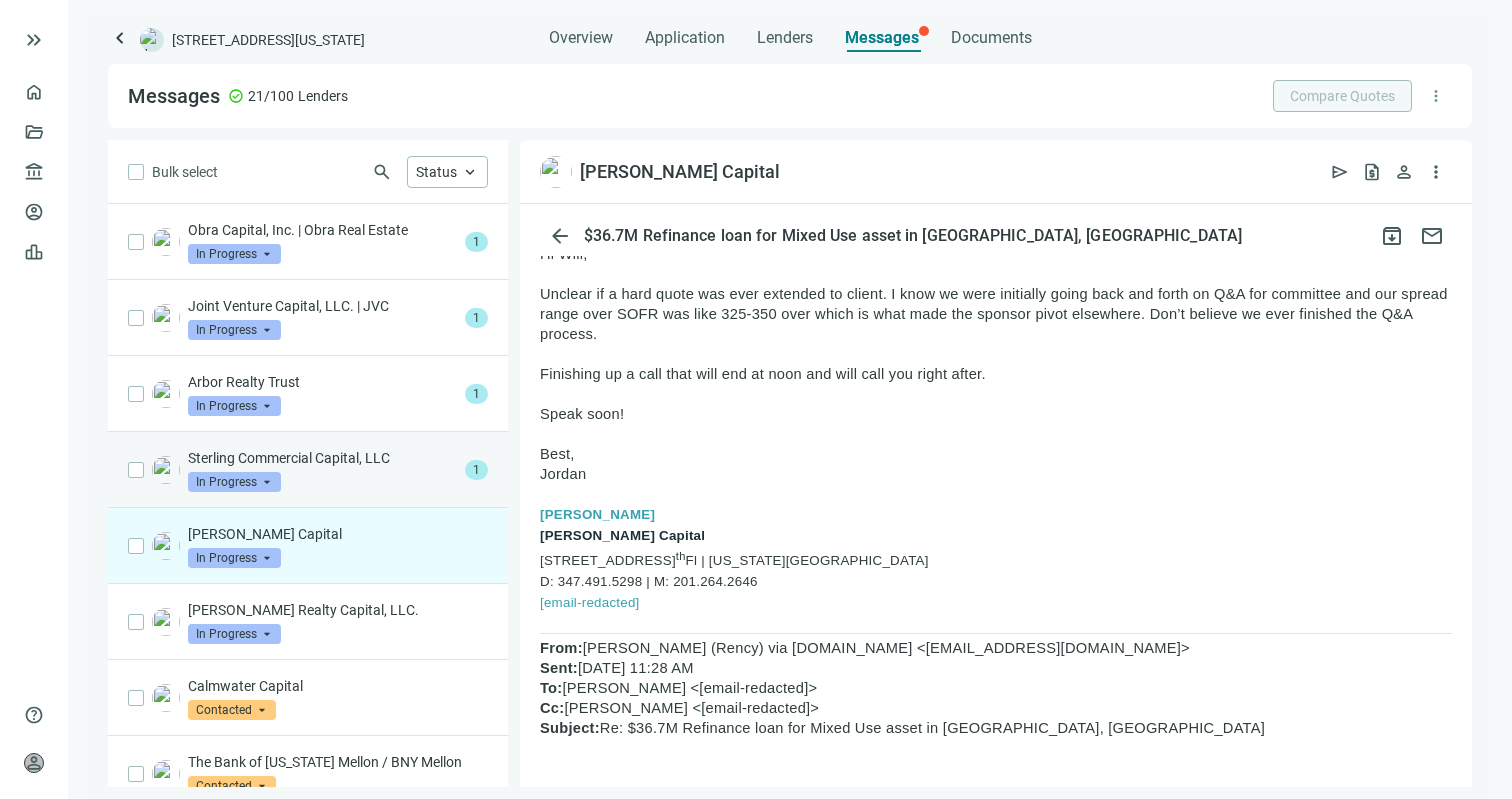 click on "Sterling Commercial Capital, LLC" at bounding box center (322, 458) 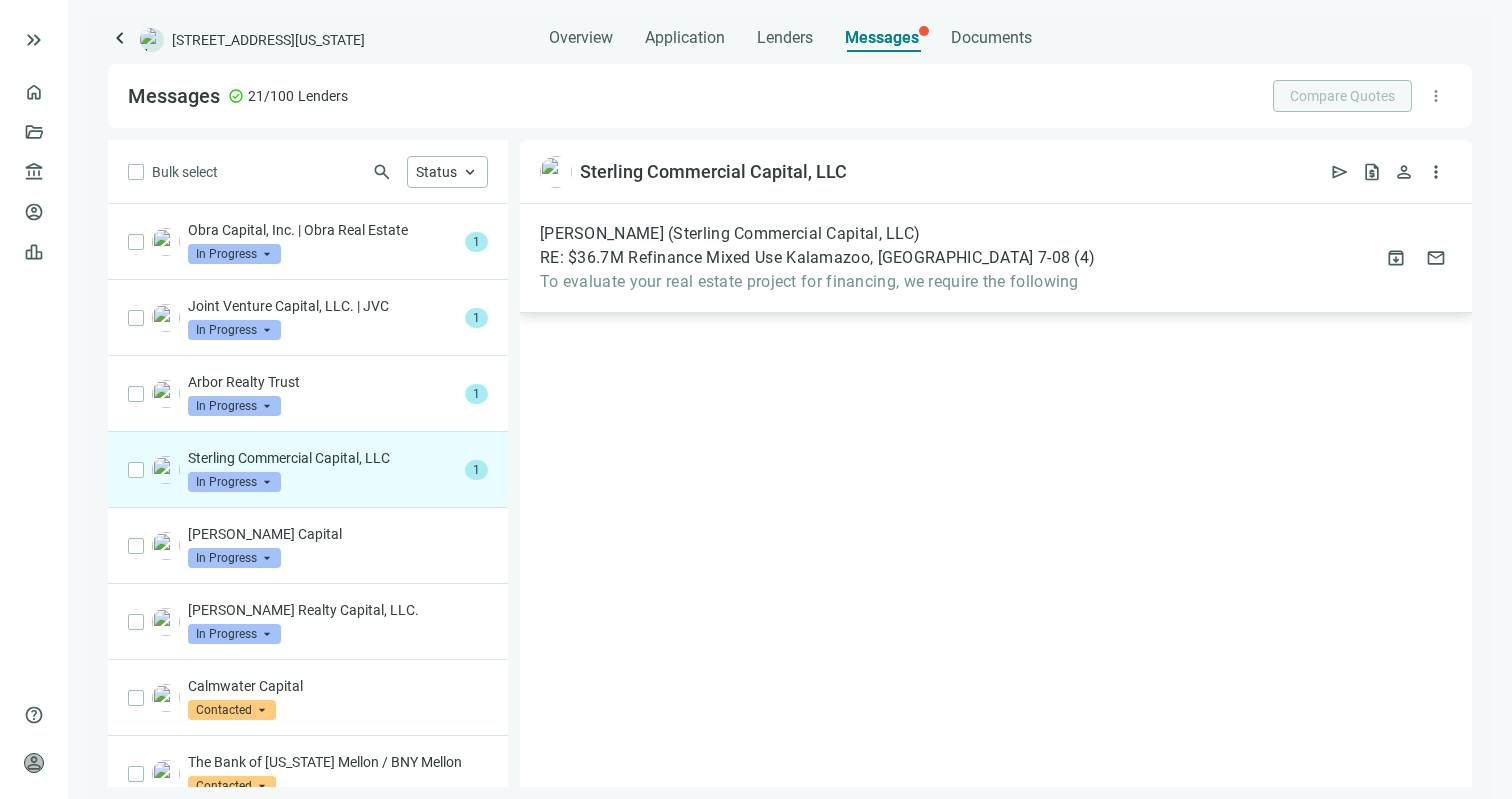 click on "To evaluate your real estate project for financing, we require the following" at bounding box center (817, 282) 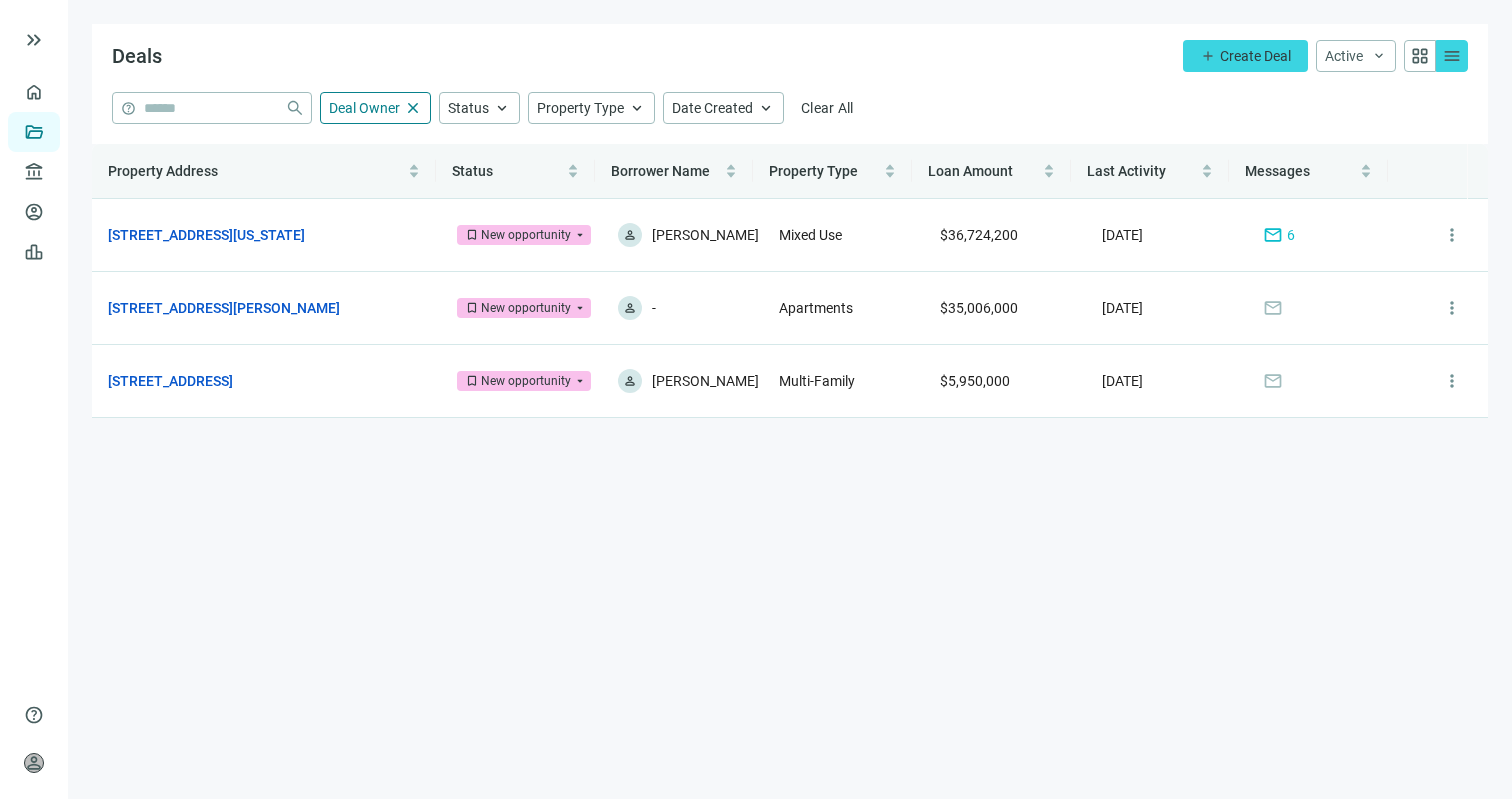 scroll, scrollTop: 0, scrollLeft: 0, axis: both 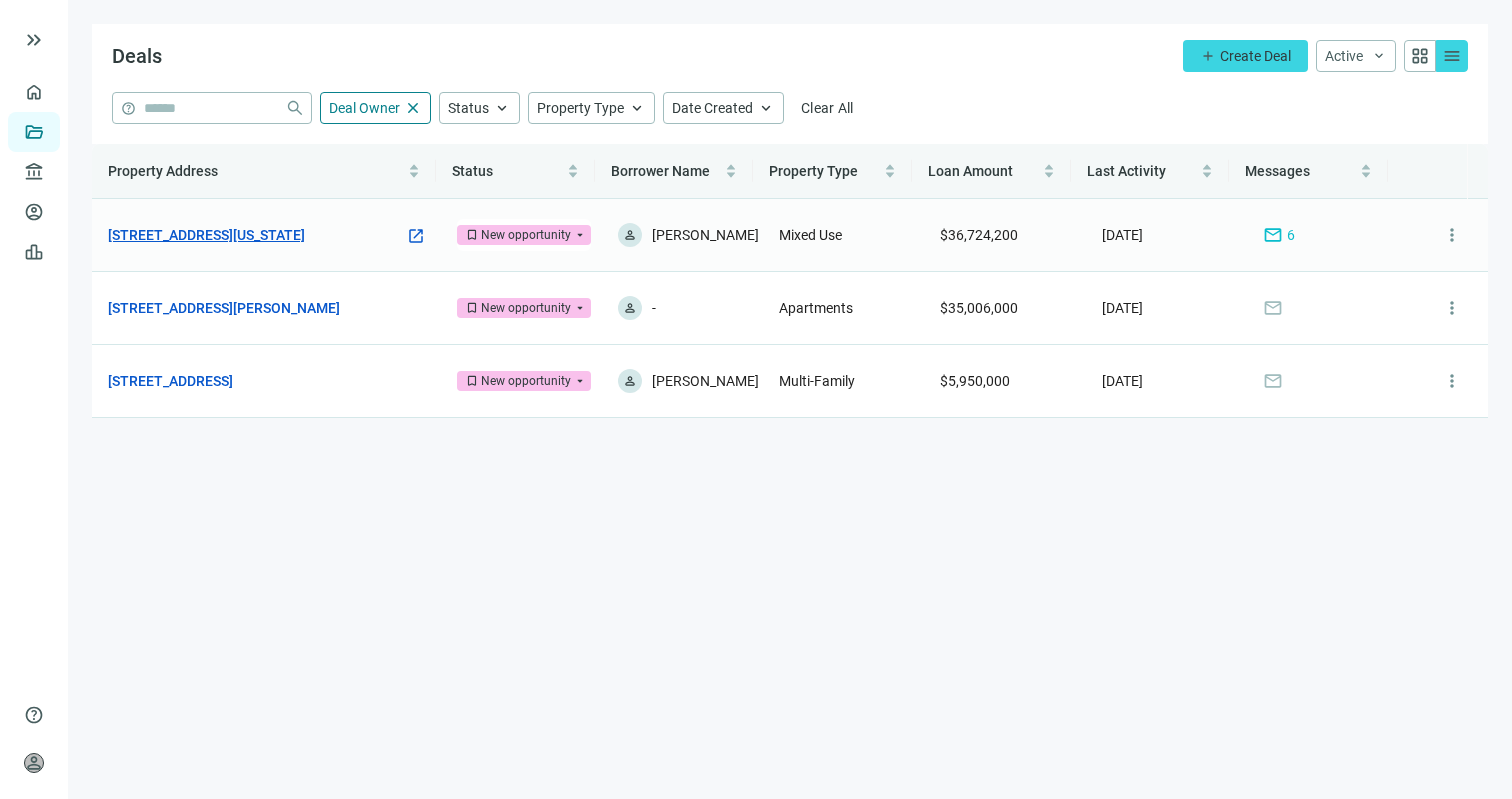 click on "[STREET_ADDRESS][US_STATE]" at bounding box center [206, 235] 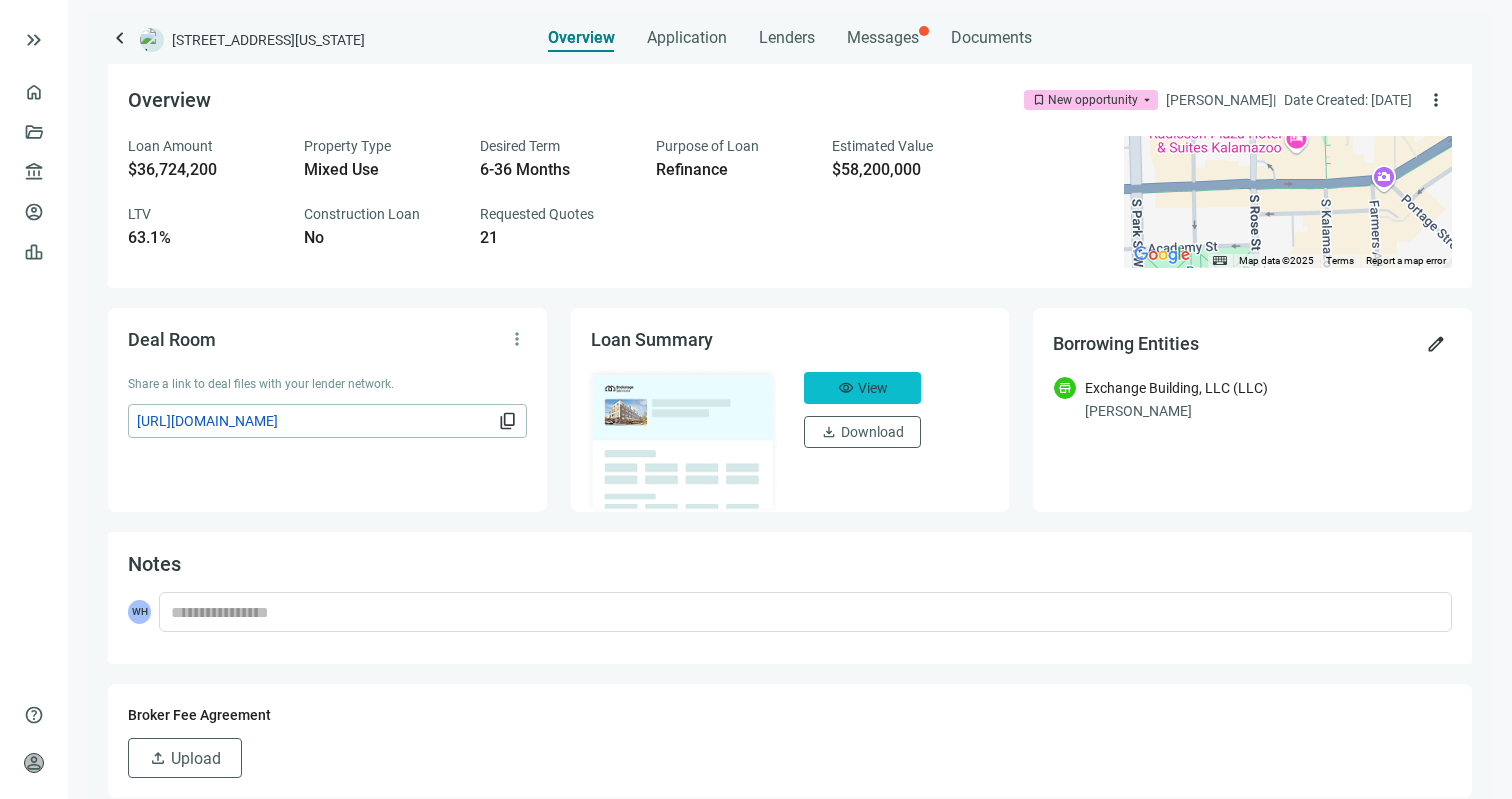 click on "visibility View" at bounding box center (862, 388) 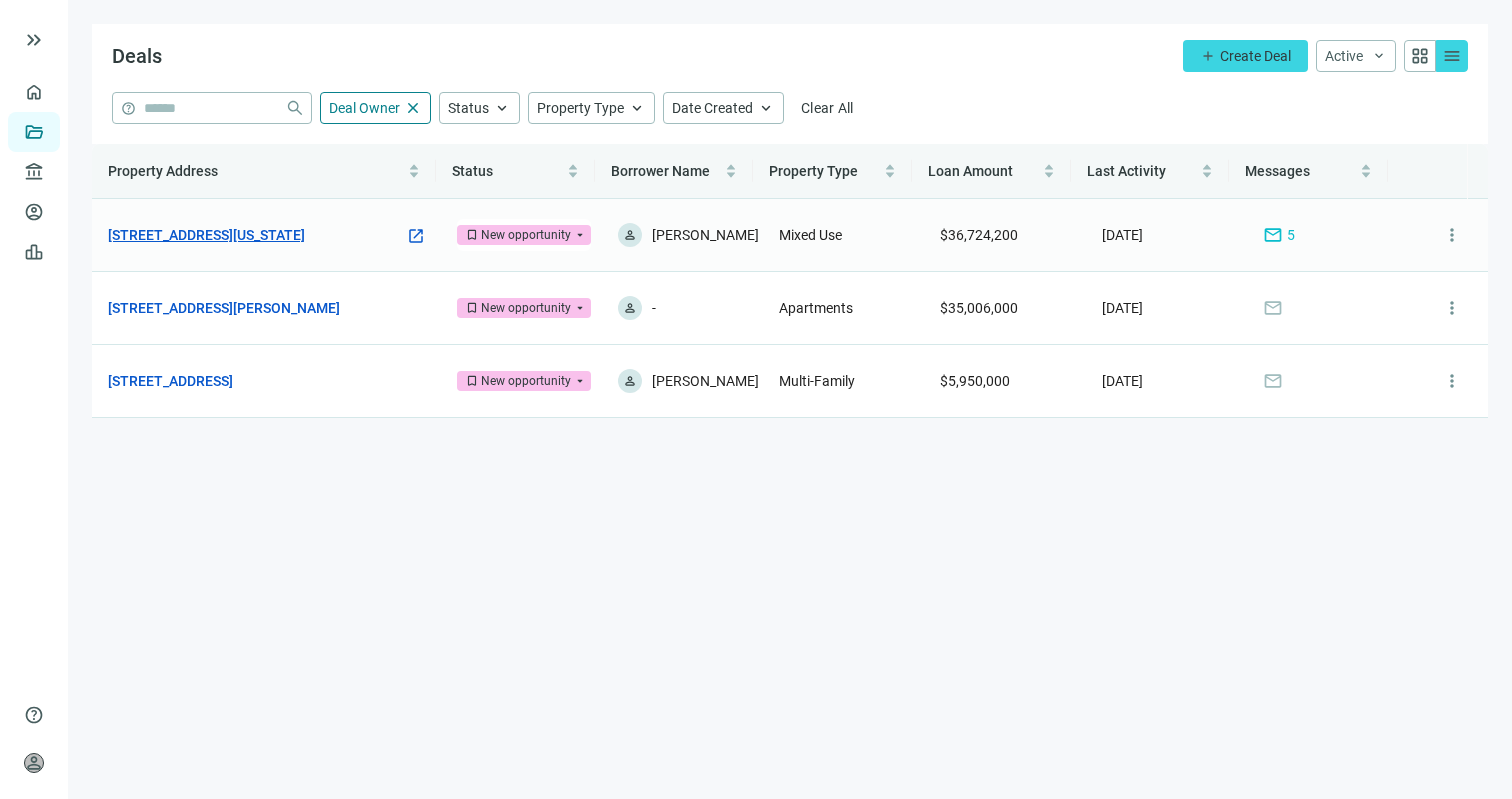 click on "[STREET_ADDRESS][US_STATE]" at bounding box center (206, 235) 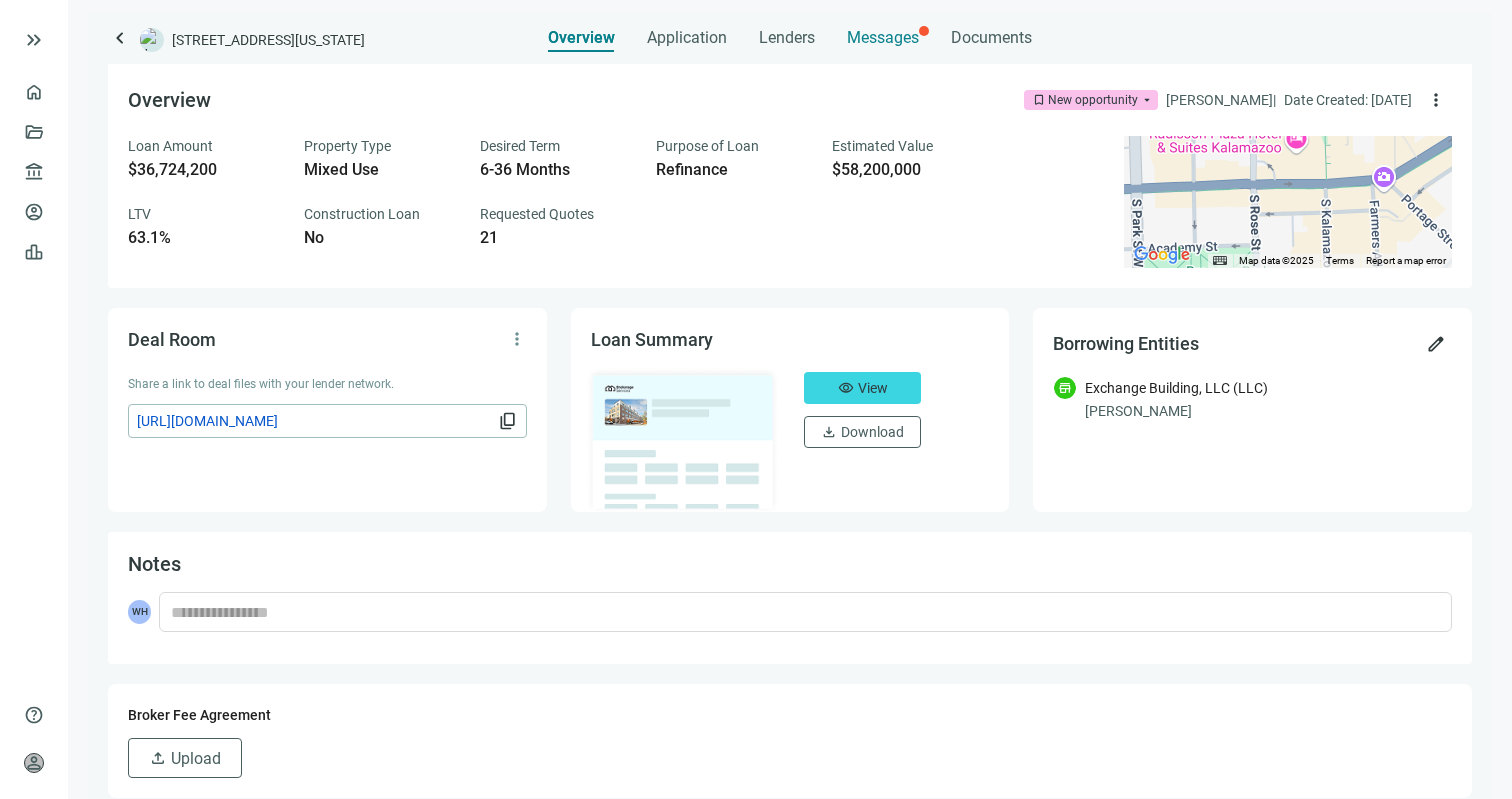 click on "Messages" at bounding box center [883, 37] 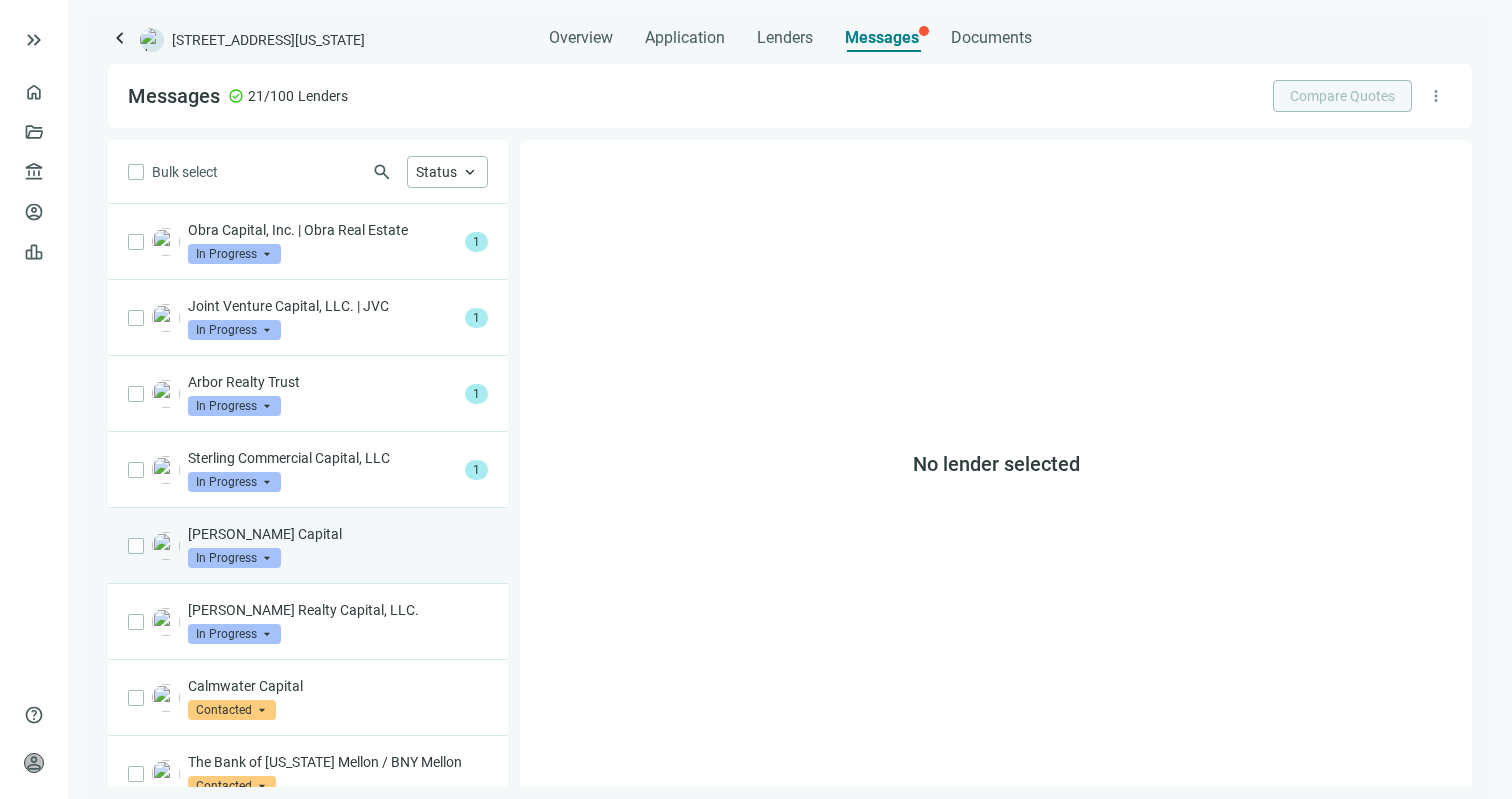 click on "Dwight Capital In Progress arrow_drop_down" at bounding box center [338, 546] 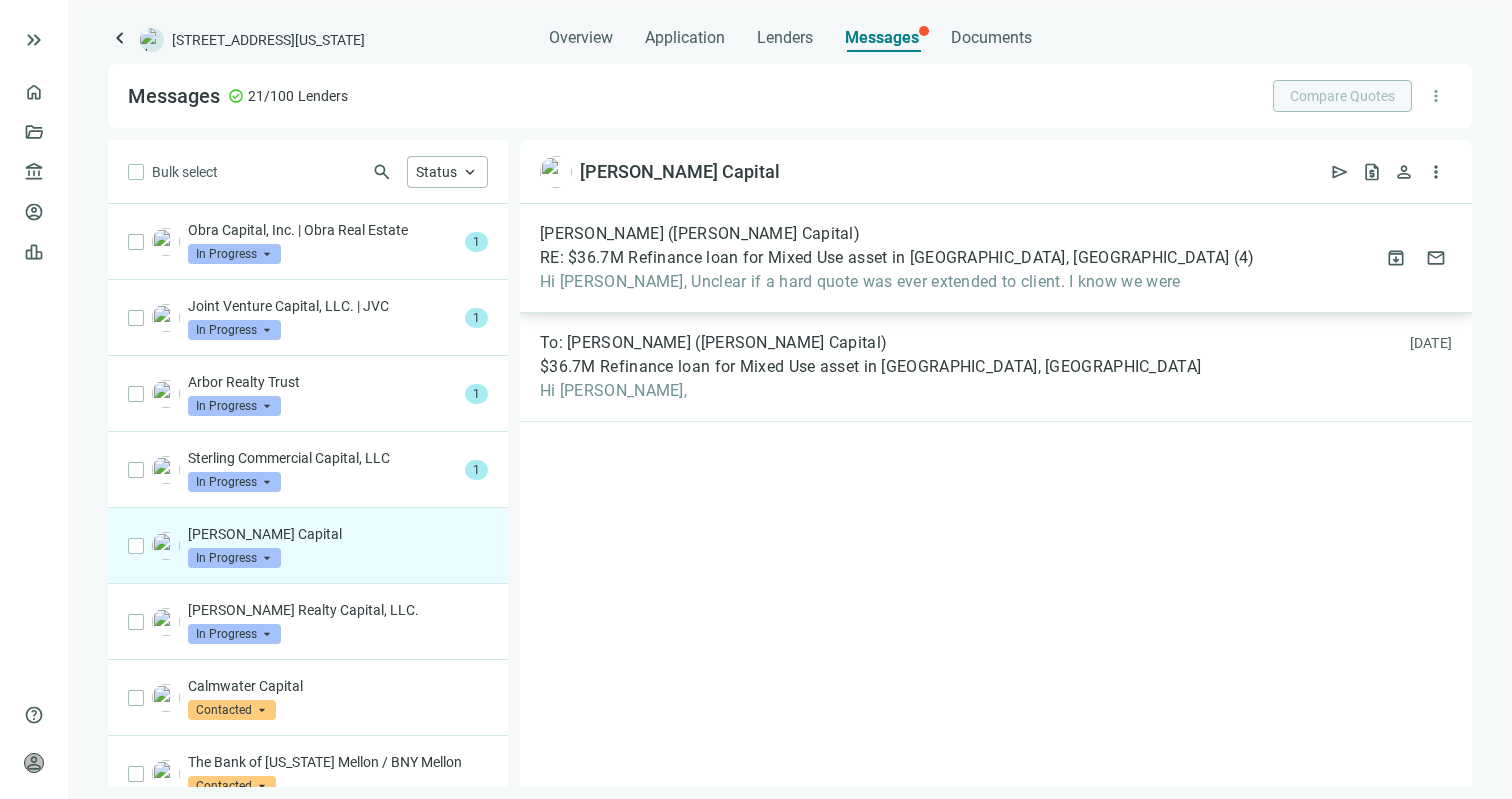 click on "RE: $36.7M Refinance loan for Mixed Use asset in [GEOGRAPHIC_DATA], [GEOGRAPHIC_DATA]" at bounding box center (885, 258) 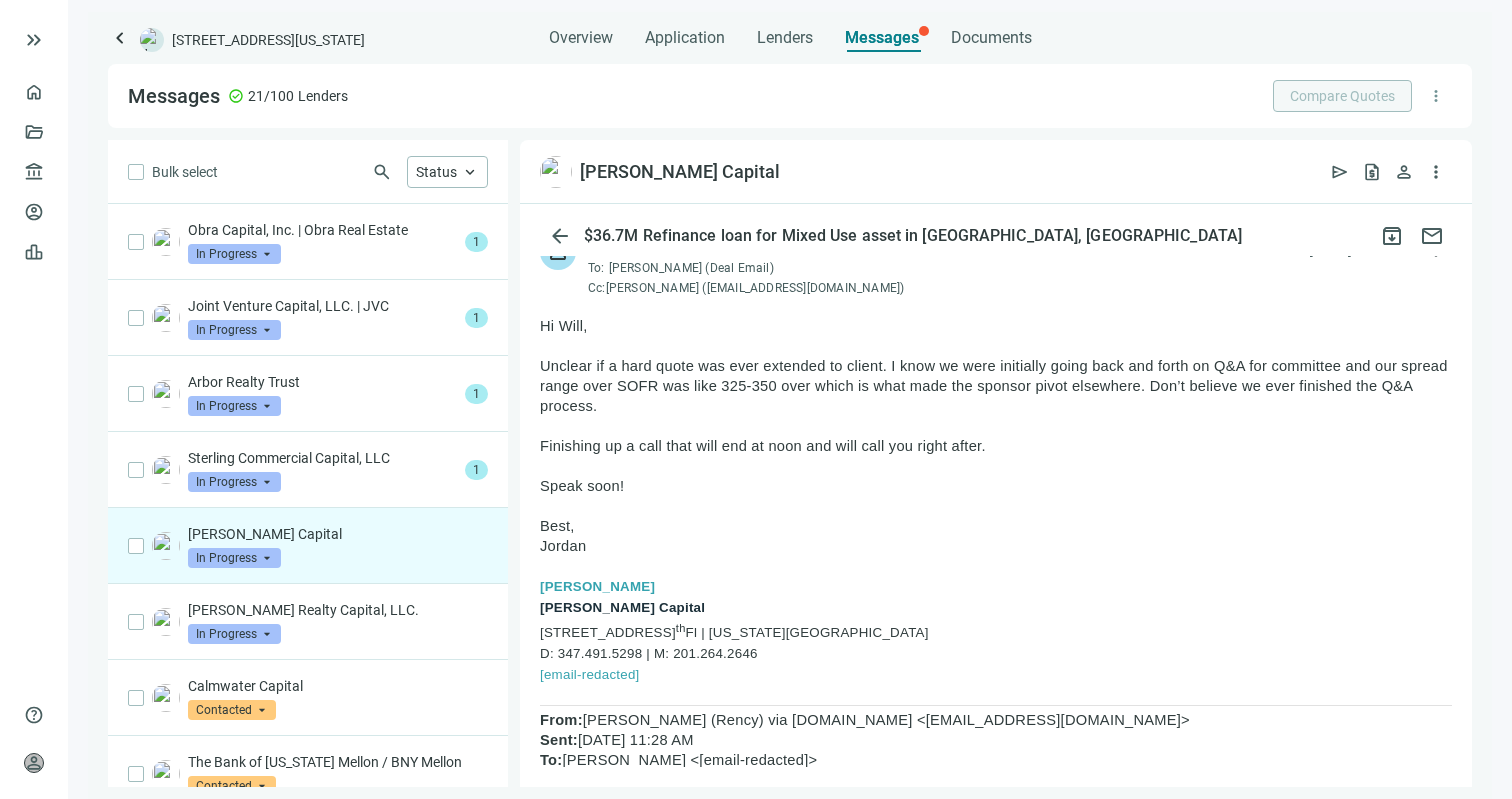 scroll, scrollTop: 182, scrollLeft: 0, axis: vertical 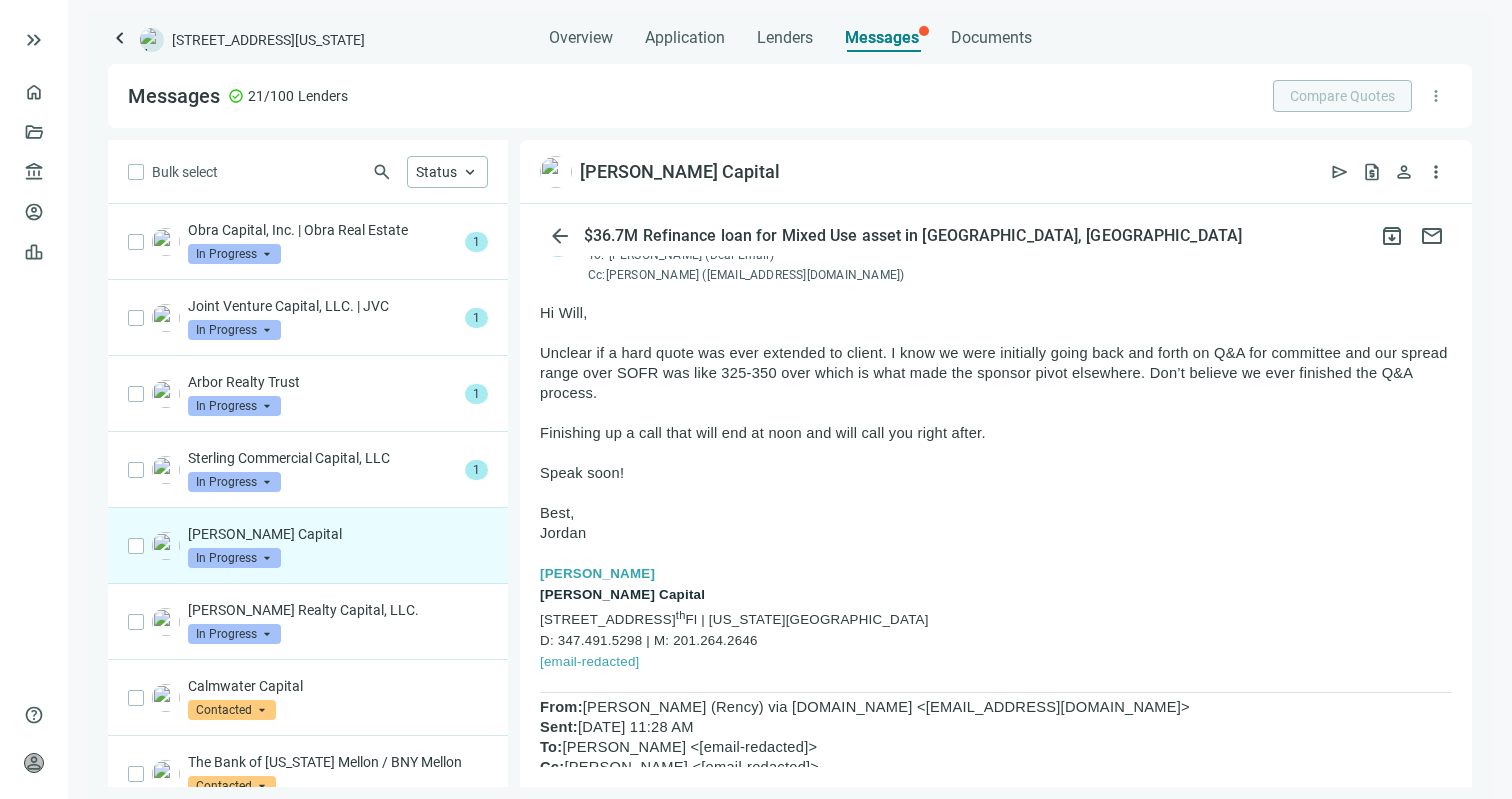drag, startPoint x: 758, startPoint y: 642, endPoint x: 675, endPoint y: 642, distance: 83 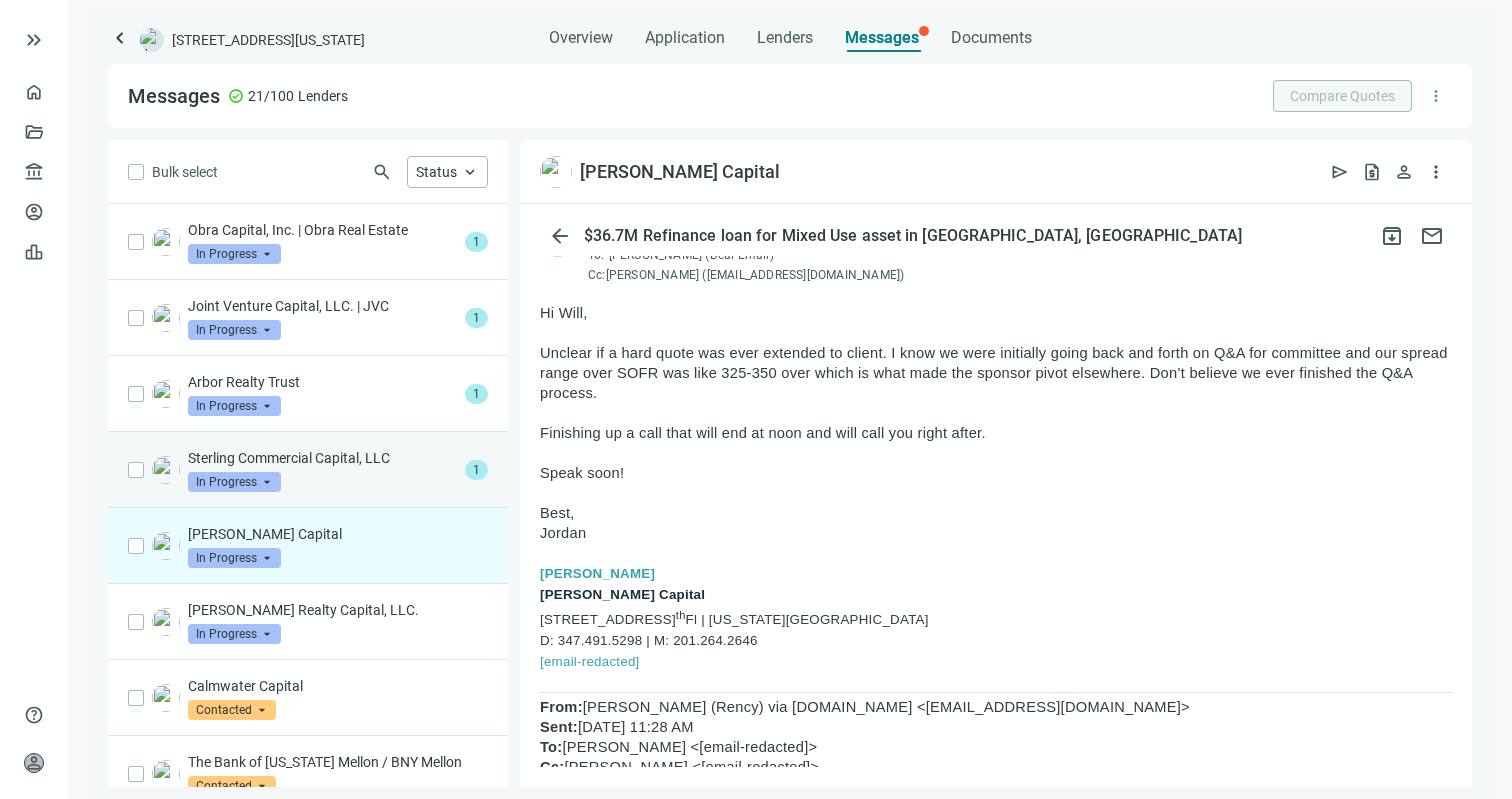 click on "Sterling Commercial Capital, LLC" at bounding box center (322, 458) 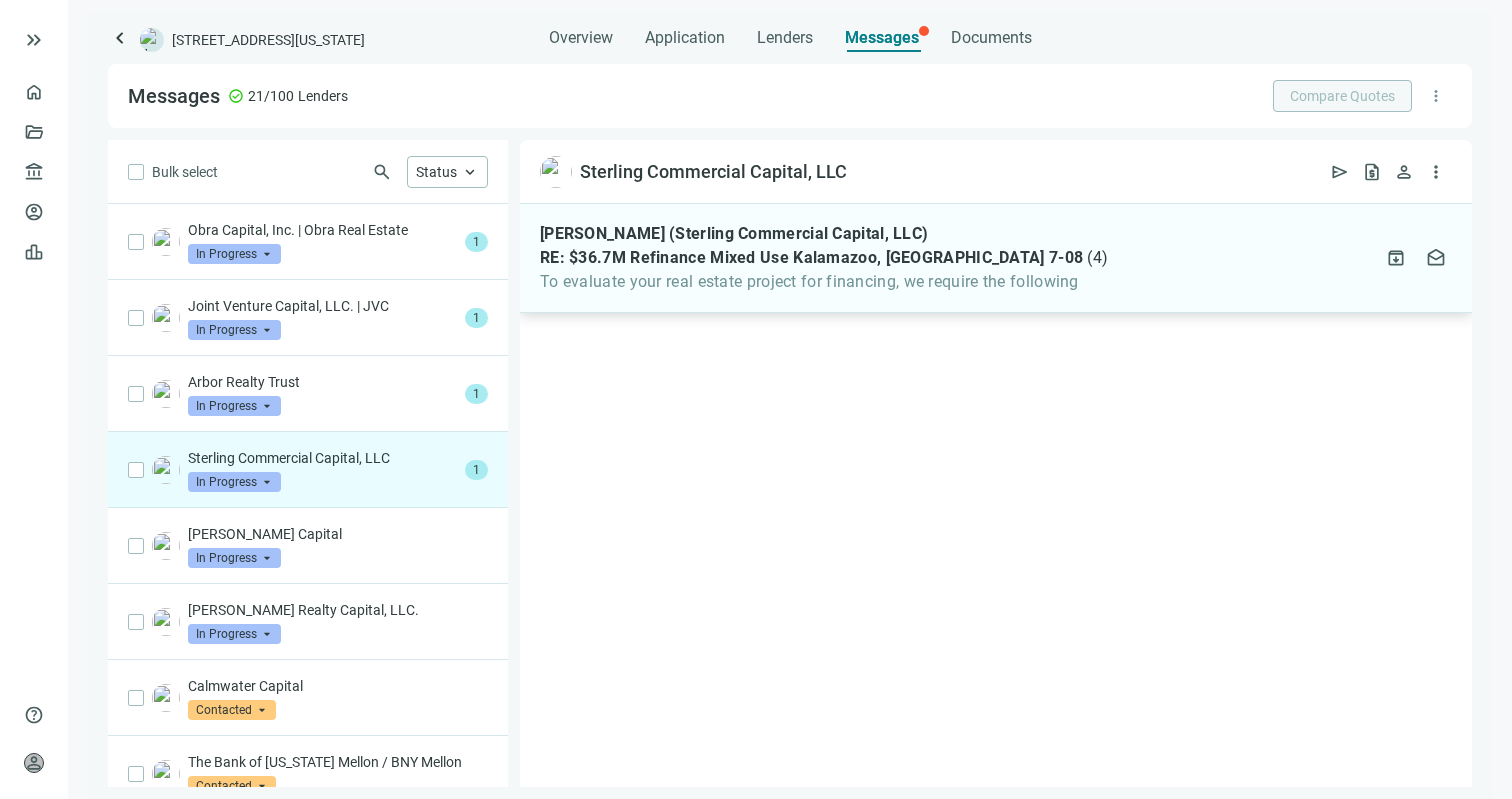 click on "To evaluate your real estate project for financing, we require the following" at bounding box center (824, 282) 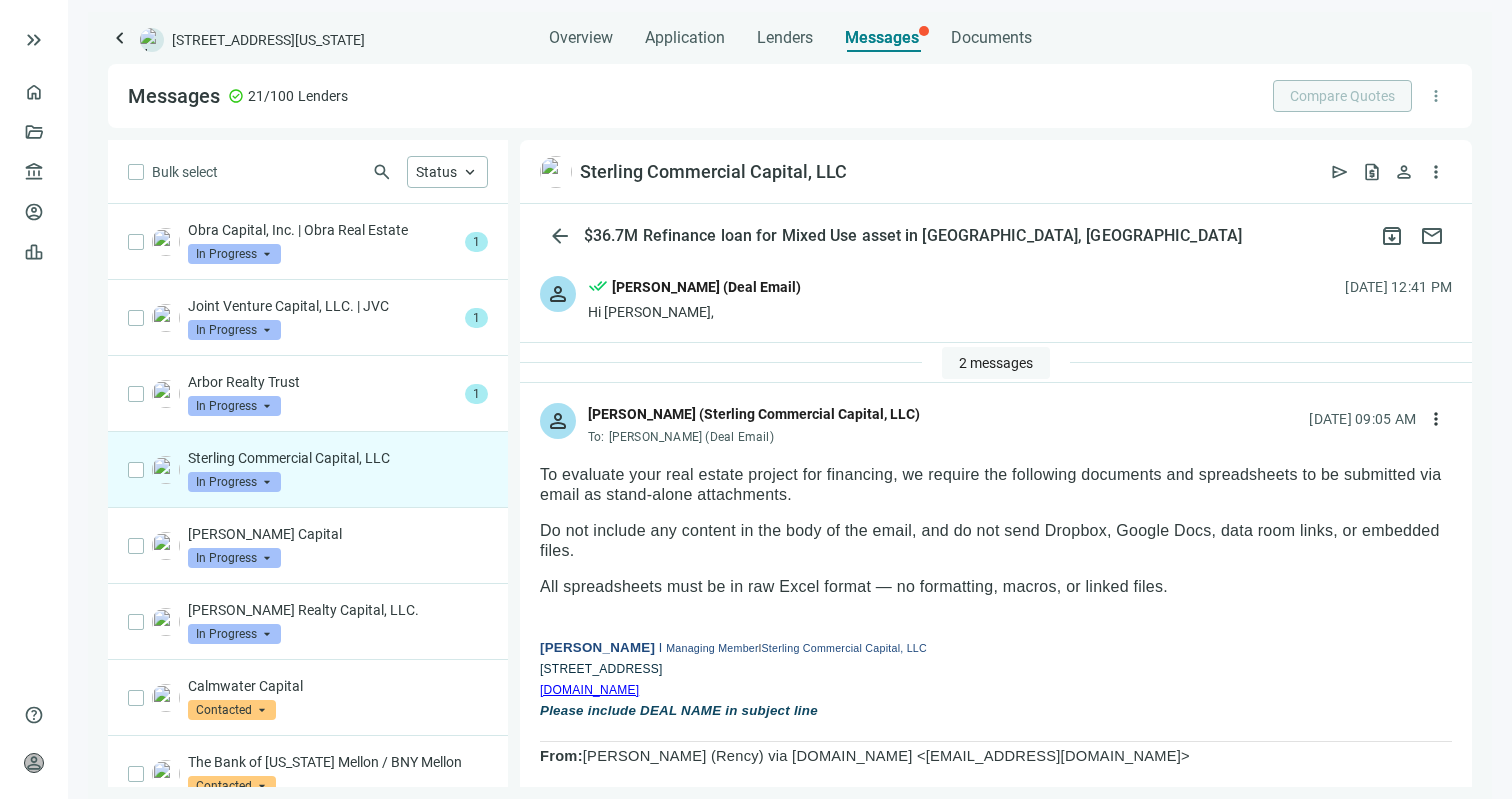 click on "2 messages" at bounding box center [996, 363] 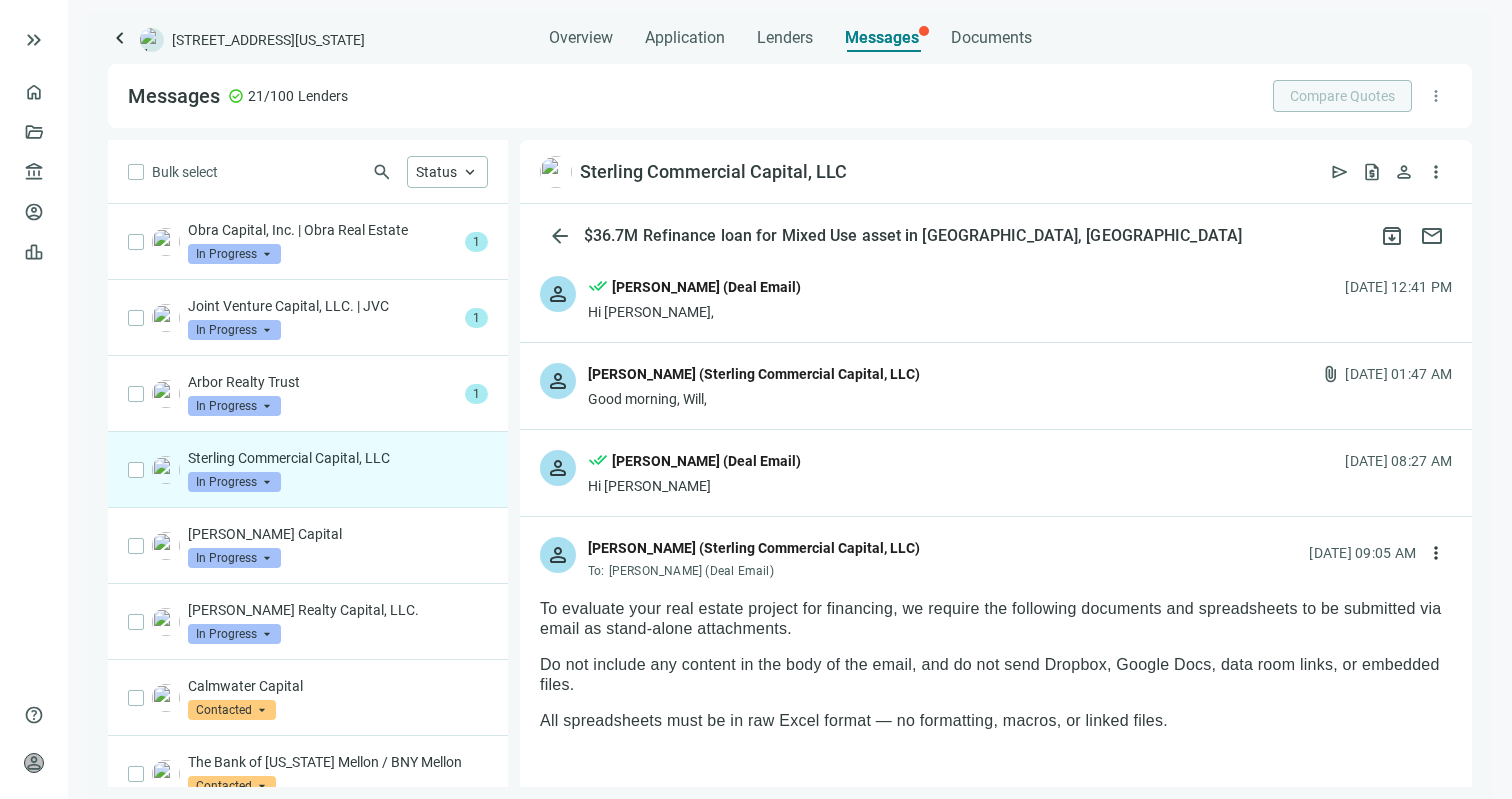 click on "person done_all Will Halcomb (Deal Email) Hi Brian 07.08.2025, 08:27 AM" at bounding box center (996, 473) 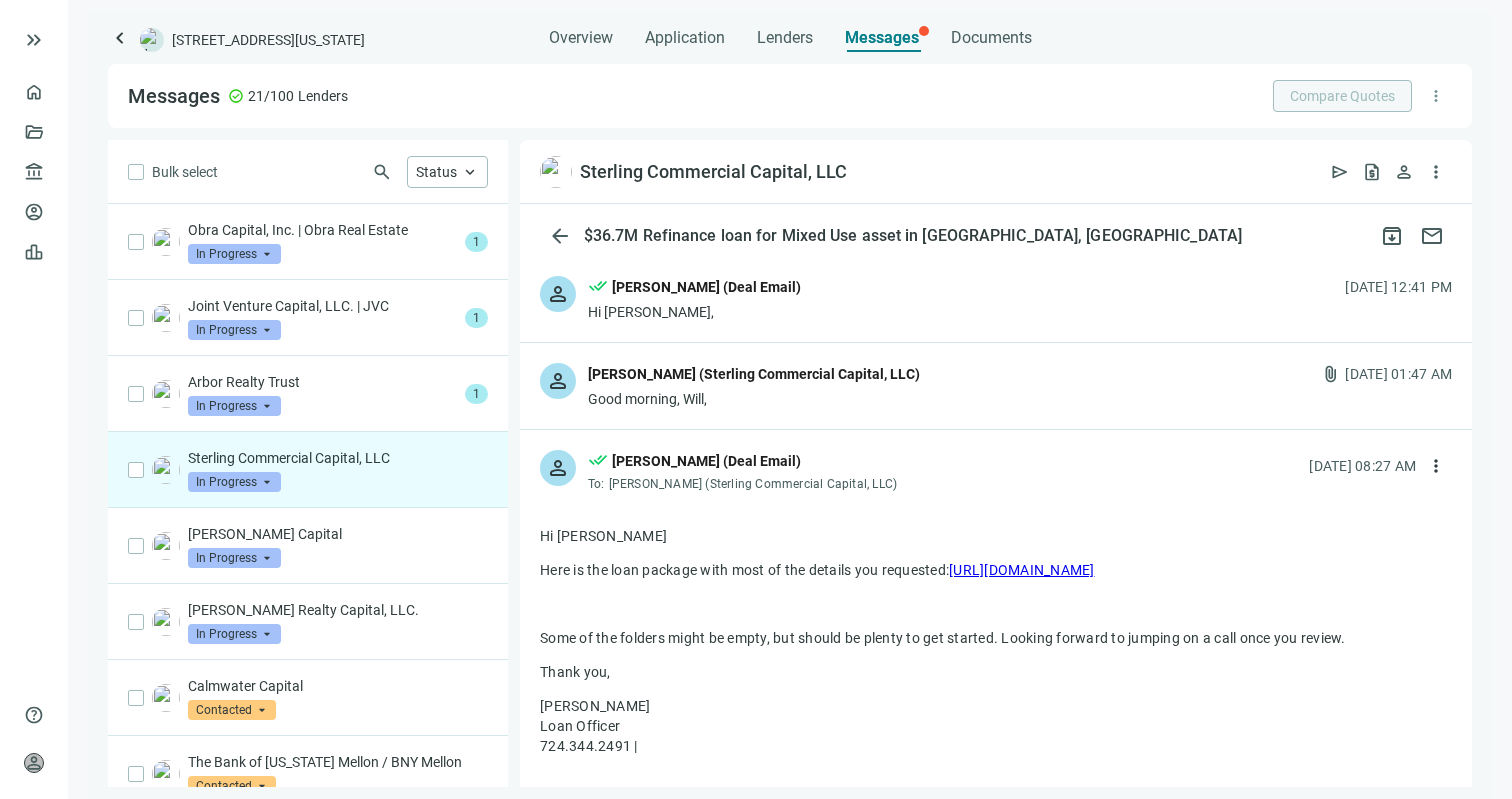 click on "[PERSON_NAME] (Sterling Commercial Capital, LLC)" at bounding box center (754, 376) 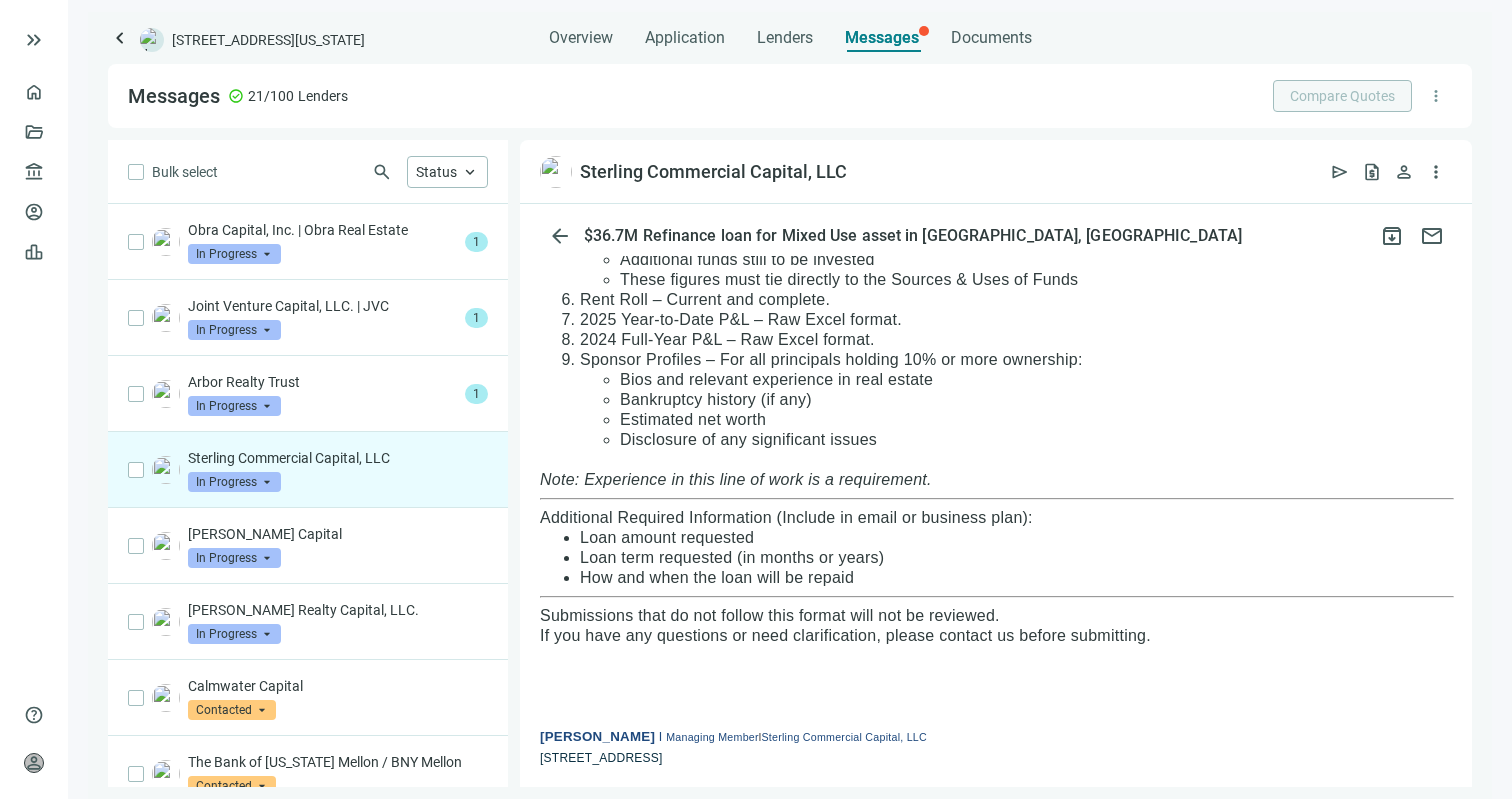 scroll, scrollTop: 1107, scrollLeft: 0, axis: vertical 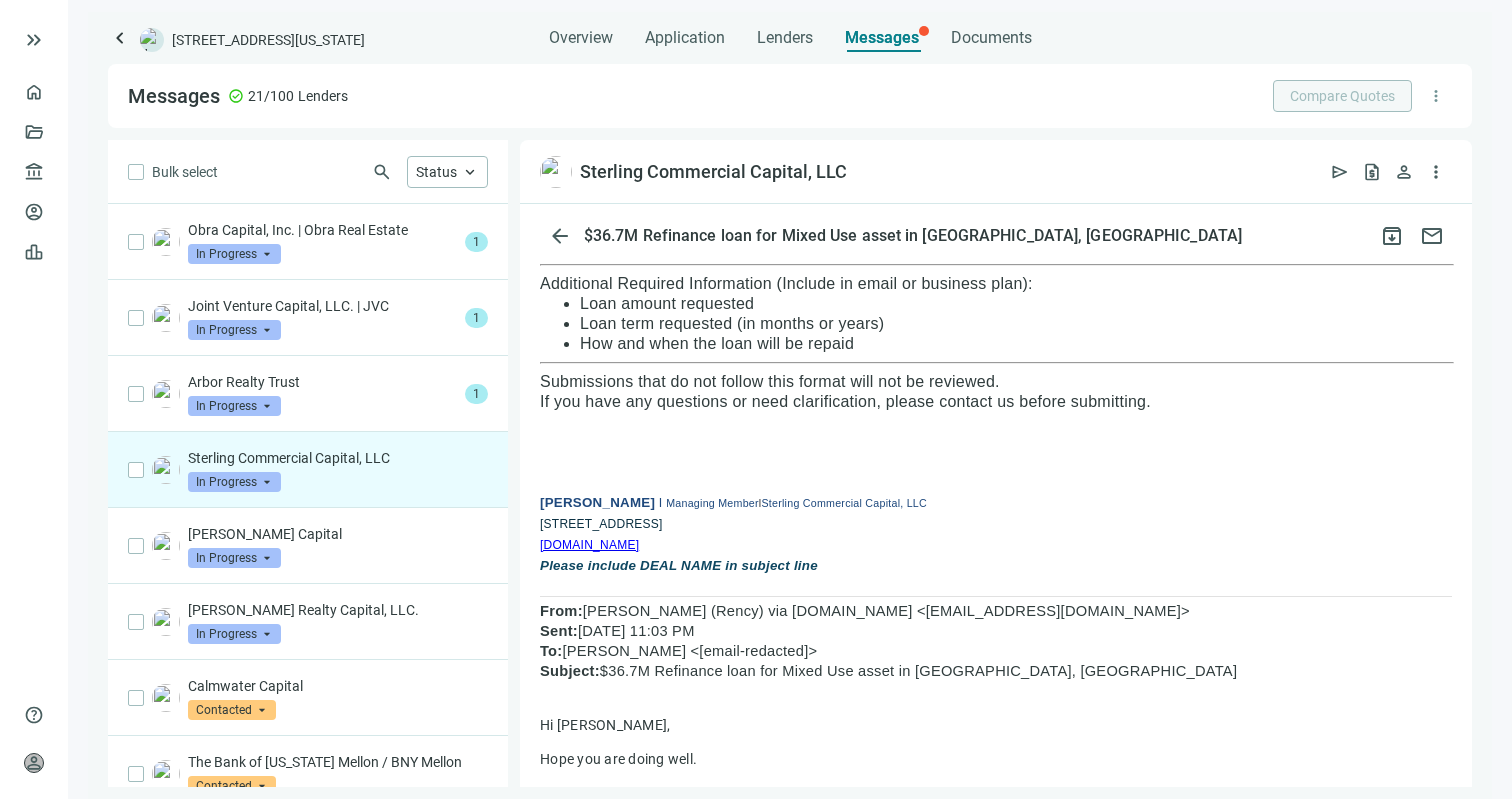 drag, startPoint x: 543, startPoint y: 527, endPoint x: 802, endPoint y: 531, distance: 259.03088 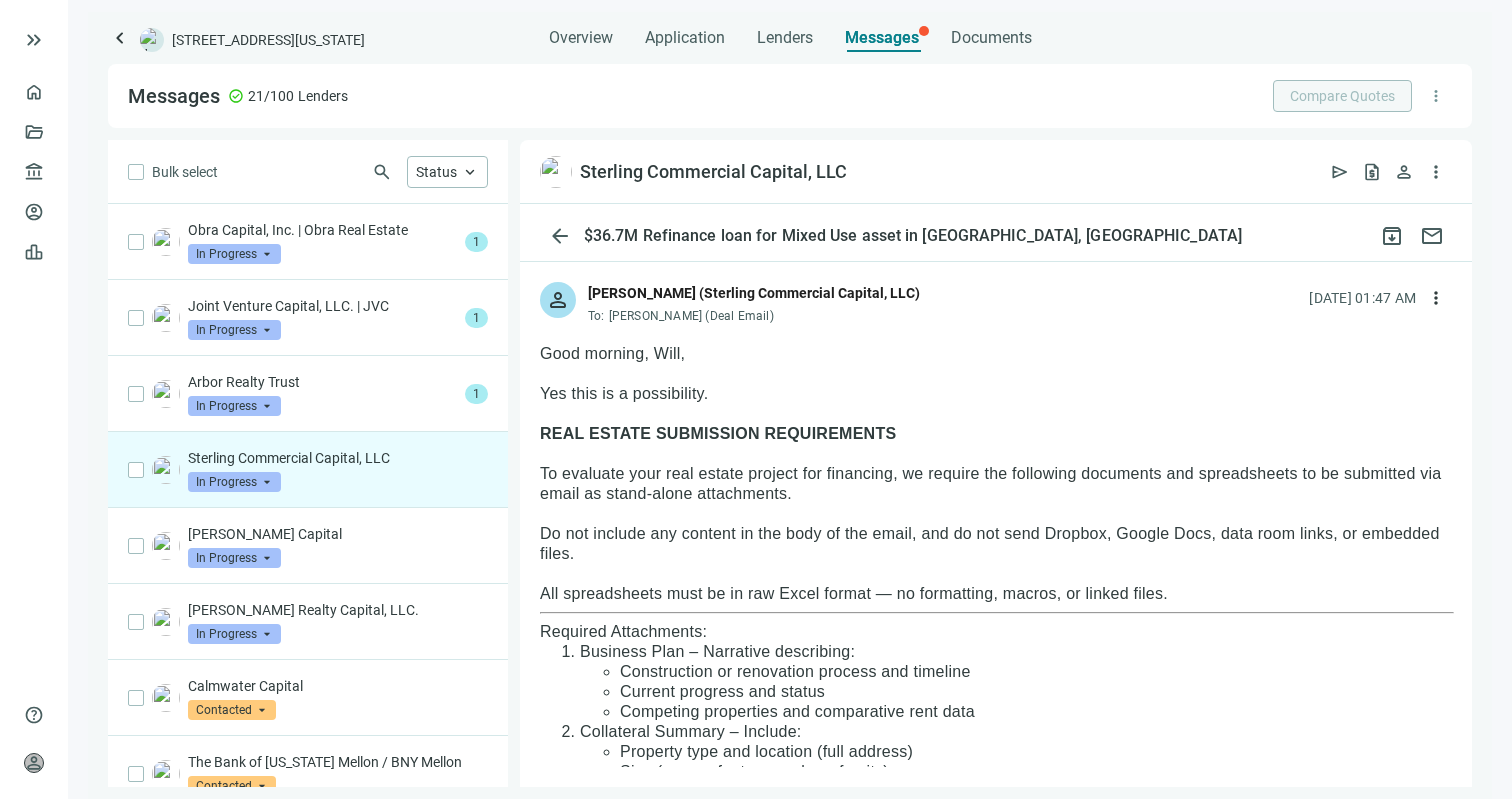 scroll, scrollTop: 0, scrollLeft: 0, axis: both 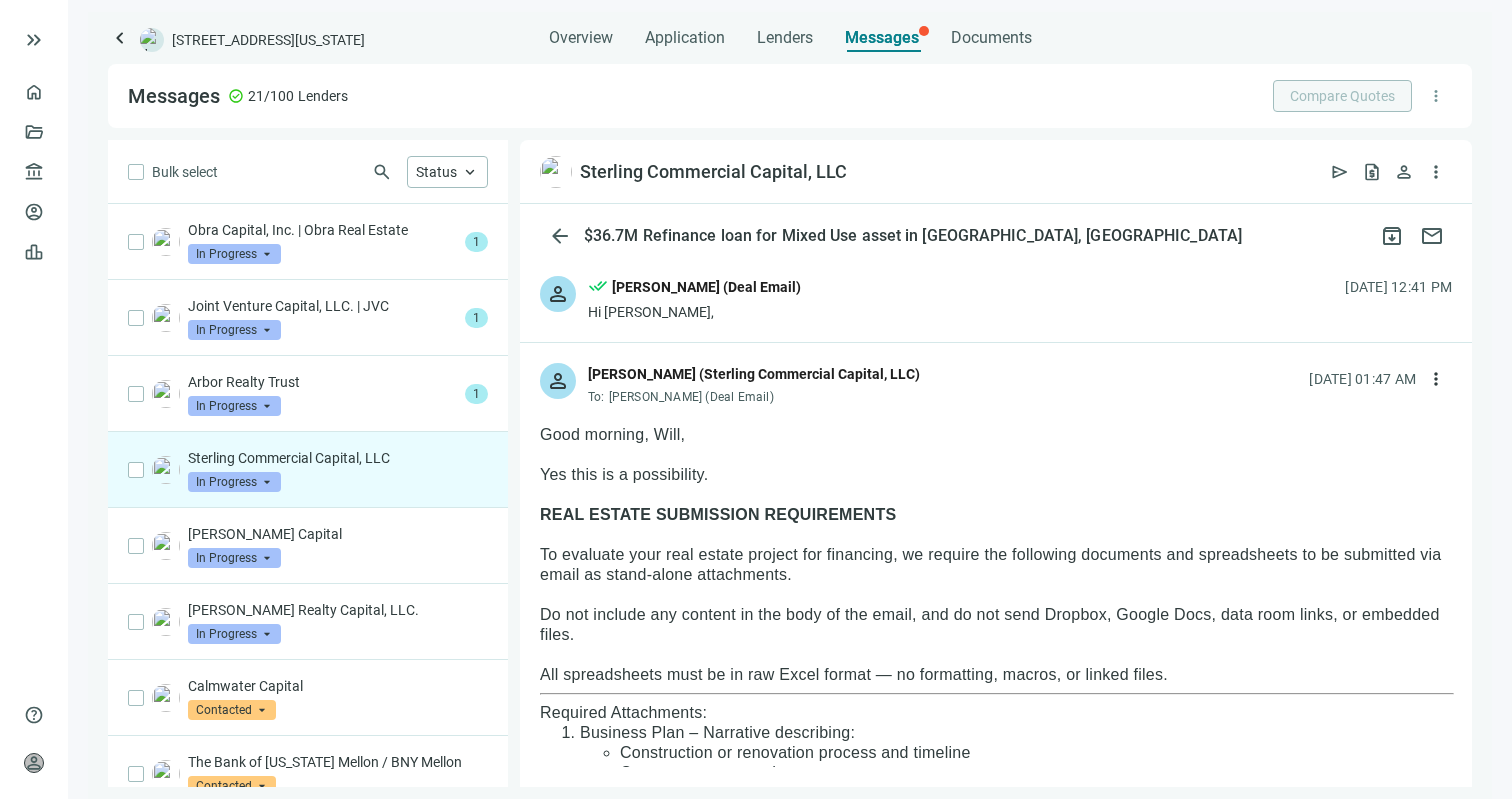 click on "person done_all Will Halcomb (Deal Email) Hi Brian, 07.07.2025, 12:41 PM" at bounding box center (996, 299) 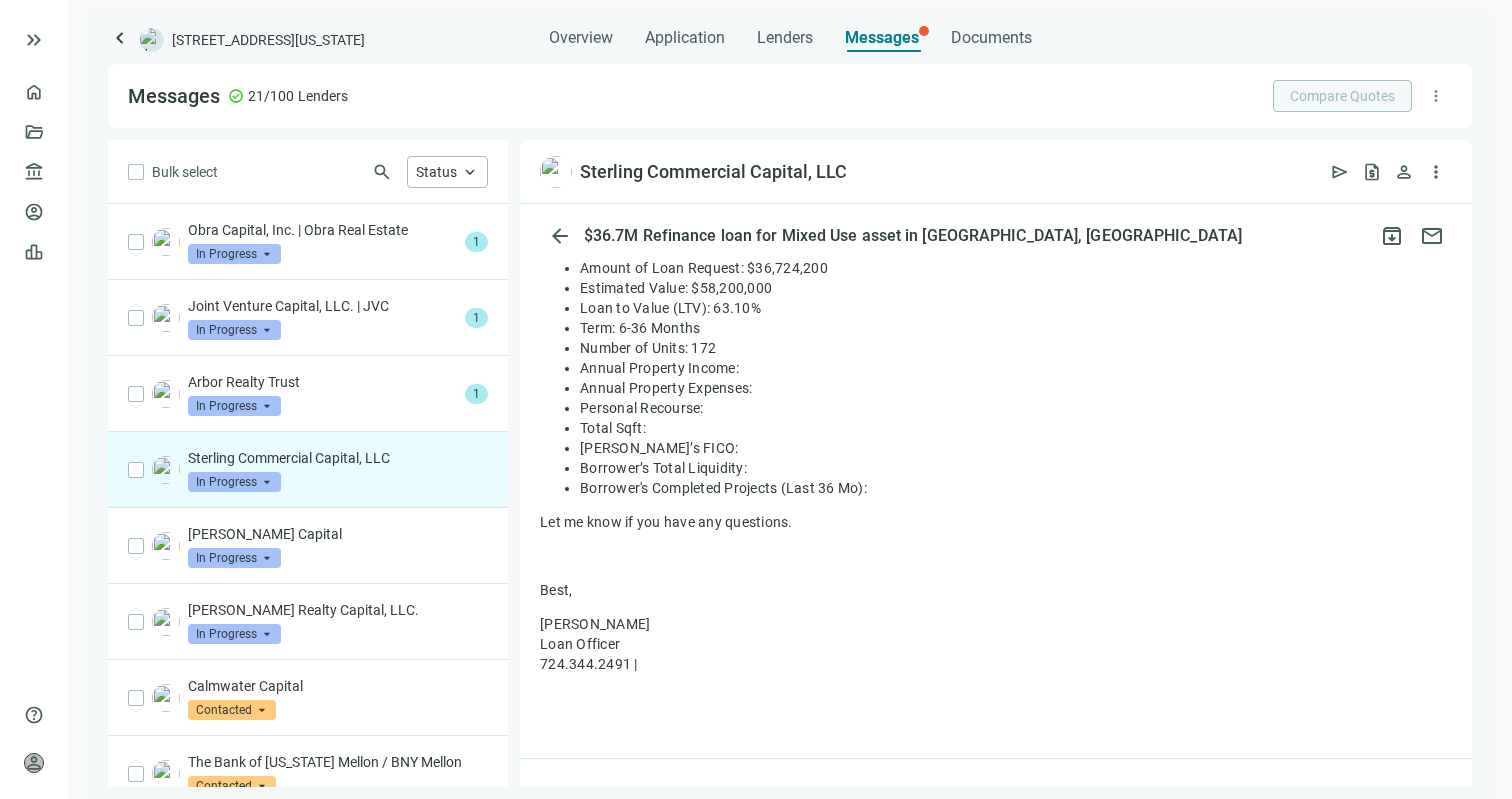 scroll, scrollTop: 408, scrollLeft: 0, axis: vertical 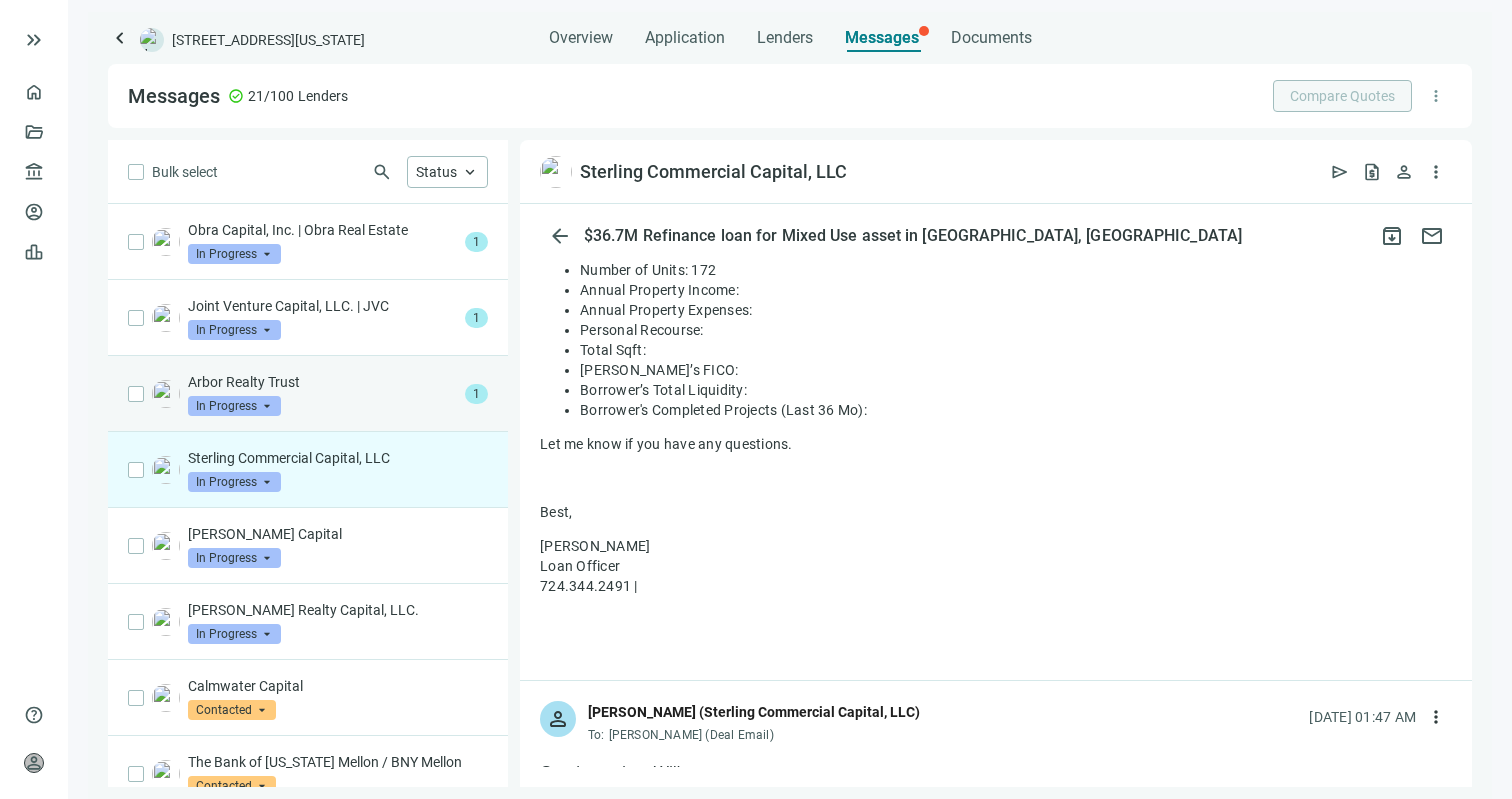 click on "Arbor Realty Trust" at bounding box center [322, 382] 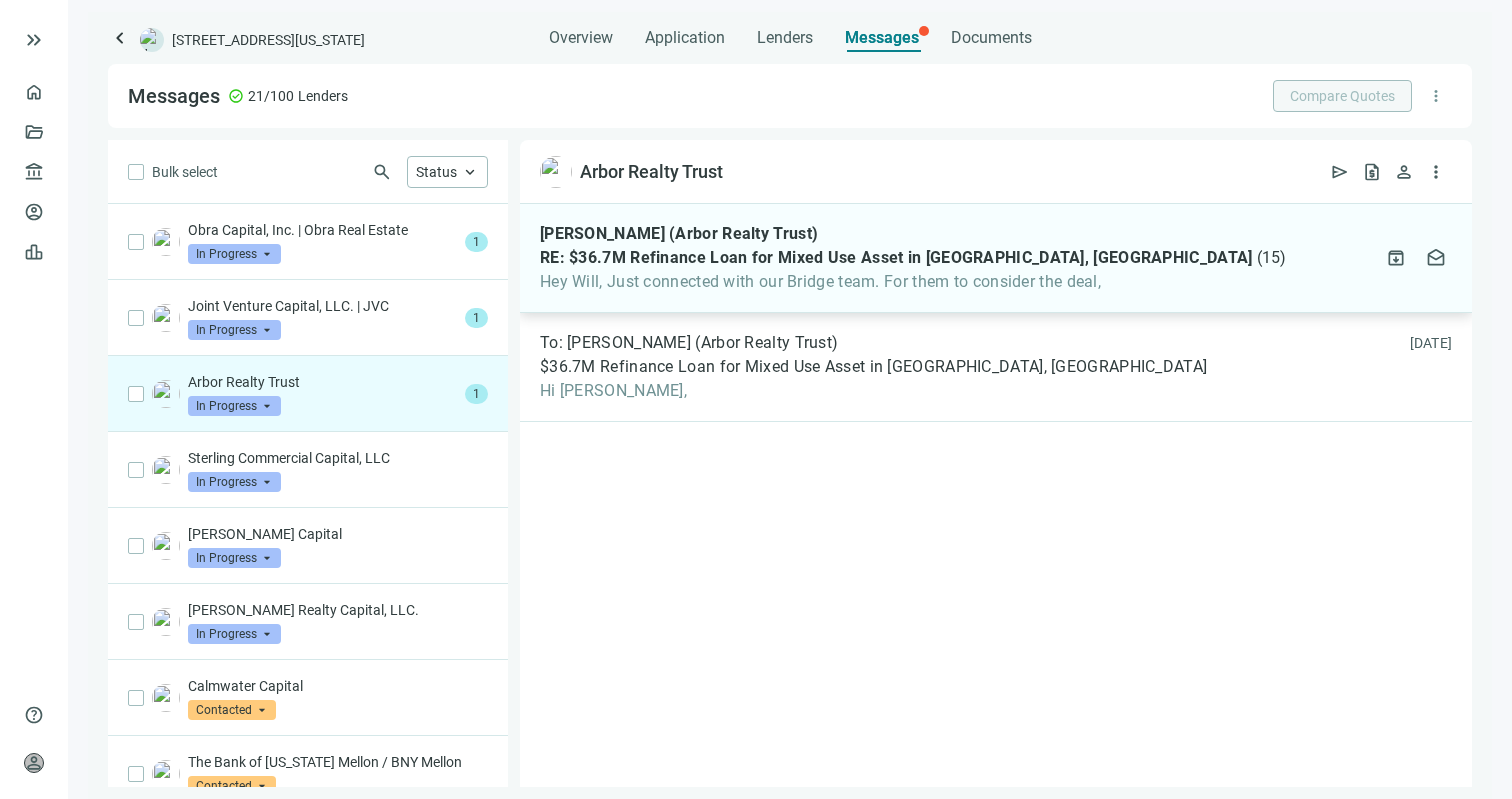 click on "Jake McMahon (Arbor Realty Trust) RE: $36.7M Refinance Loan for Mixed Use Asset in Kalamazoo, MI ( 15 ) Hey Will, Just connected with our Bridge team. For them to consider the deal, attach_file 07.08.2025 archive drafts" at bounding box center [996, 258] 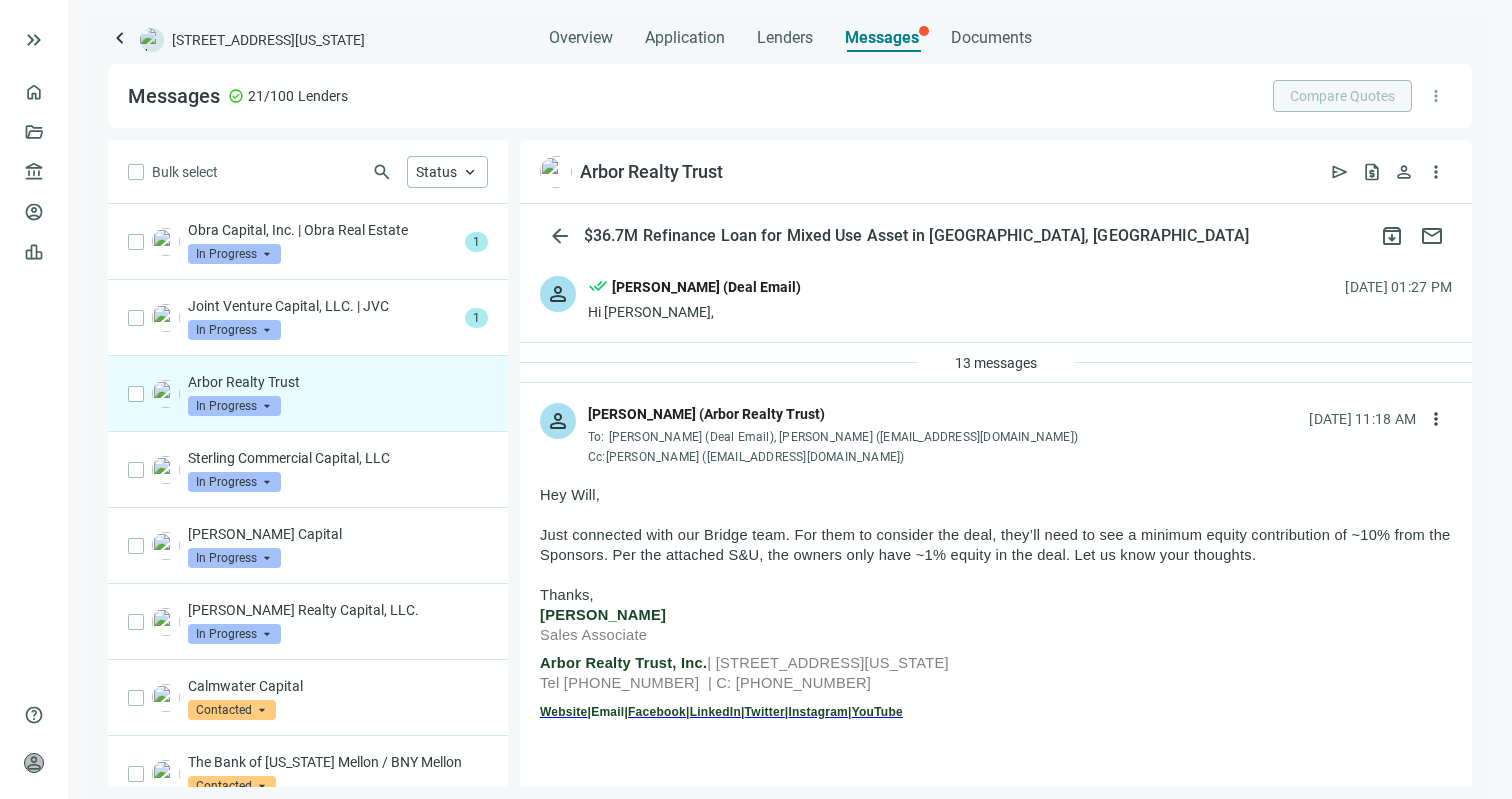 drag, startPoint x: 542, startPoint y: 537, endPoint x: 1224, endPoint y: 568, distance: 682.70416 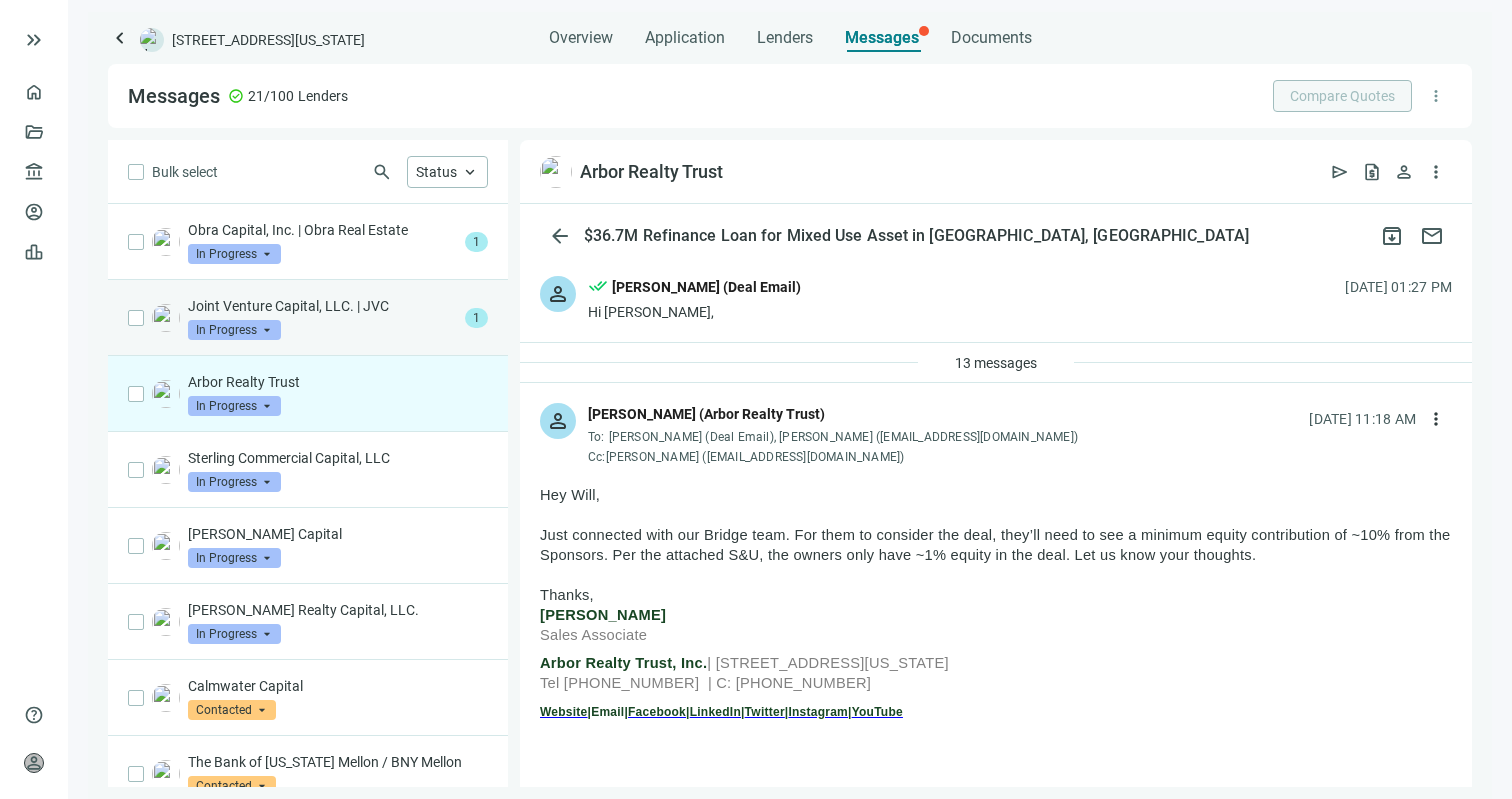 click on "Joint Venture Capital, LLC. | JVC" at bounding box center (322, 306) 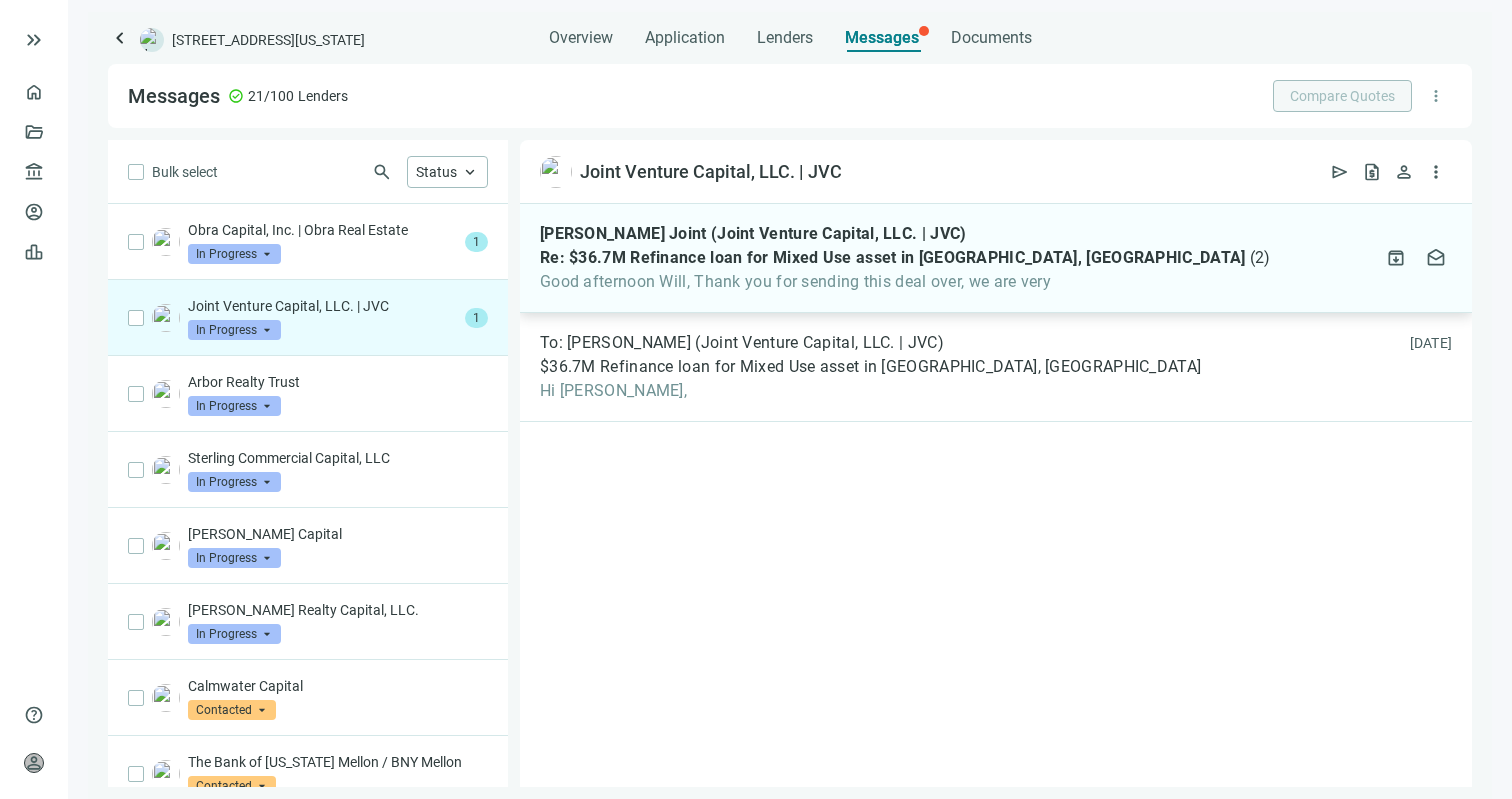 click on "Matthew Joint (Joint Venture Capital, LLC. | JVC) Re: $36.7M Refinance loan for Mixed Use asset in Kalamazoo, MI ( 2 ) Good afternoon Will, Thank you for sending this deal over, we are very" at bounding box center [905, 258] 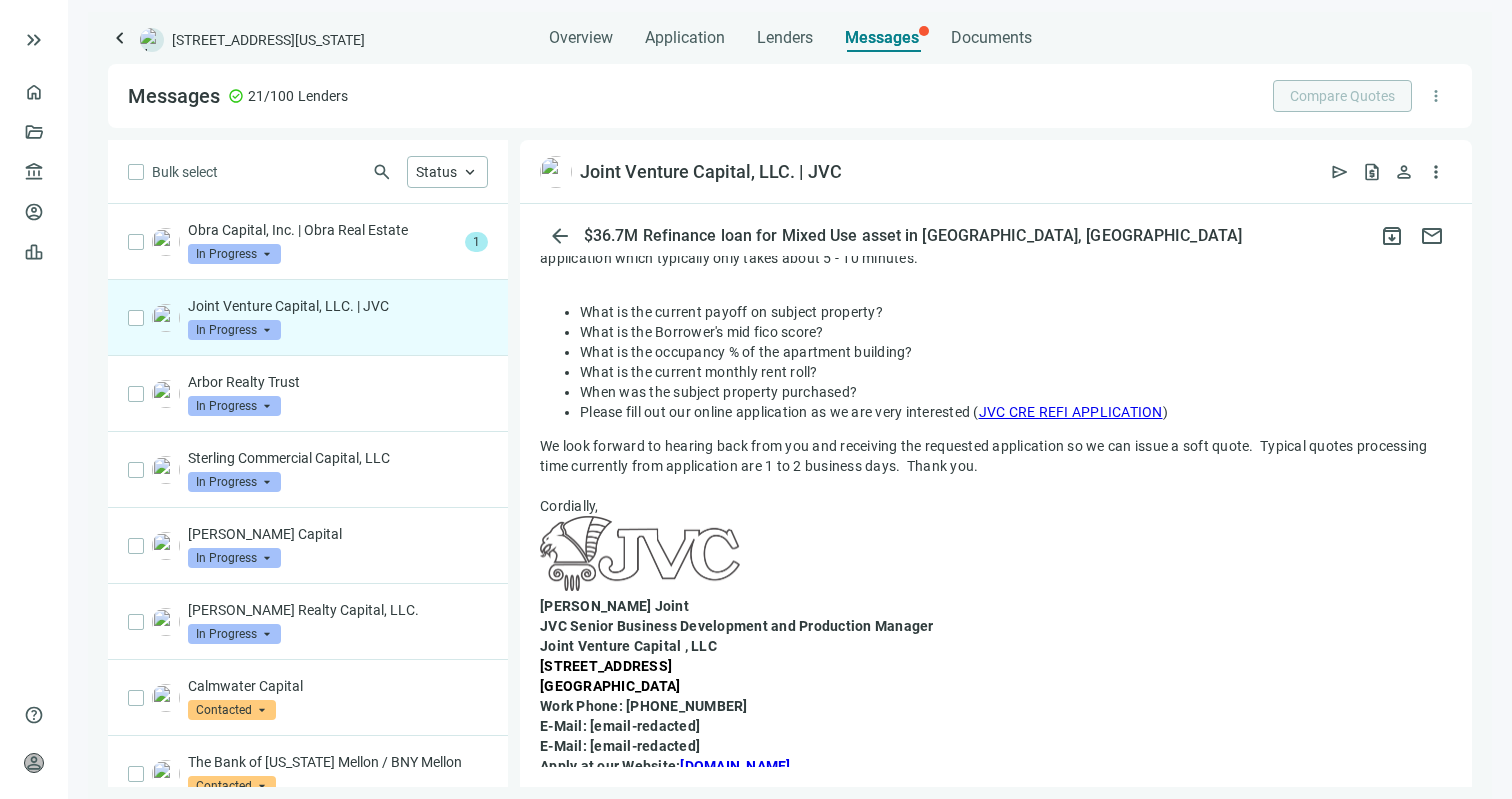scroll, scrollTop: 0, scrollLeft: 0, axis: both 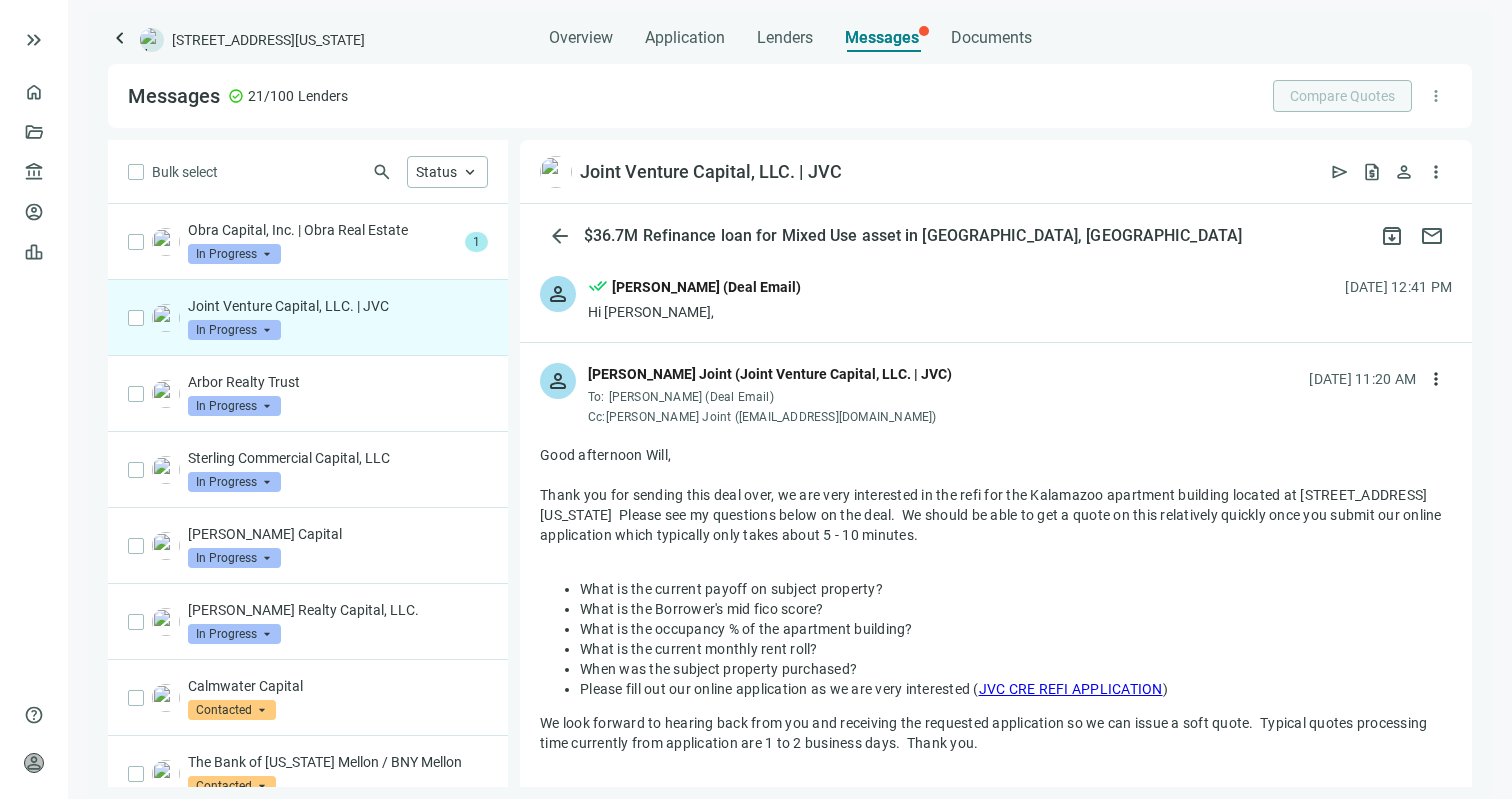 click on "Hi [PERSON_NAME]," at bounding box center [694, 312] 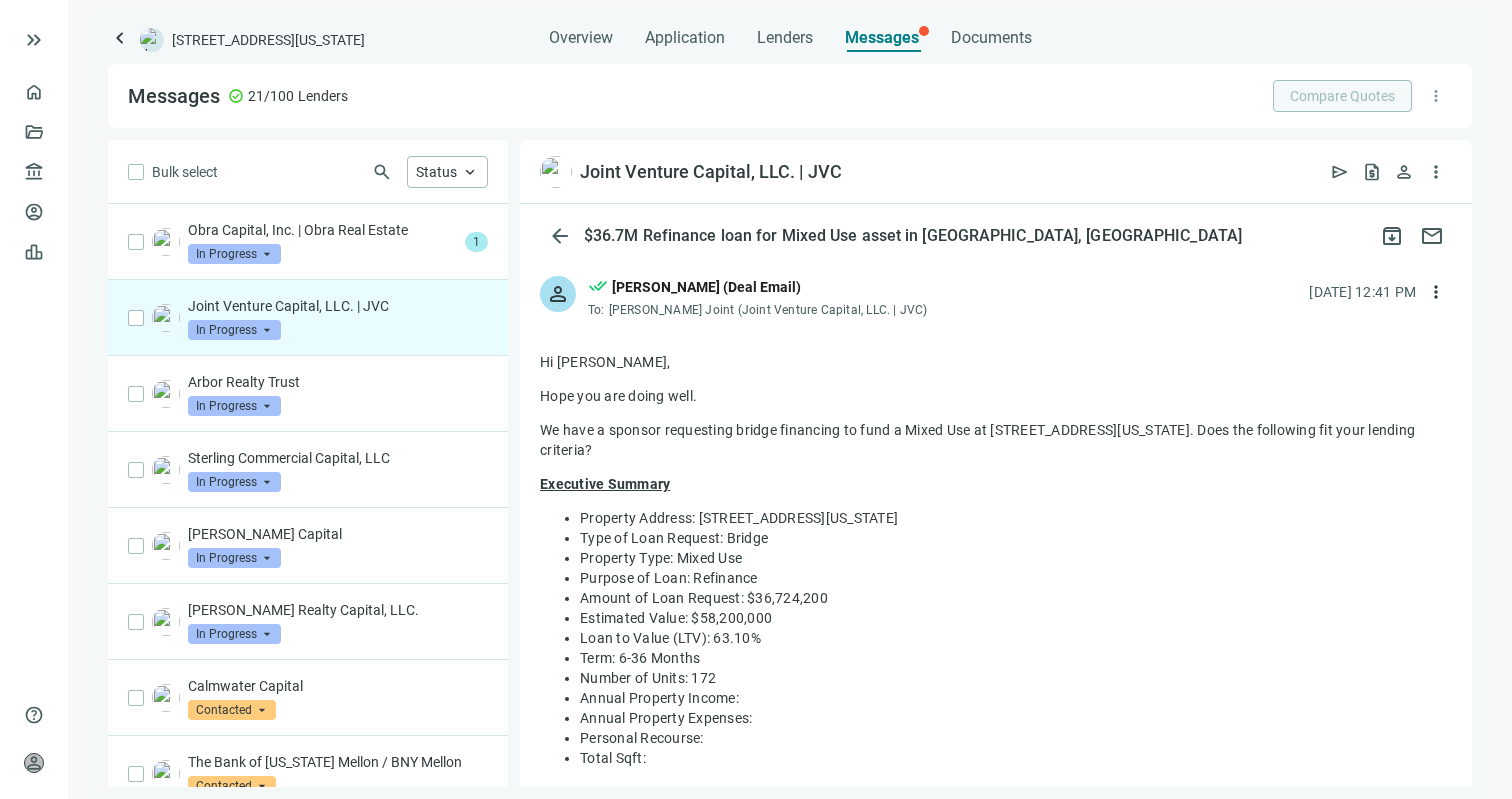 click on "[PERSON_NAME] Joint (Joint Venture Capital, LLC. | JVC)" at bounding box center (768, 310) 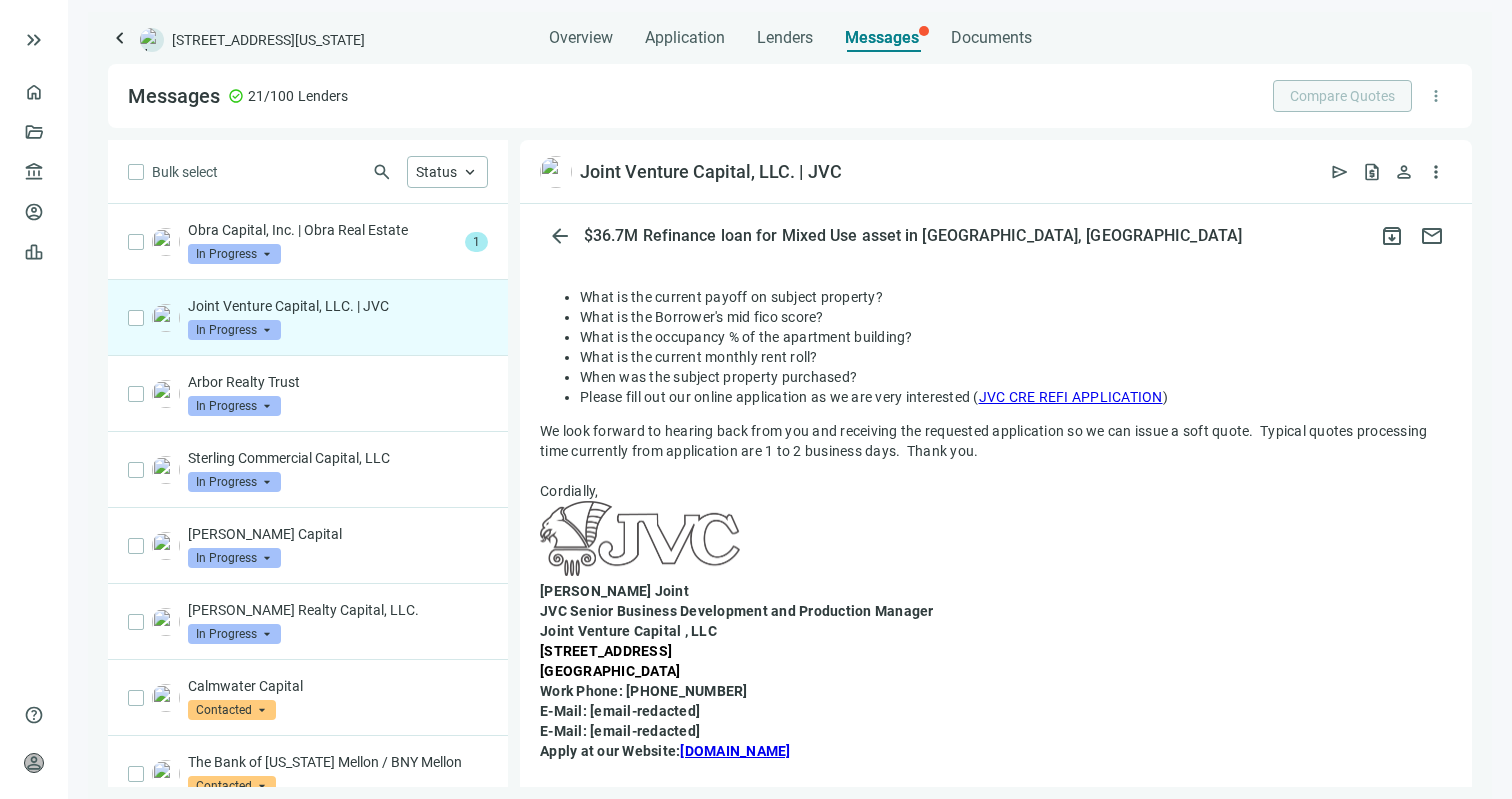 scroll, scrollTop: 311, scrollLeft: 0, axis: vertical 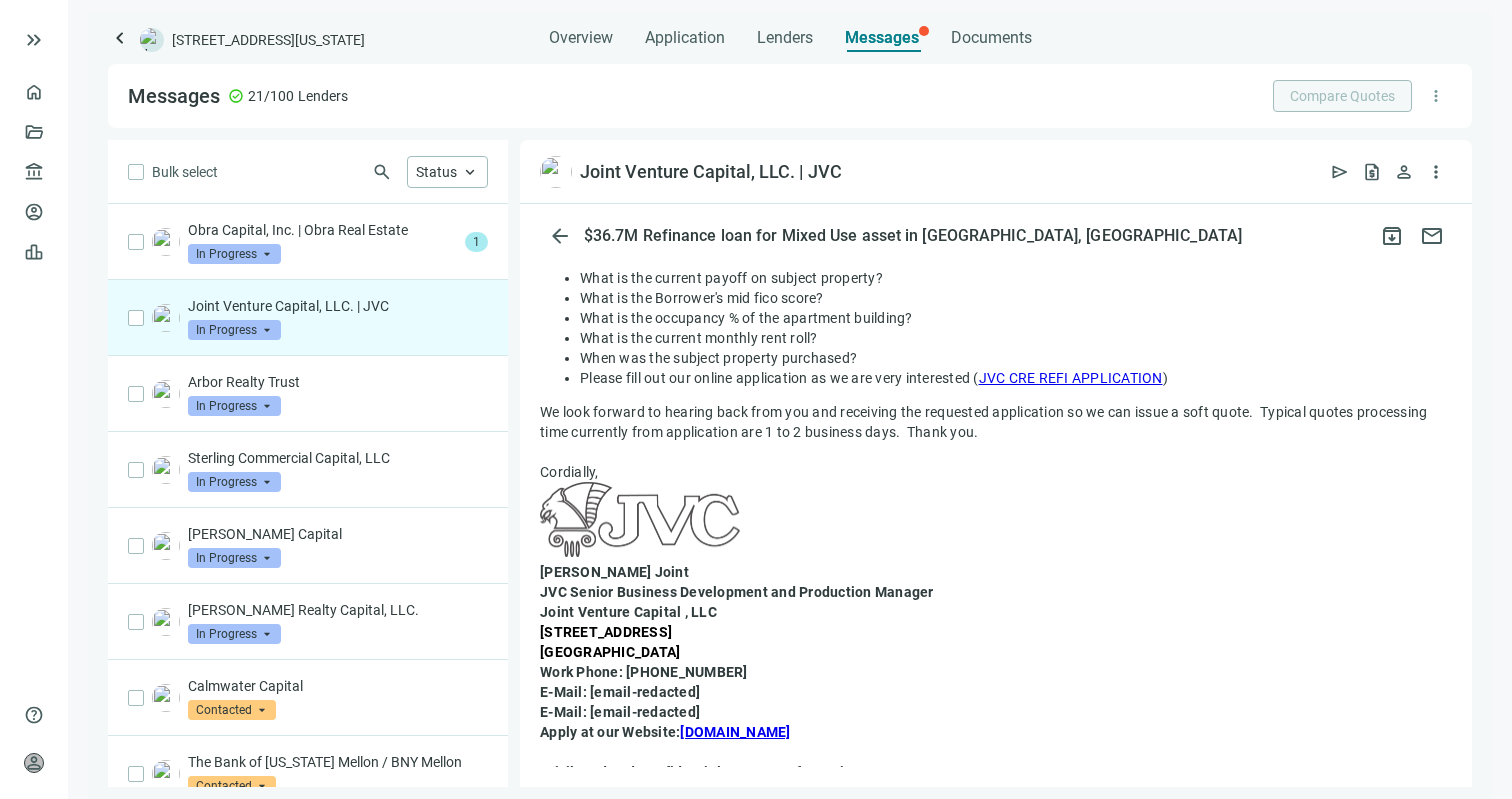 click on "JVC CRE REFI APPLICATION" at bounding box center (1071, 378) 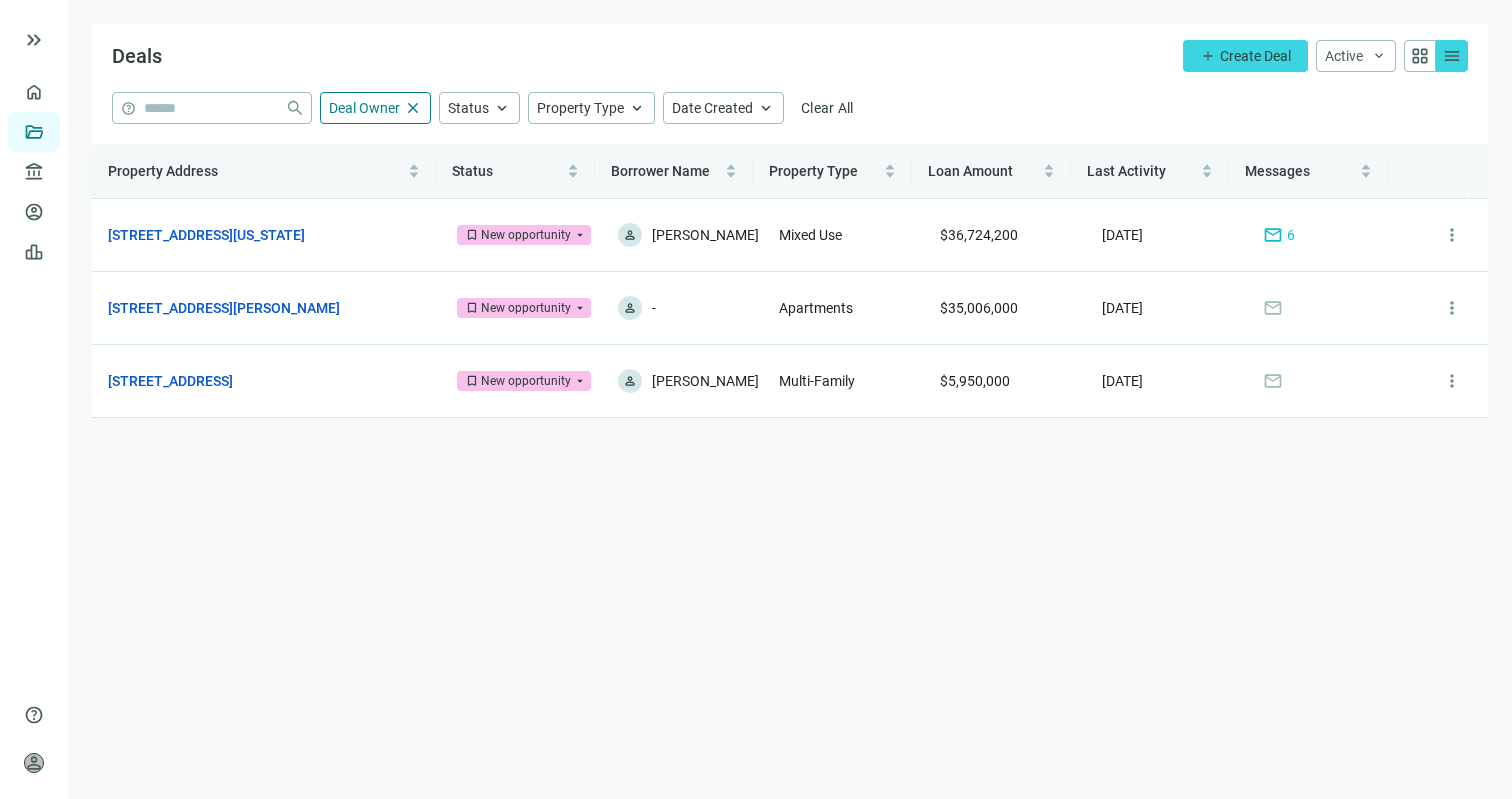 scroll, scrollTop: 0, scrollLeft: 0, axis: both 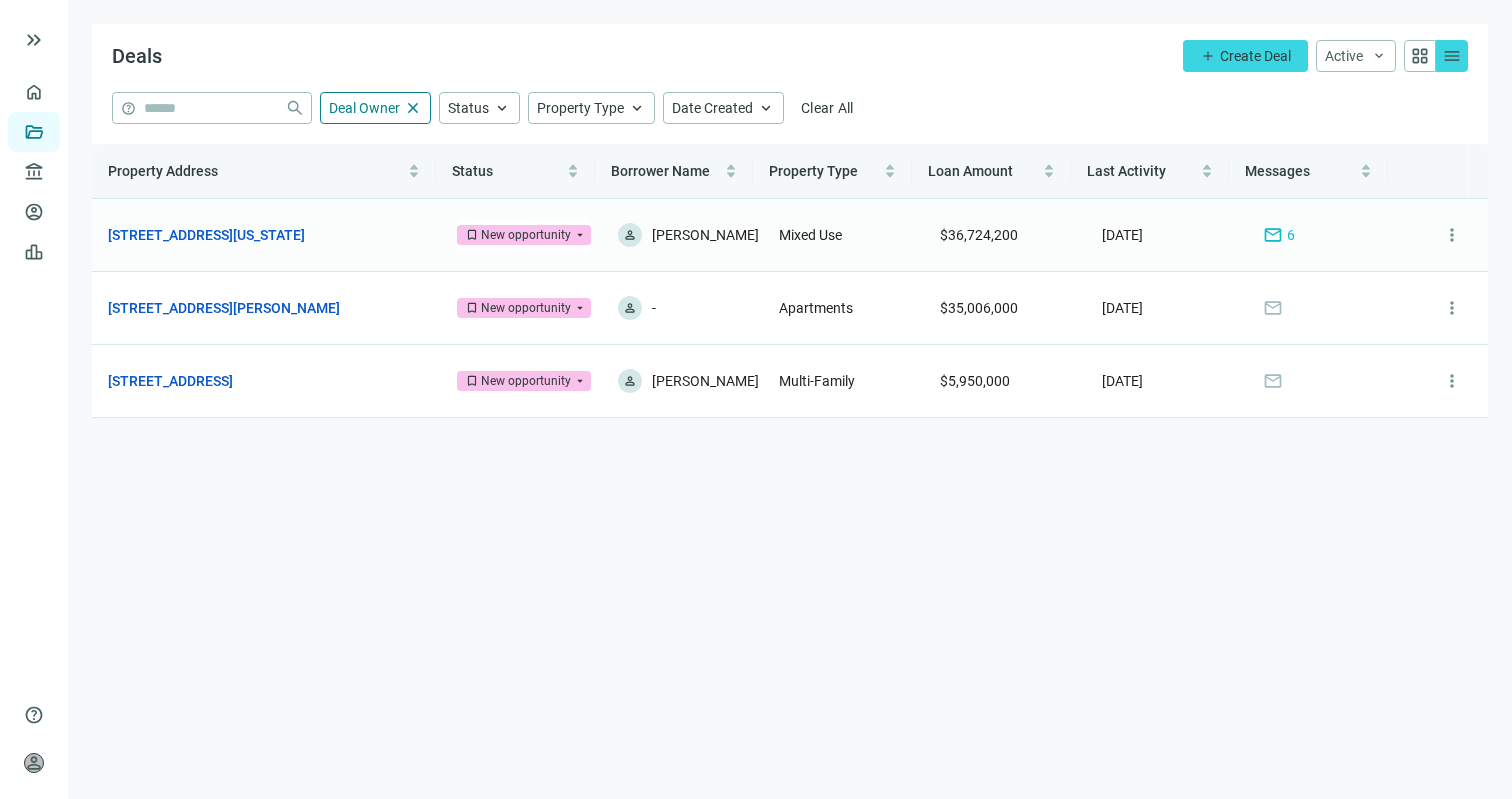 click on "[STREET_ADDRESS][US_STATE] open_in_new" at bounding box center [266, 235] 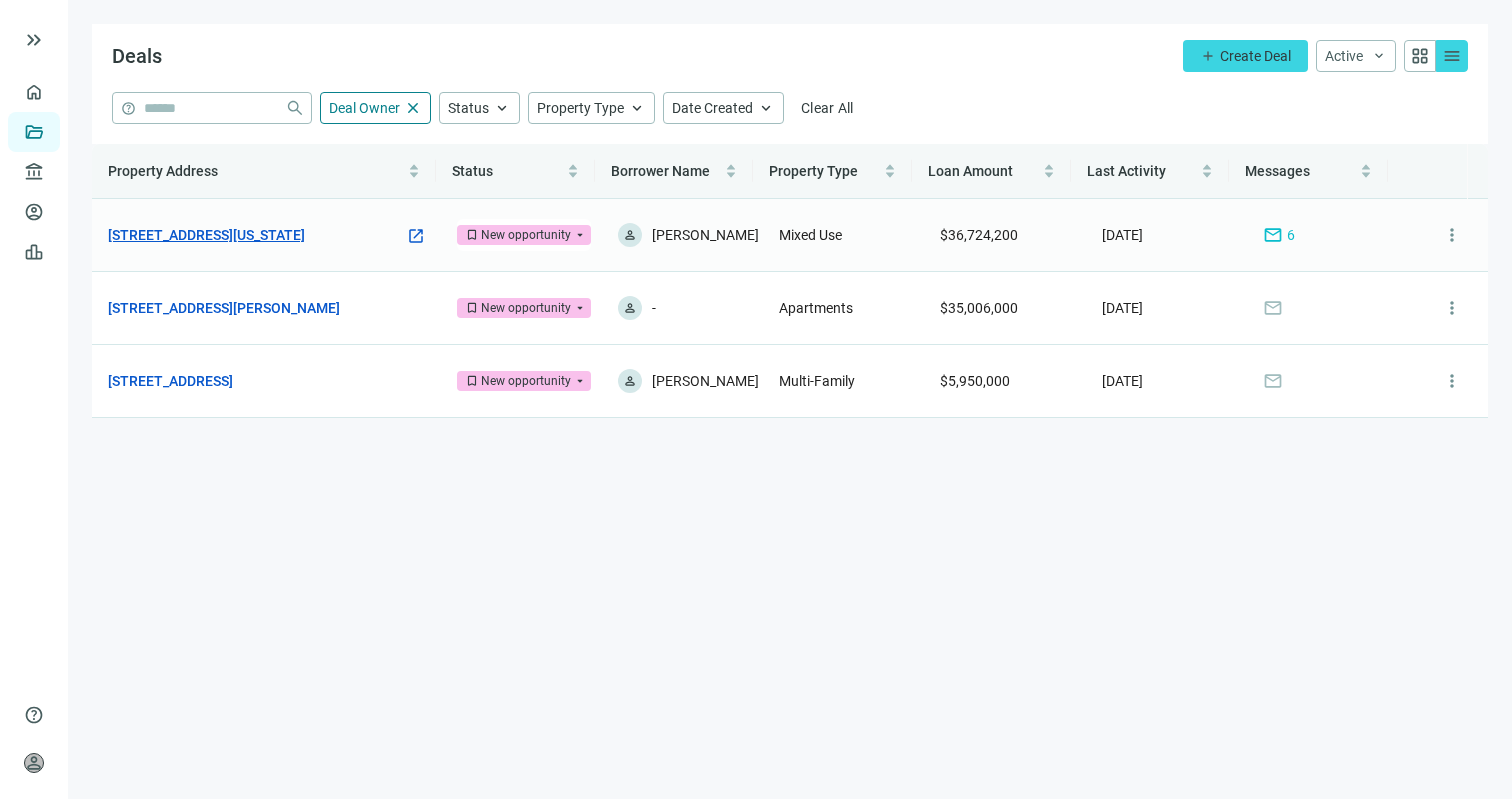 click on "[STREET_ADDRESS][US_STATE]" at bounding box center (206, 235) 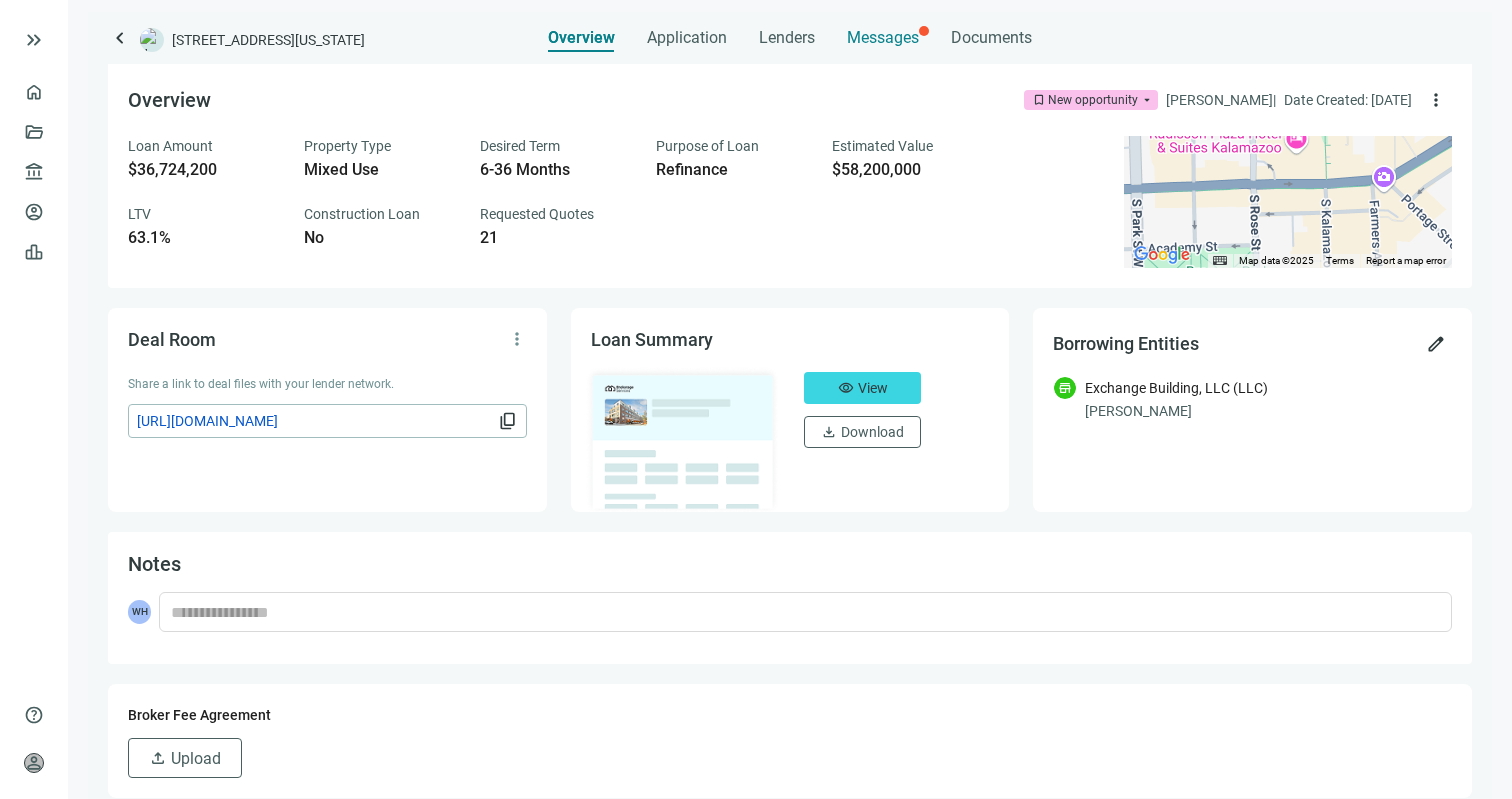 click on "Messages" at bounding box center [883, 37] 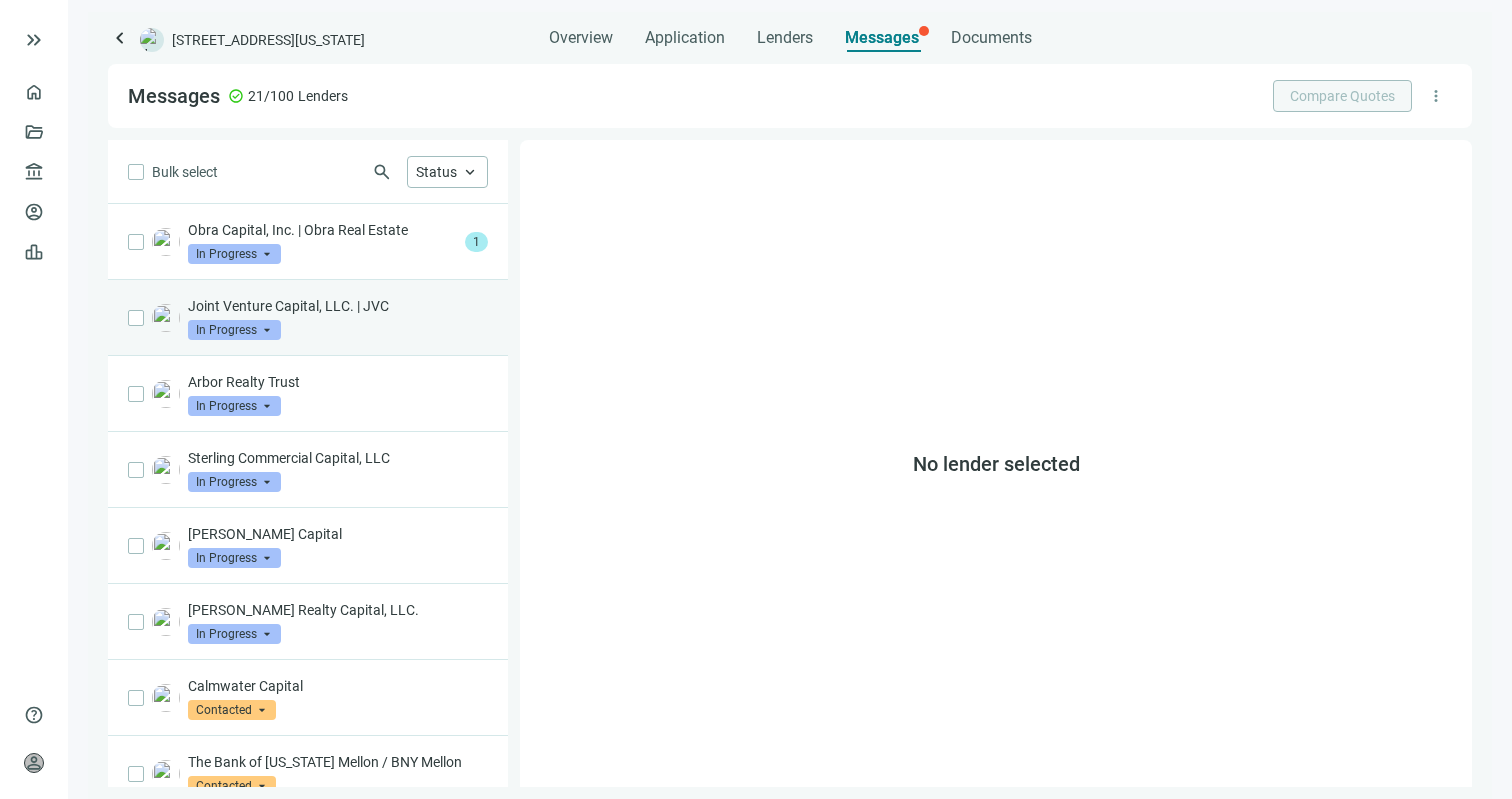 click on "Joint Venture Capital, LLC. | JVC In Progress arrow_drop_down" at bounding box center (338, 318) 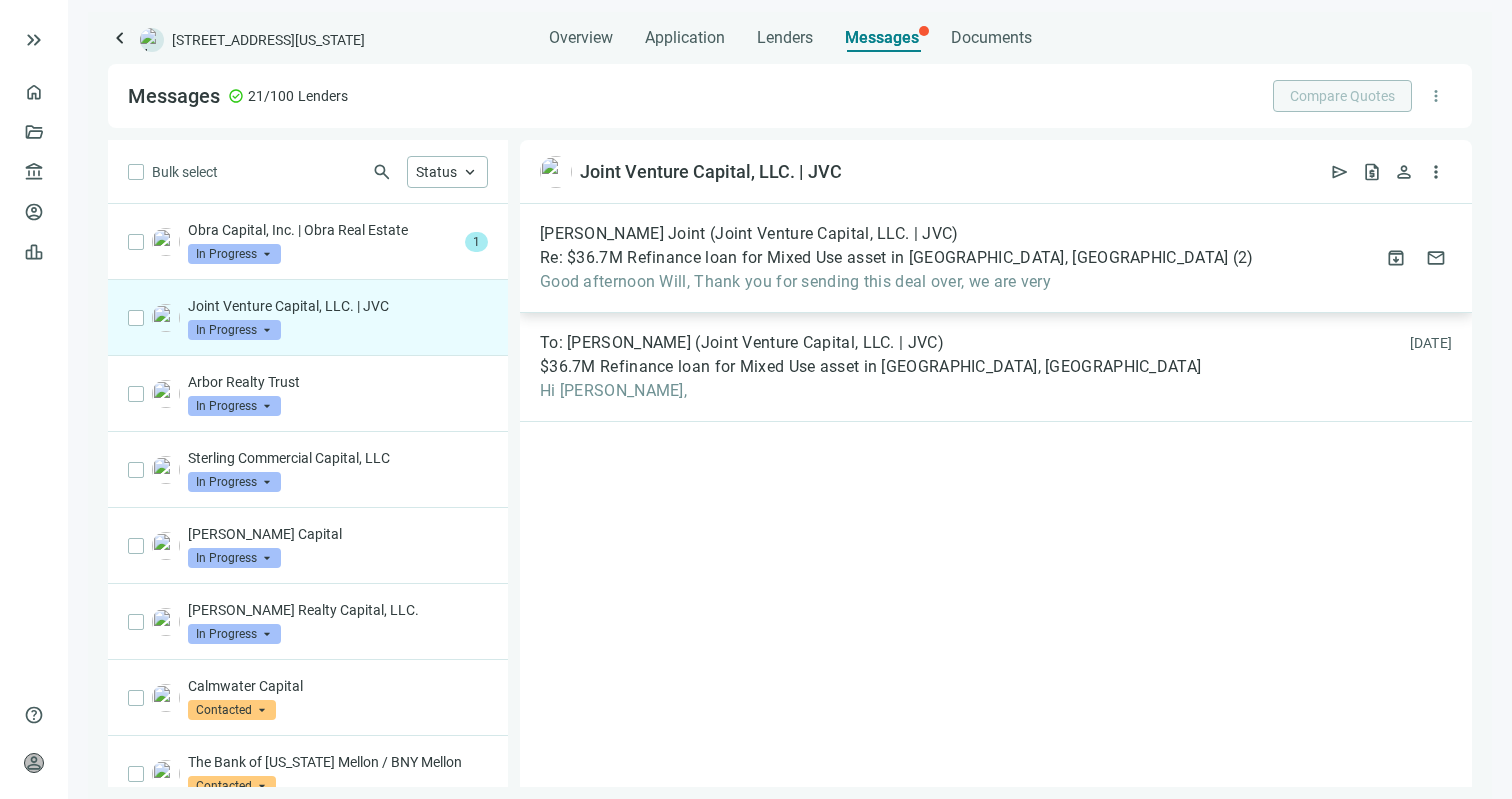 click on "Re: $36.7M Refinance loan for Mixed Use asset in [GEOGRAPHIC_DATA], [GEOGRAPHIC_DATA]" at bounding box center [884, 258] 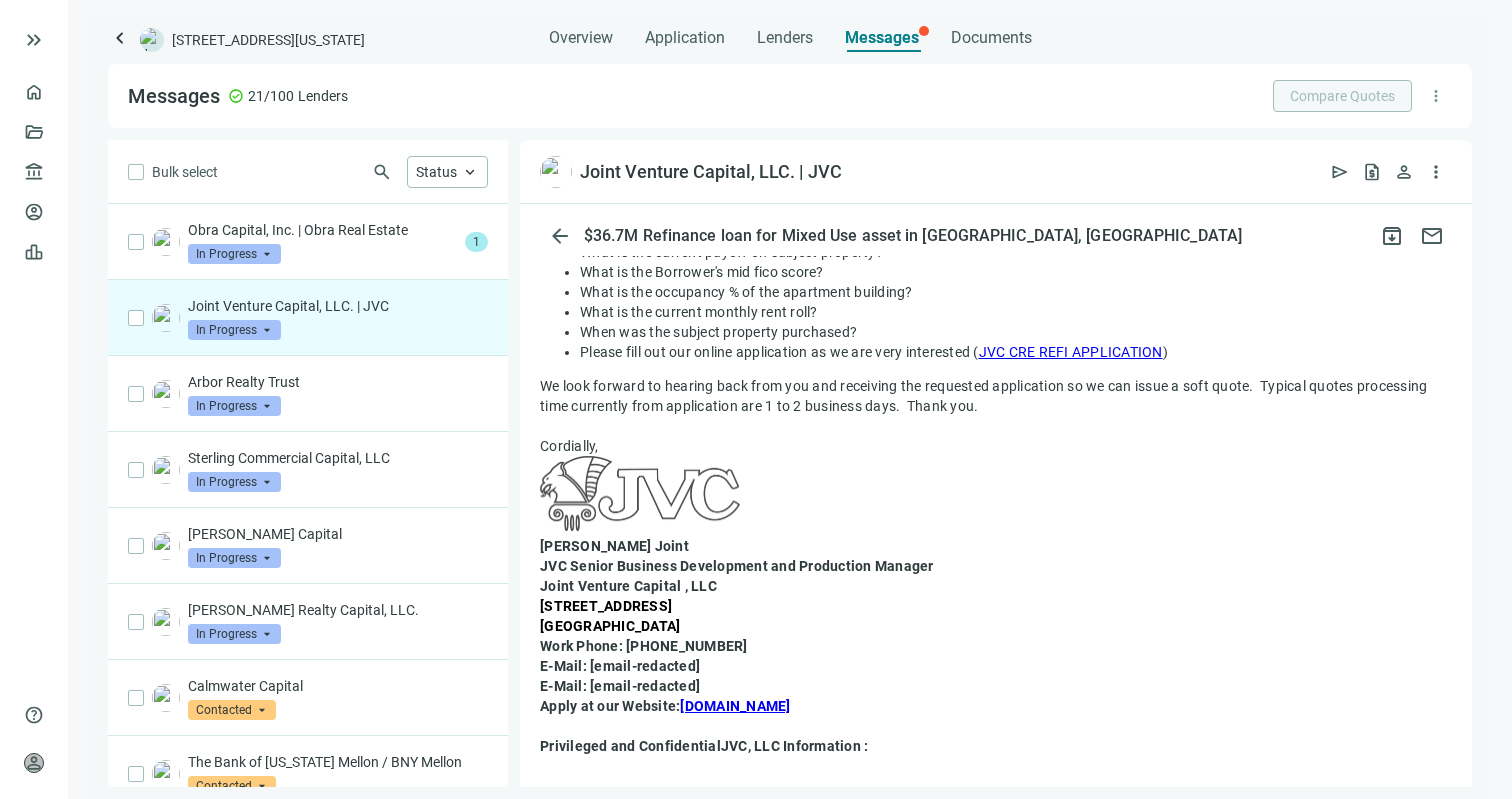 scroll, scrollTop: 363, scrollLeft: 0, axis: vertical 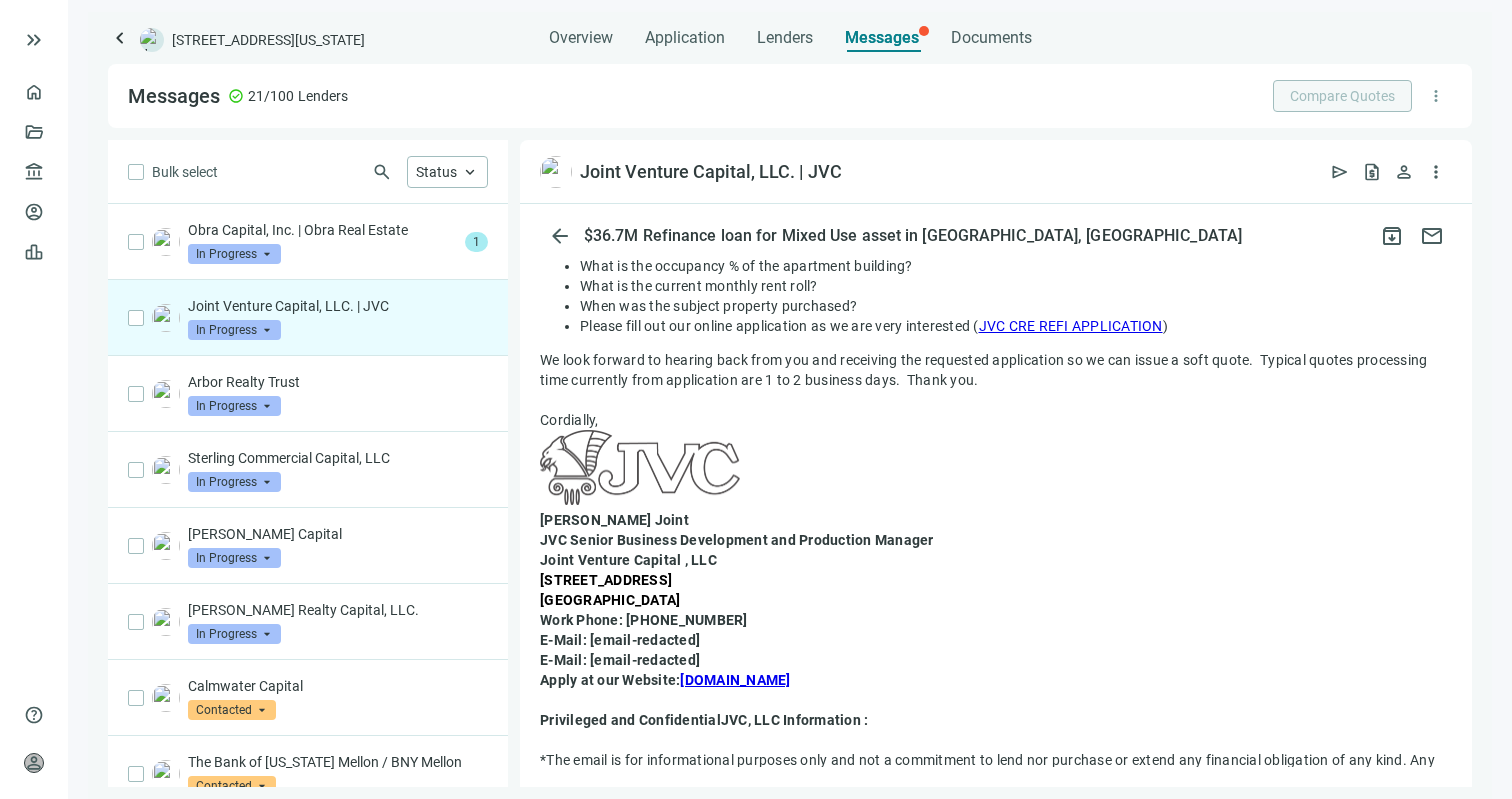 drag, startPoint x: 738, startPoint y: 617, endPoint x: 628, endPoint y: 617, distance: 110 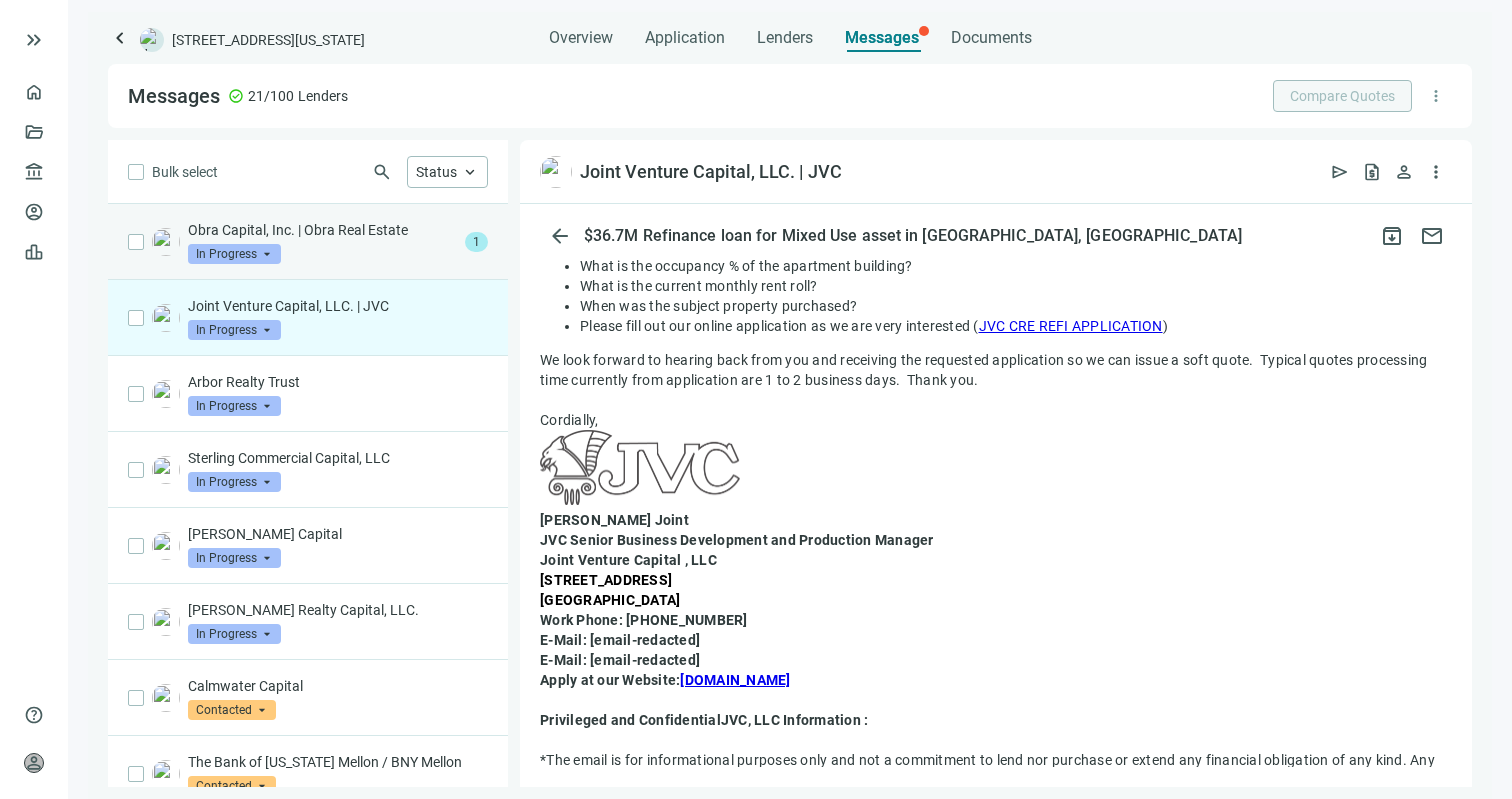 click on "Obra Capital, Inc. | Obra Real Estate In Progress arrow_drop_down" at bounding box center (322, 242) 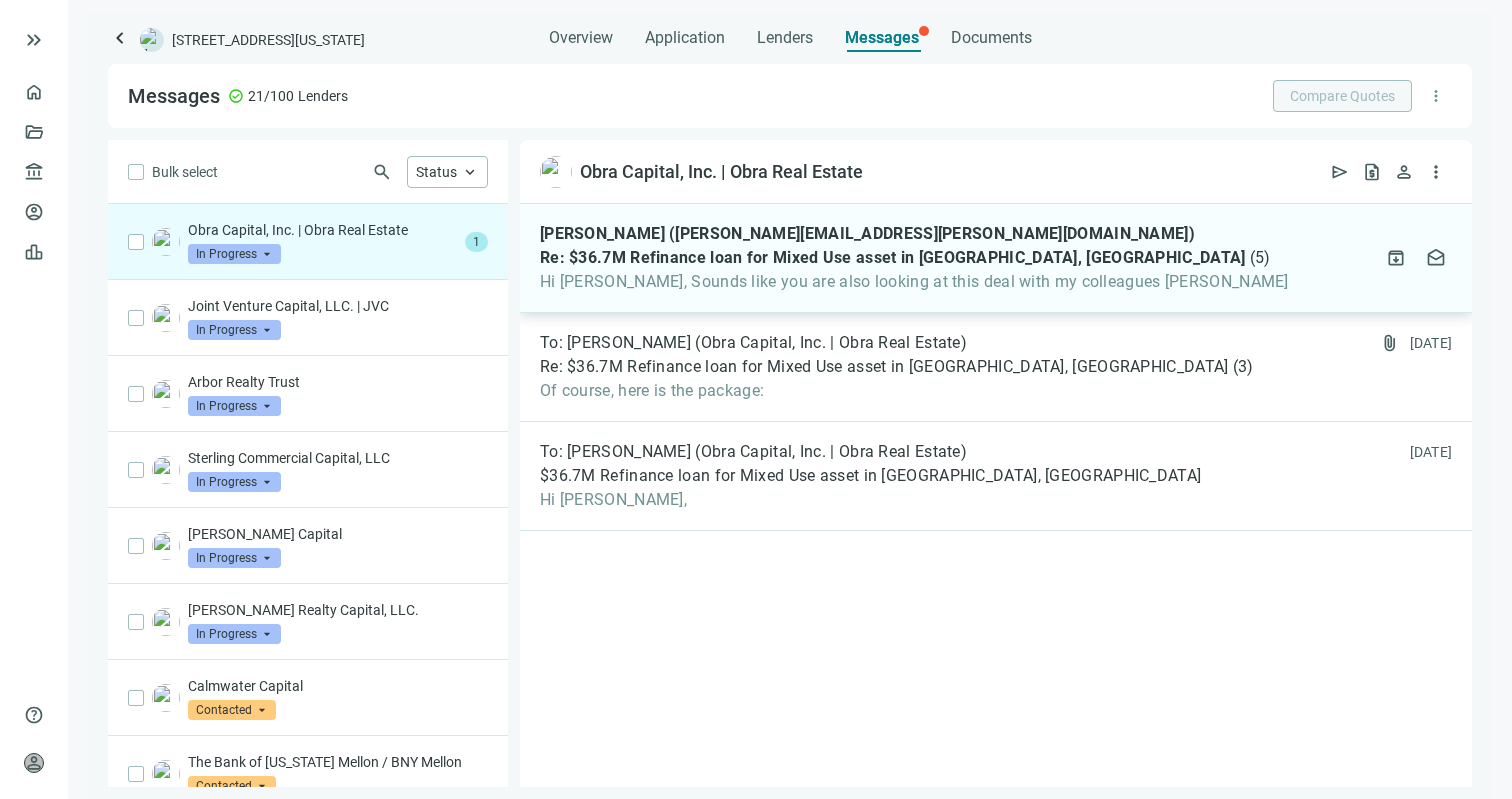 click on "Hi [PERSON_NAME], Sounds like you are also looking at this deal with my colleagues [PERSON_NAME]" at bounding box center [914, 282] 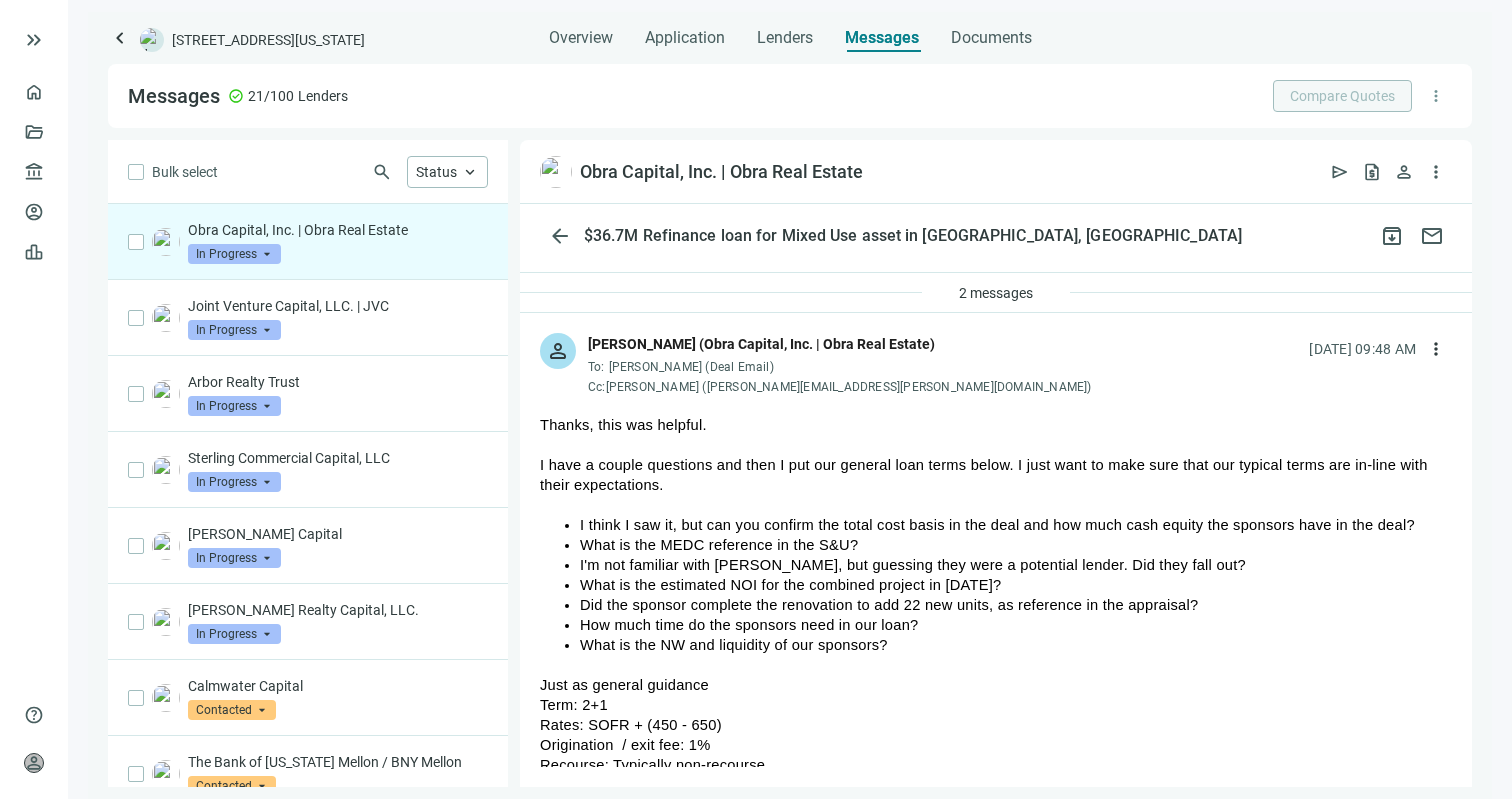 scroll, scrollTop: 0, scrollLeft: 0, axis: both 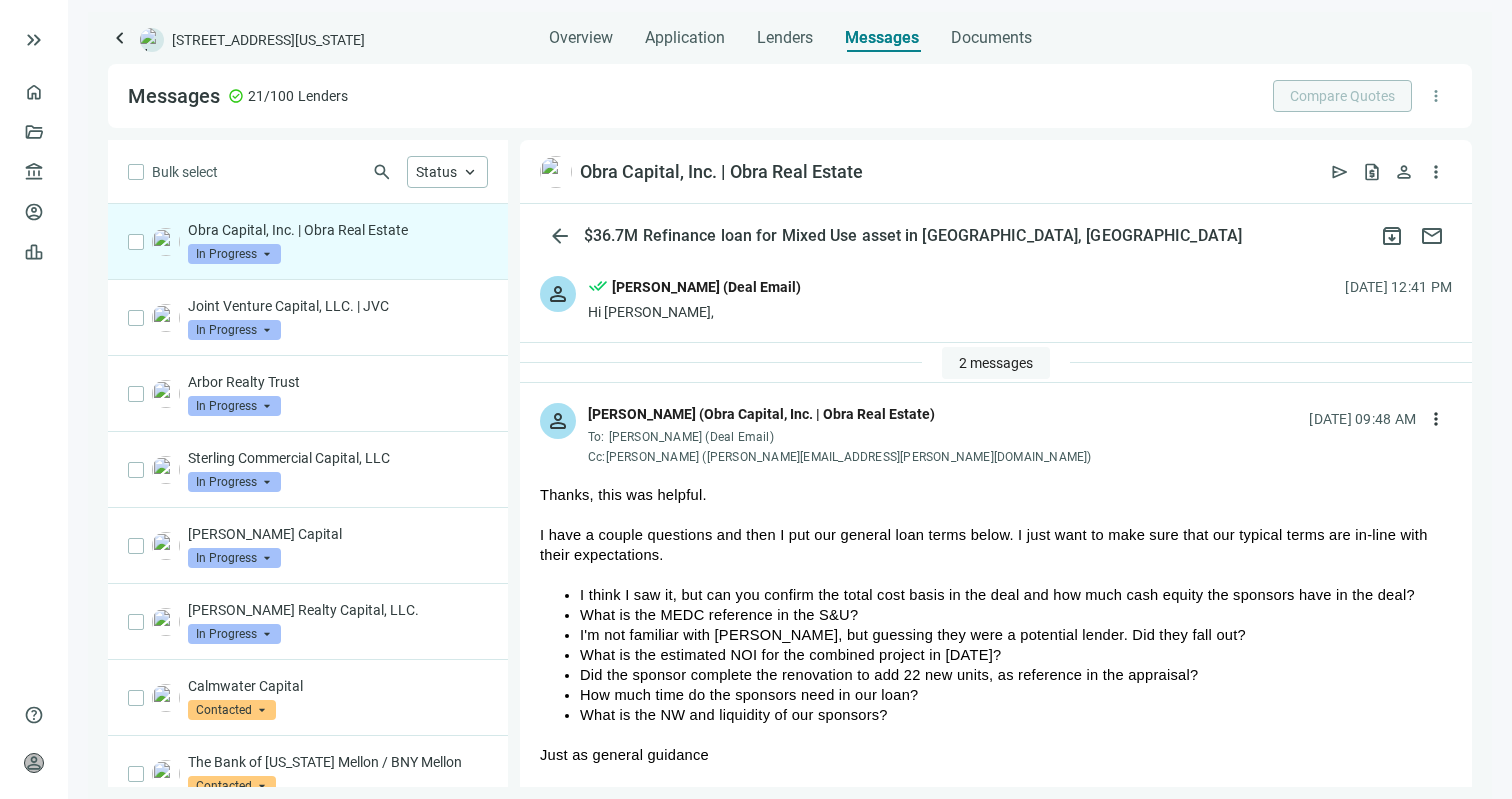 click on "2 messages" at bounding box center (996, 363) 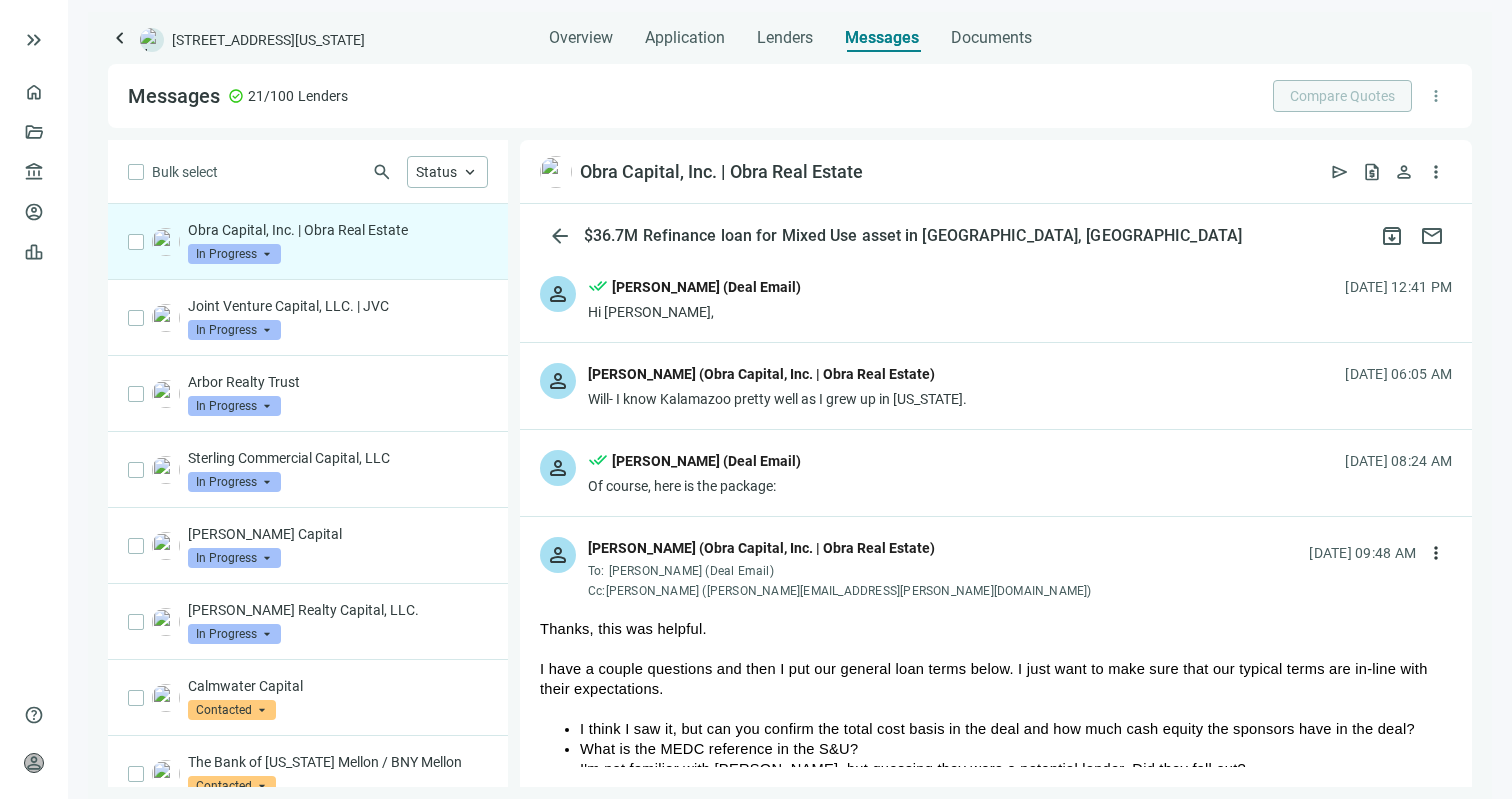 click on "[PERSON_NAME] (Obra Capital, Inc. | Obra Real Estate)" at bounding box center [777, 376] 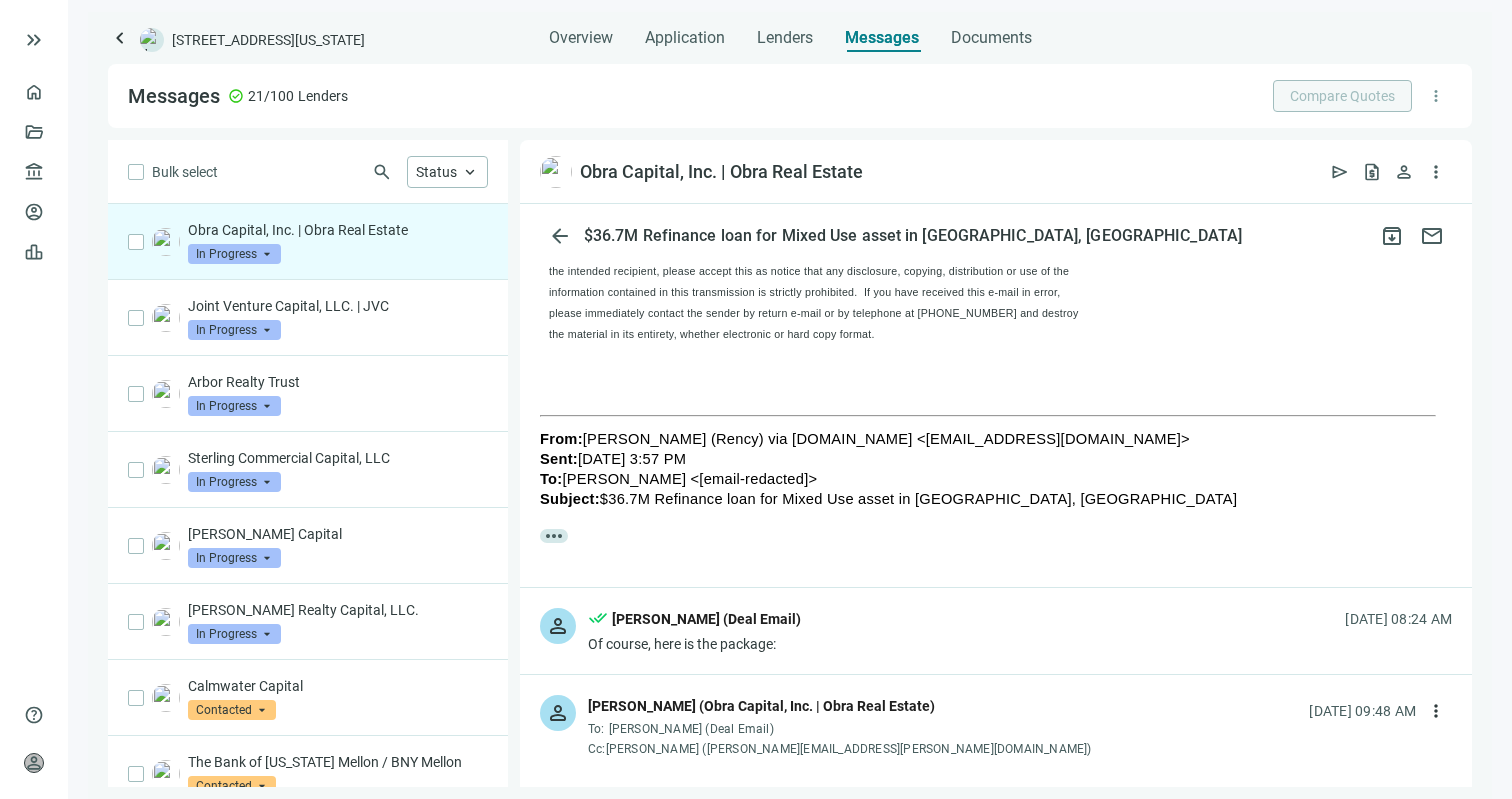 scroll, scrollTop: 897, scrollLeft: 0, axis: vertical 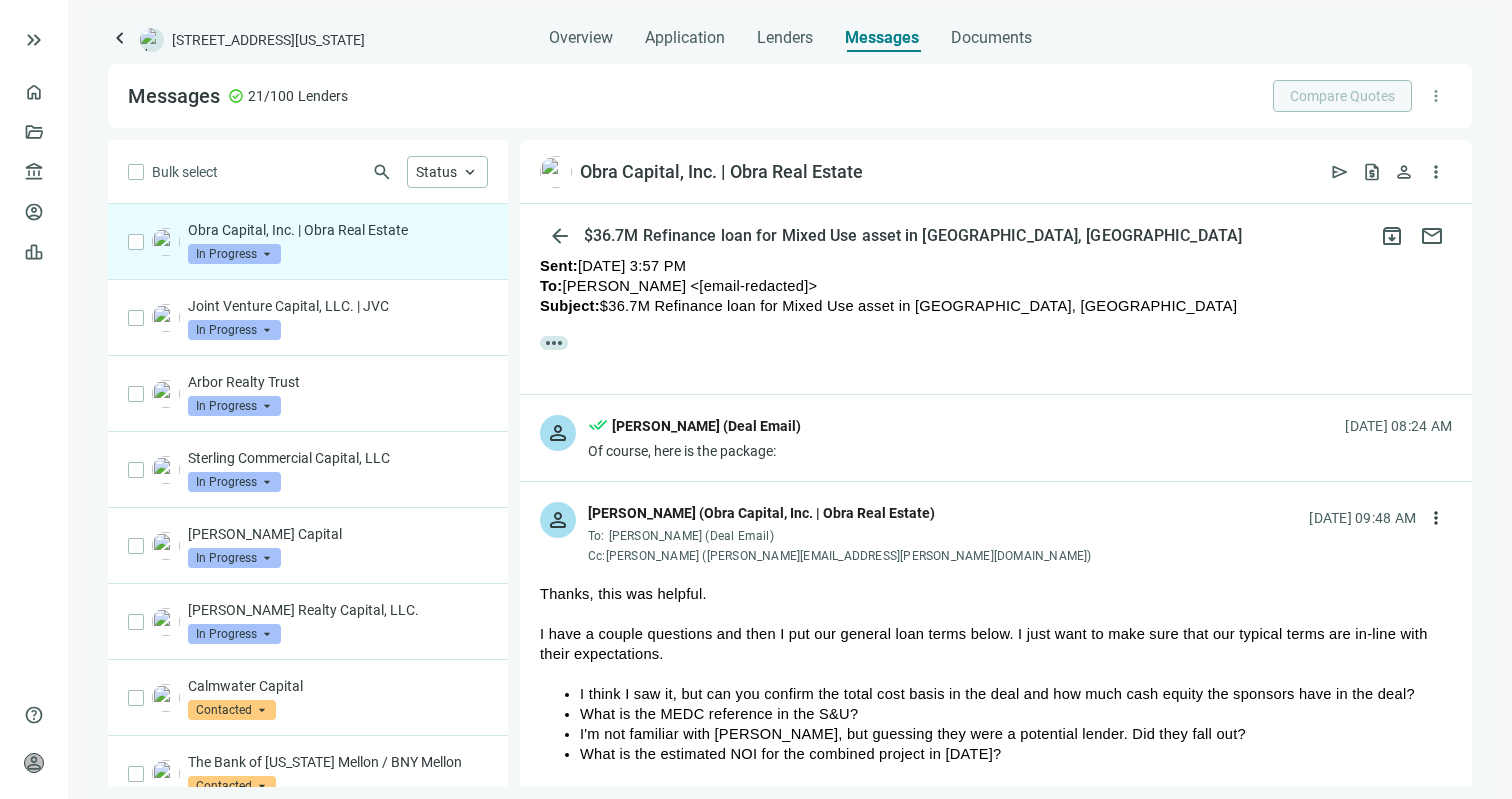 click on "person done_all [PERSON_NAME] (Deal Email) Of course, here is the package: [DATE] 08:24 AM" at bounding box center (996, 438) 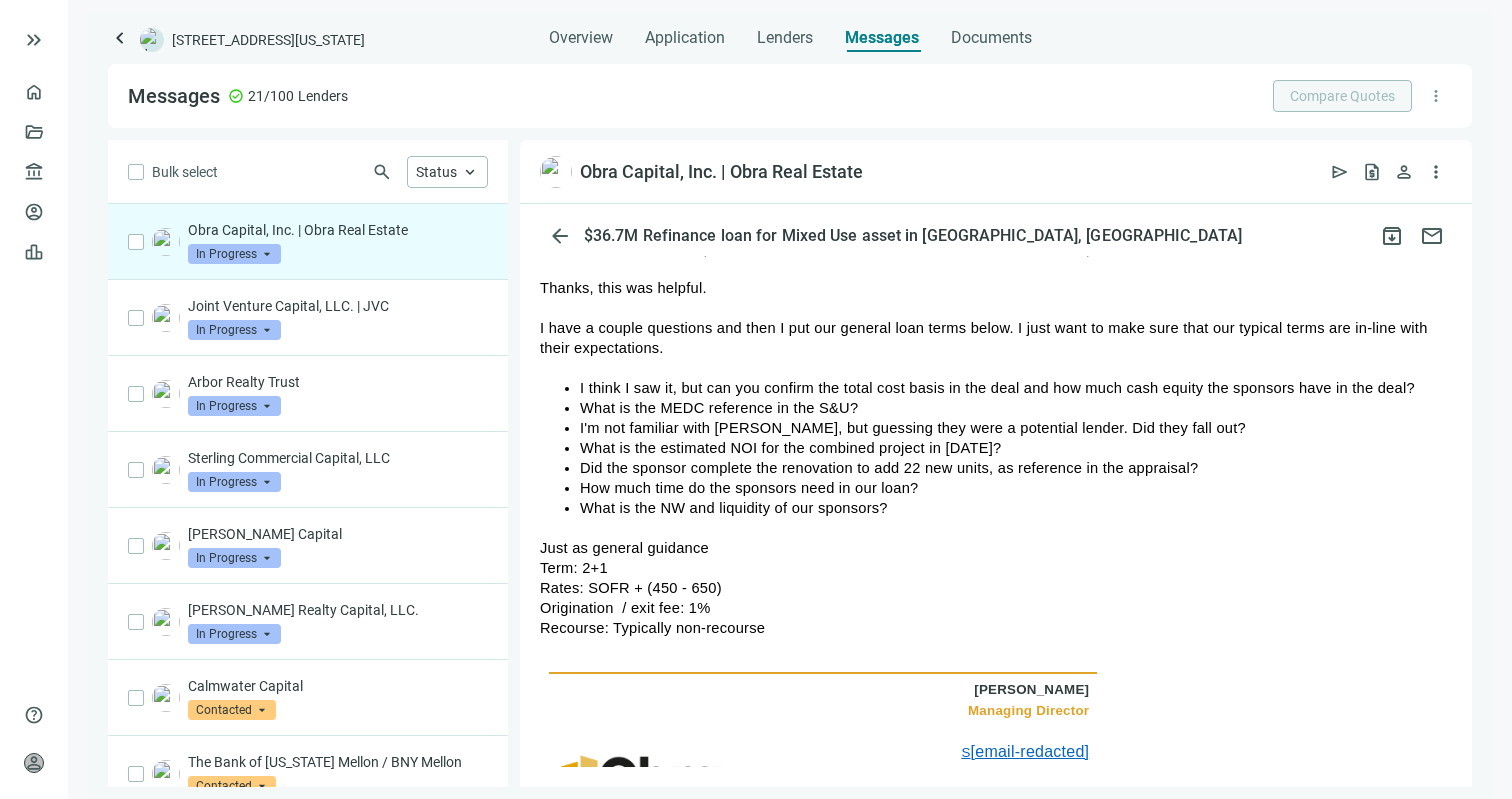 scroll, scrollTop: 1513, scrollLeft: 0, axis: vertical 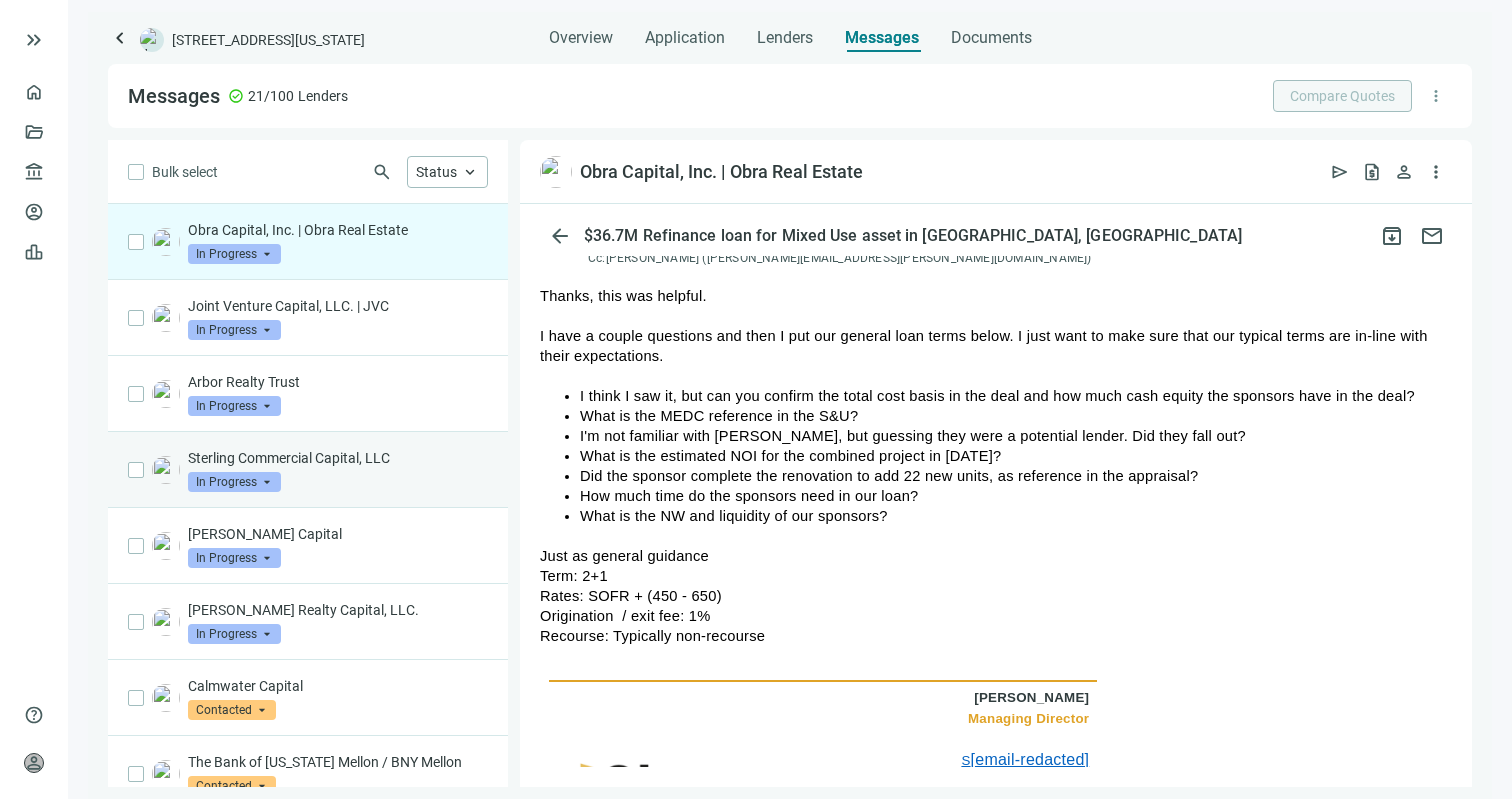 click on "Sterling Commercial Capital, LLC In Progress arrow_drop_down" at bounding box center (338, 470) 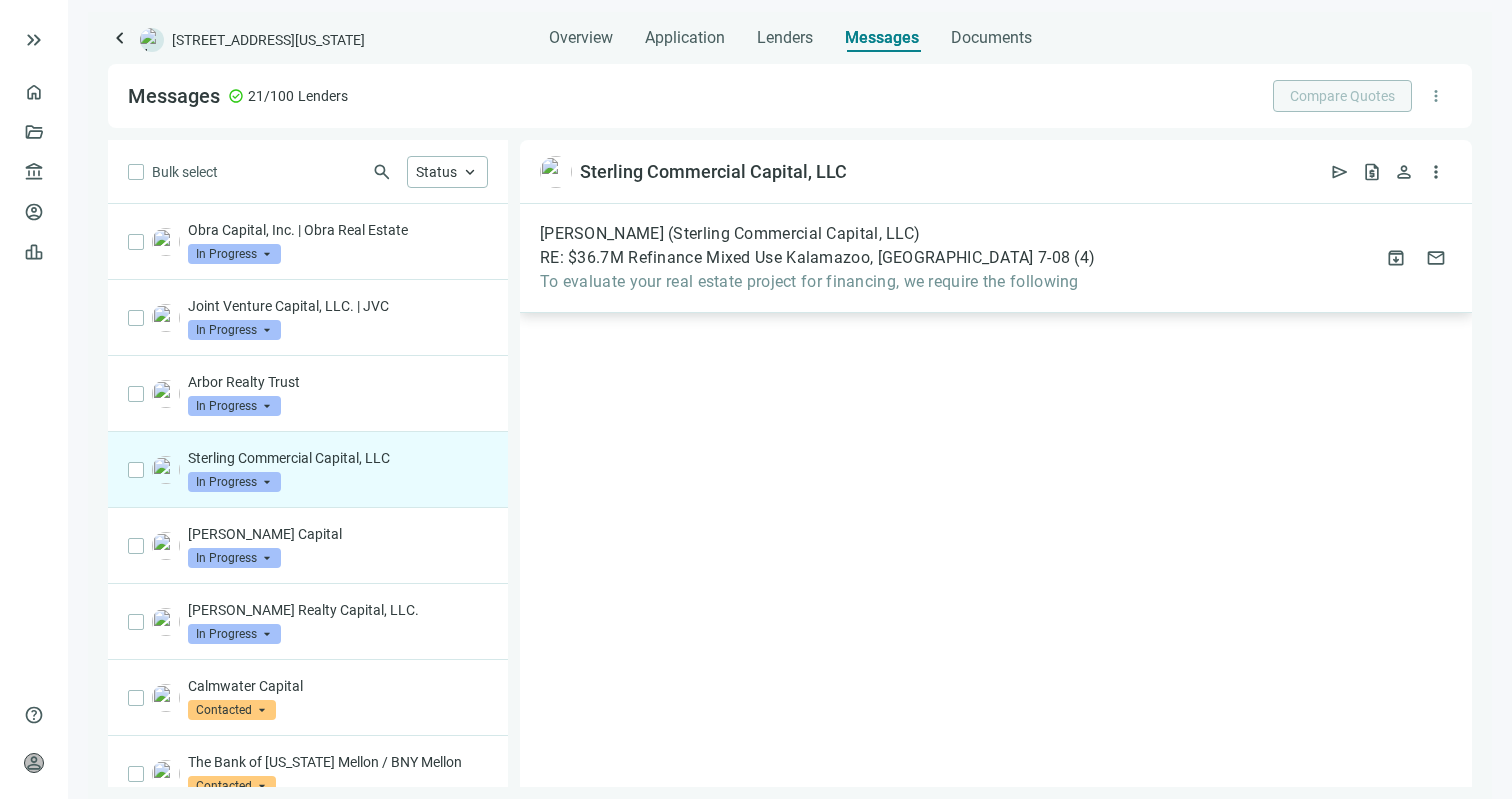 click on "[PERSON_NAME] (Sterling Commercial Capital, LLC) RE: $36.7M Refinance Mixed Use Kalamazoo, [GEOGRAPHIC_DATA] 7-08 ( 4 ) To evaluate your real estate project for financing, we require the following" at bounding box center [817, 258] 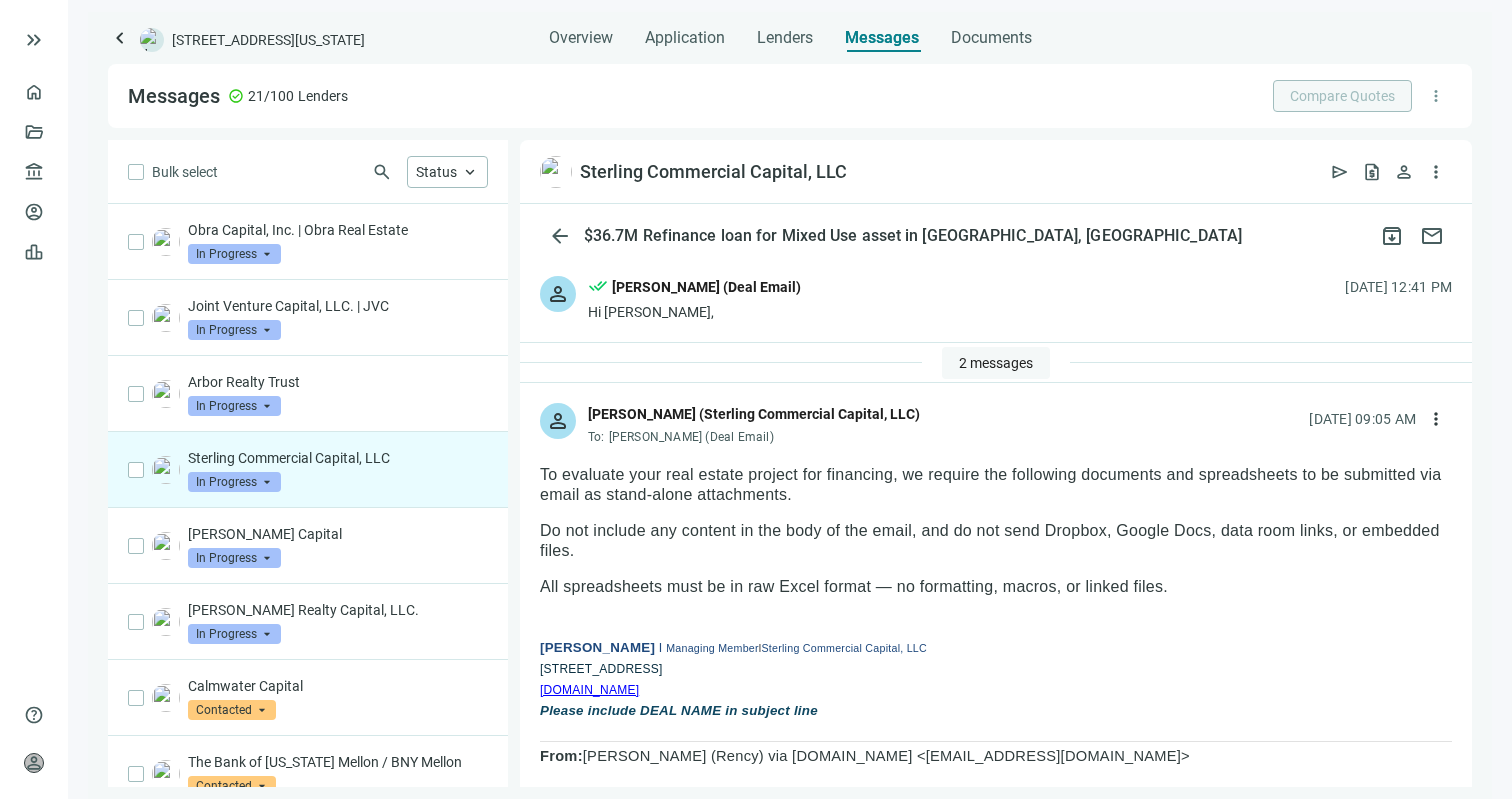 click on "2 messages" at bounding box center (996, 363) 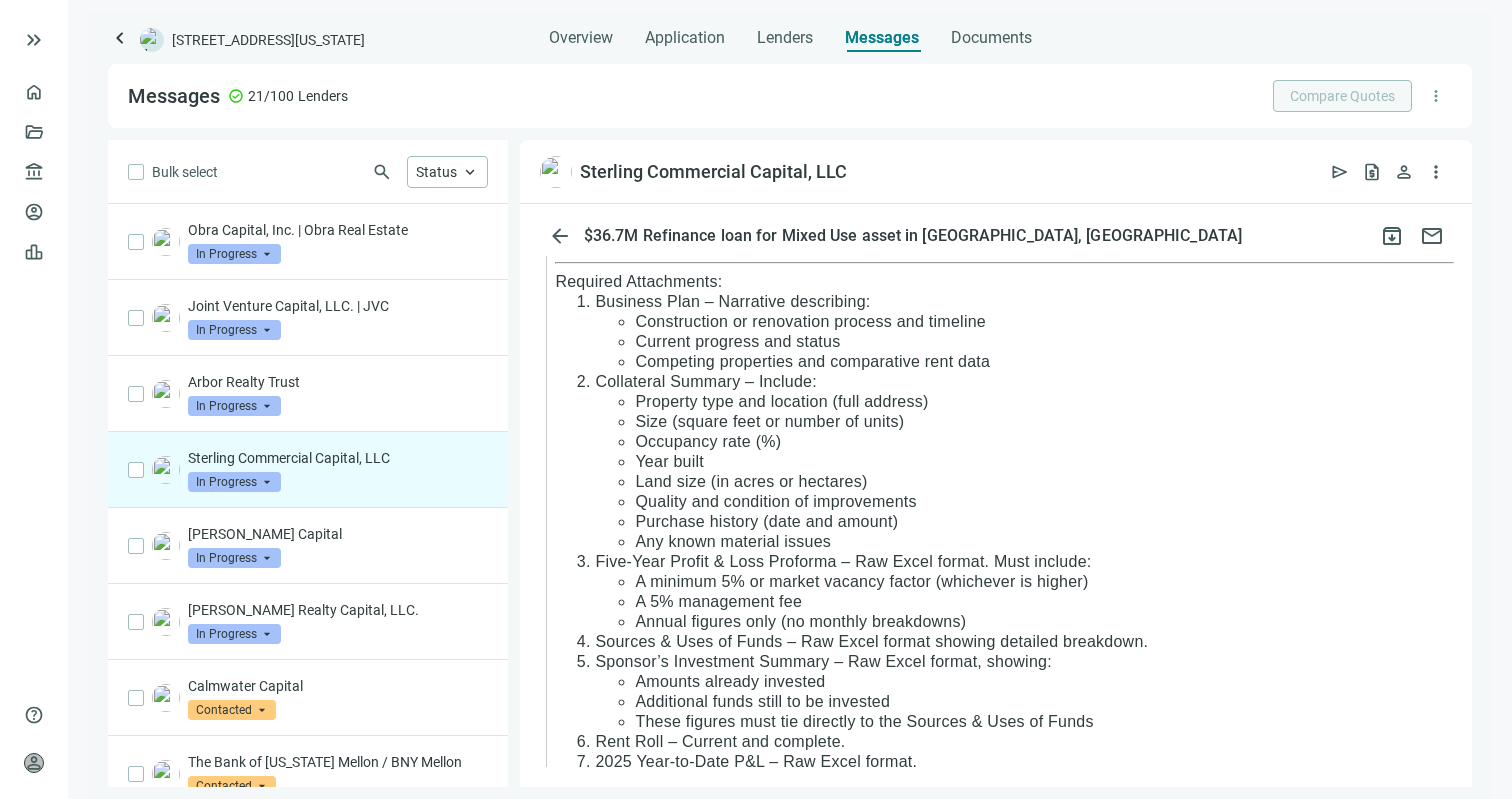 scroll, scrollTop: 1430, scrollLeft: 0, axis: vertical 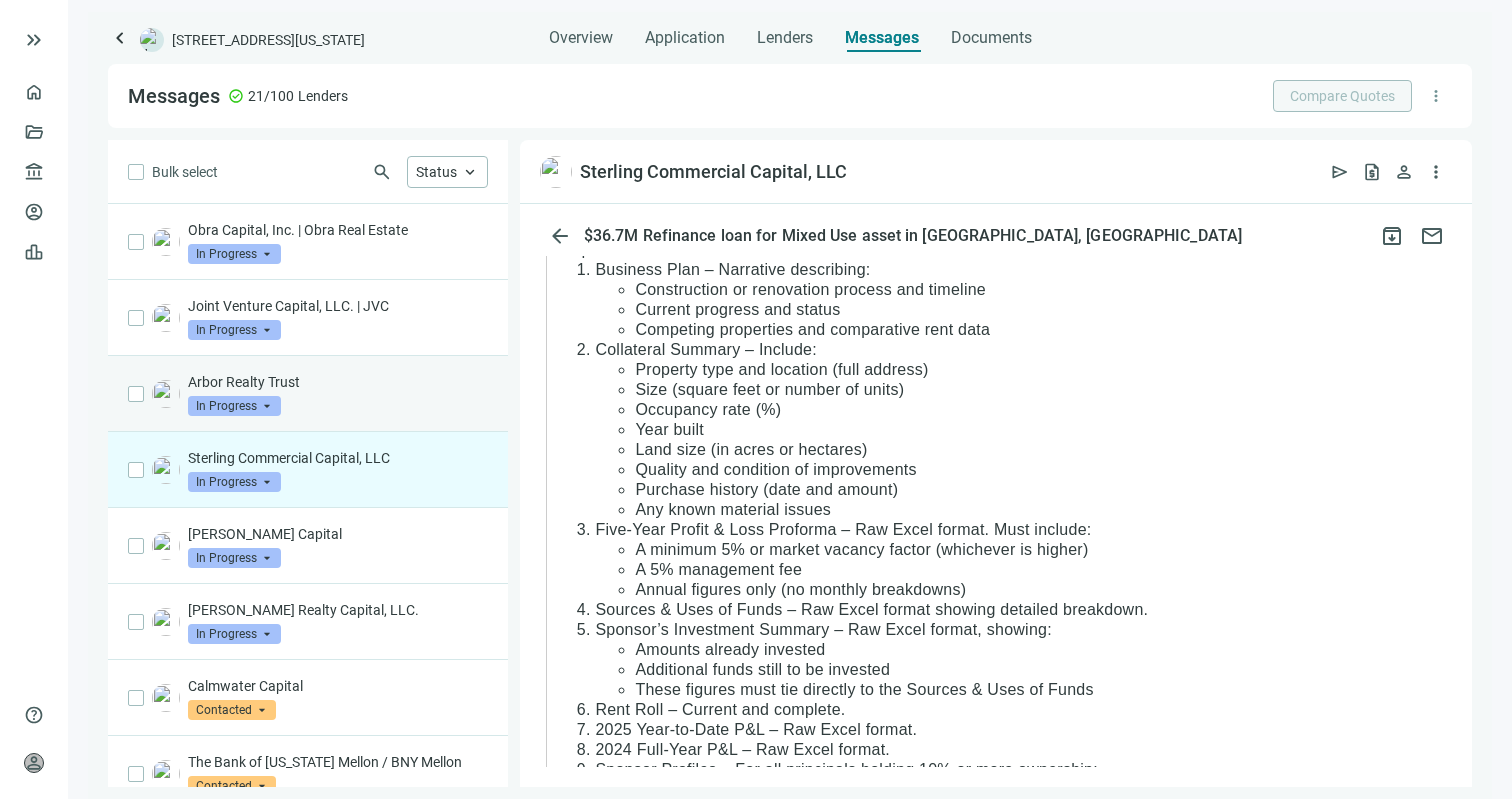 click on "Arbor Realty Trust In Progress arrow_drop_down" at bounding box center (338, 394) 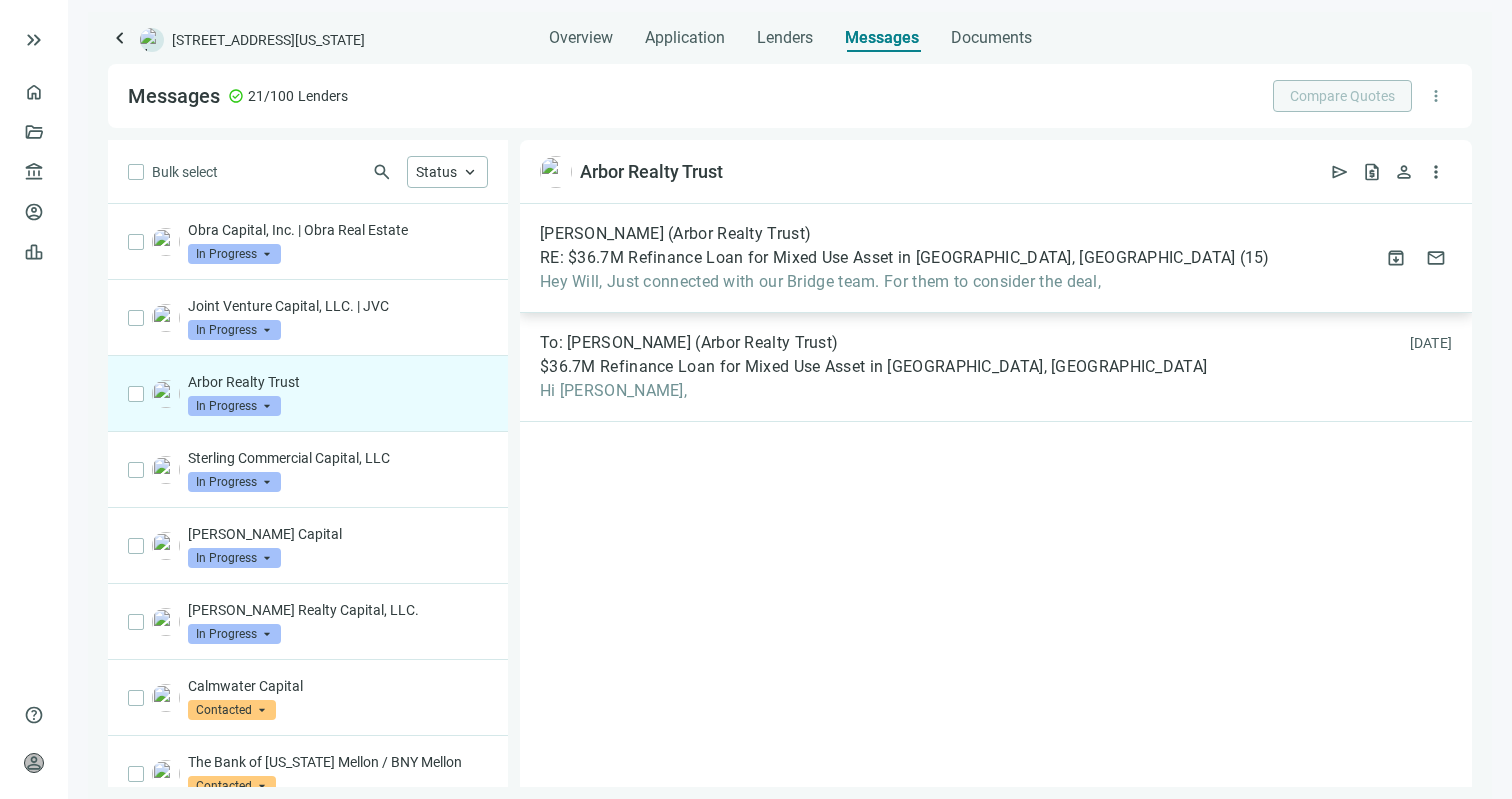 click on "RE: $36.7M Refinance Loan for Mixed Use Asset in [GEOGRAPHIC_DATA], [GEOGRAPHIC_DATA]" at bounding box center [888, 258] 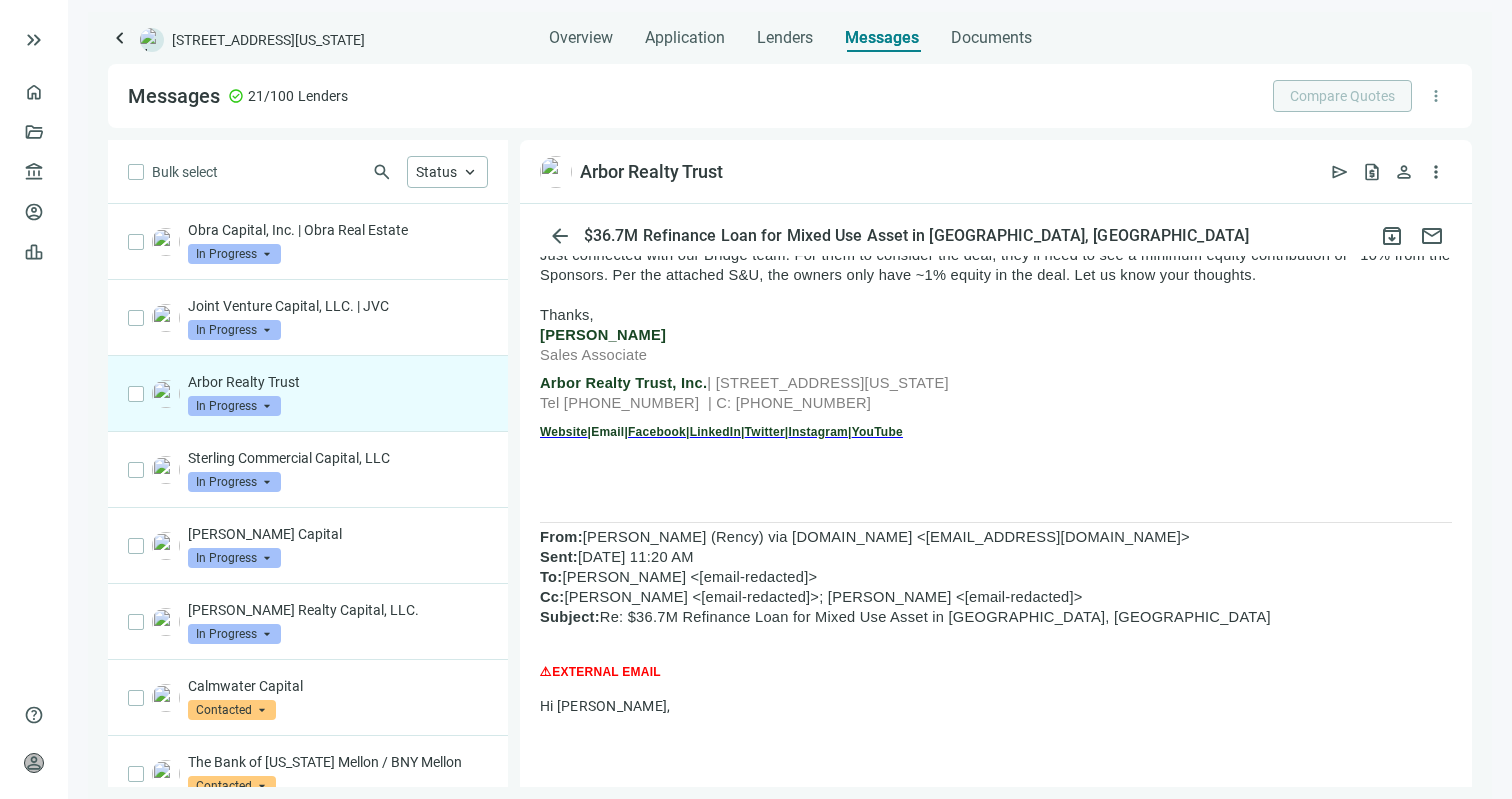 scroll, scrollTop: 279, scrollLeft: 0, axis: vertical 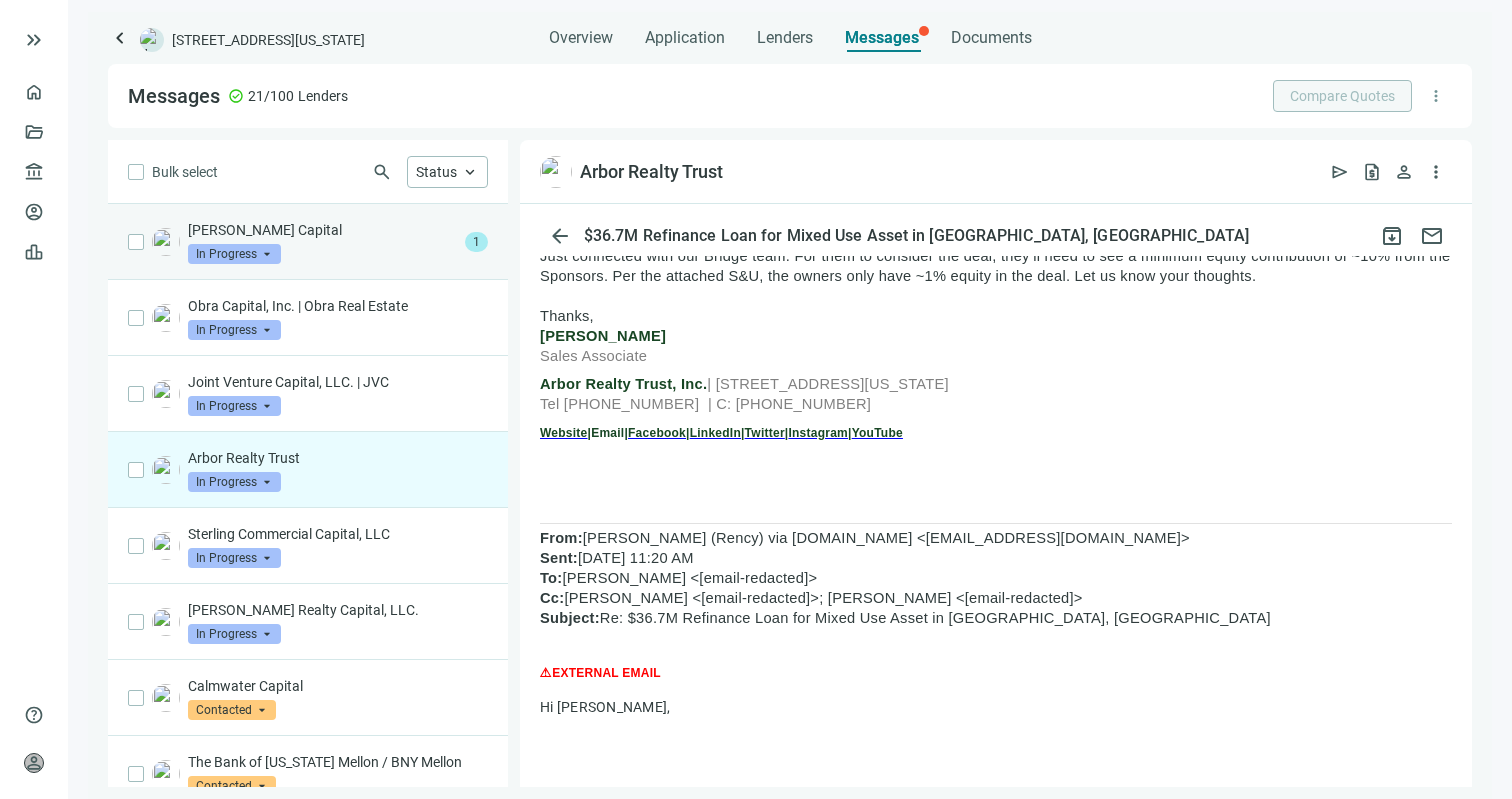 click on "[PERSON_NAME] Capital In Progress arrow_drop_down 1" at bounding box center [308, 242] 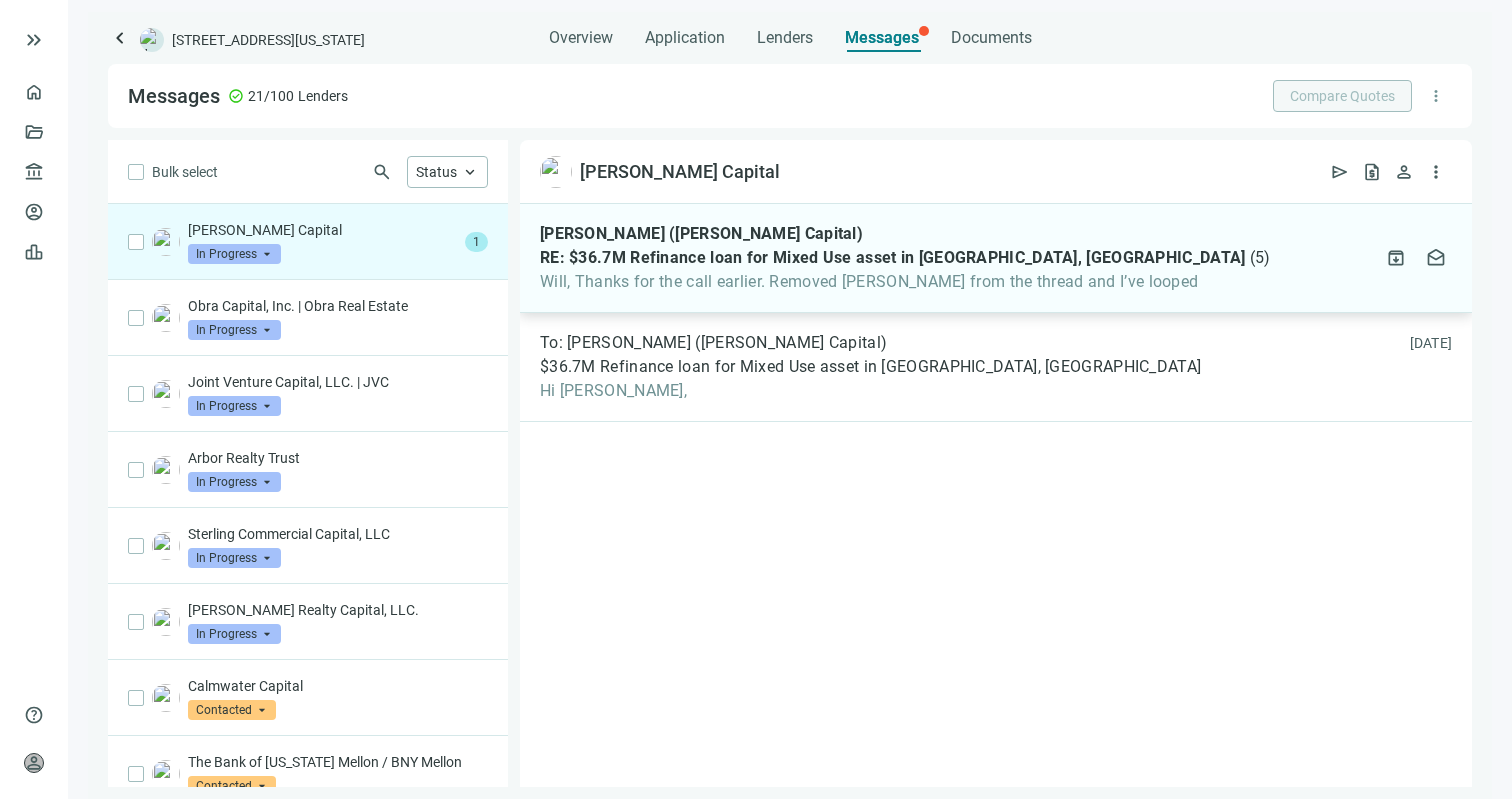 click on "Will, Thanks for the call earlier. Removed [PERSON_NAME] from the thread and I’ve looped" at bounding box center (905, 282) 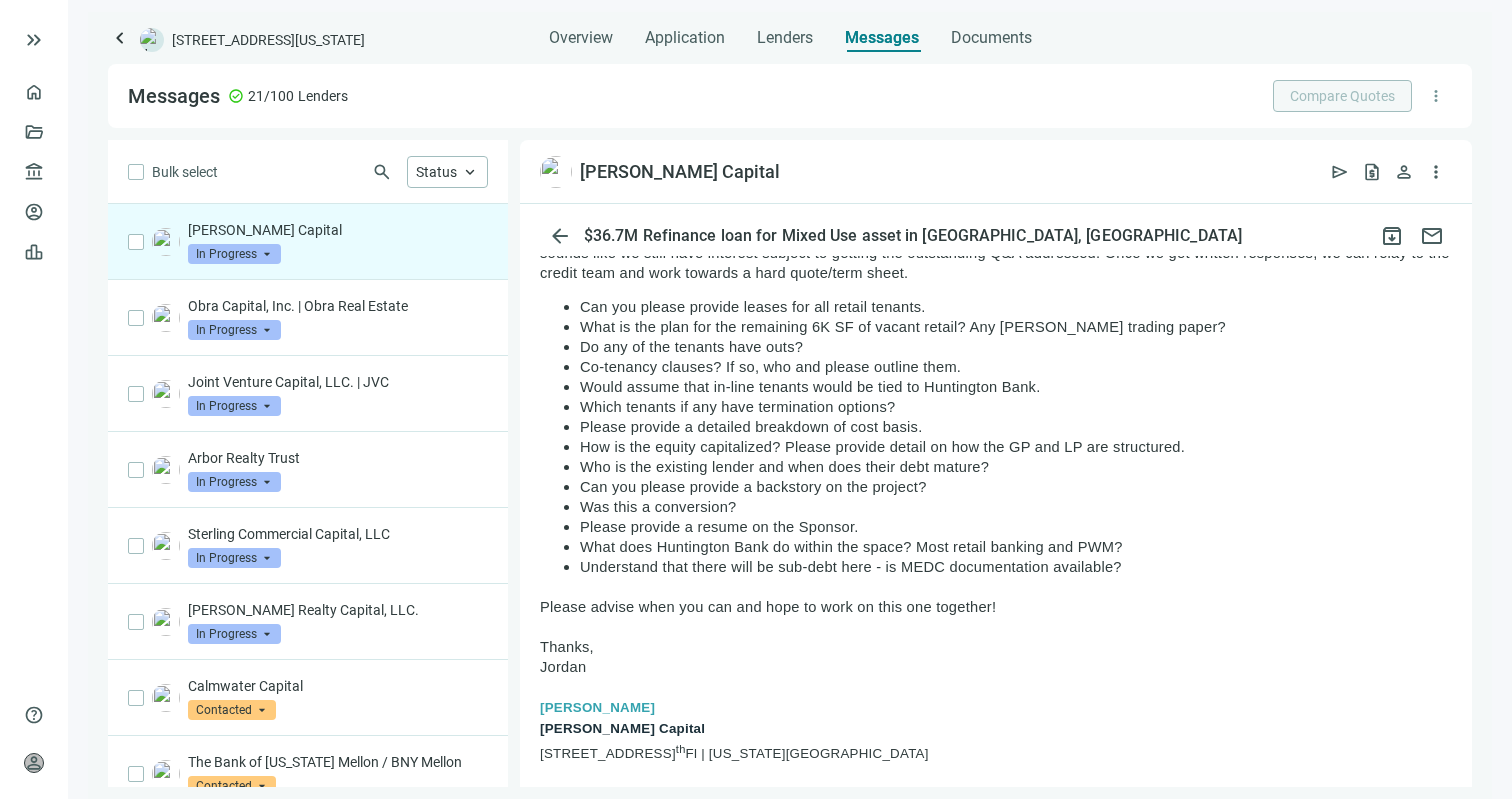 scroll, scrollTop: 310, scrollLeft: 0, axis: vertical 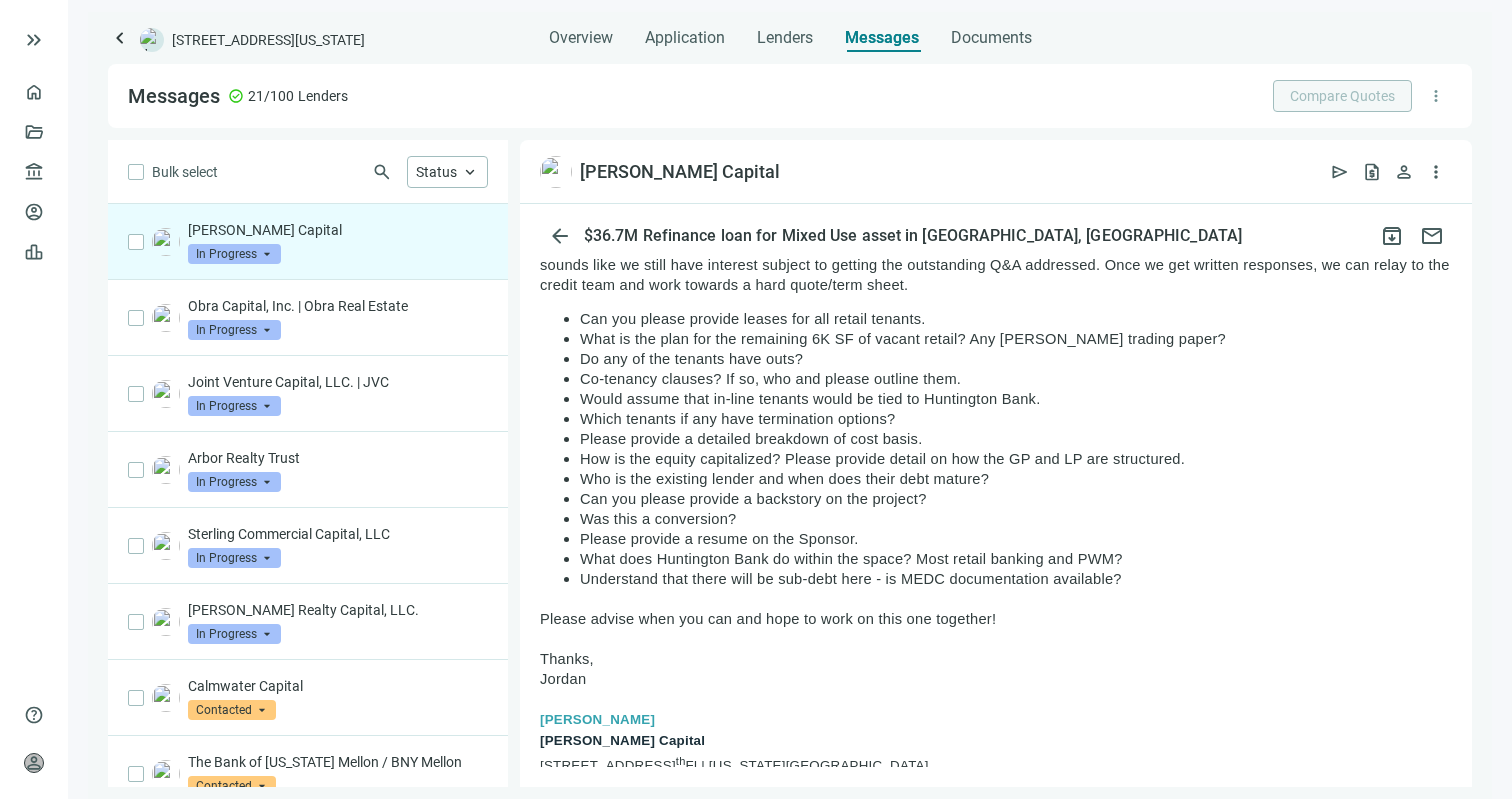 drag, startPoint x: 1145, startPoint y: 586, endPoint x: 573, endPoint y: 324, distance: 629.1486 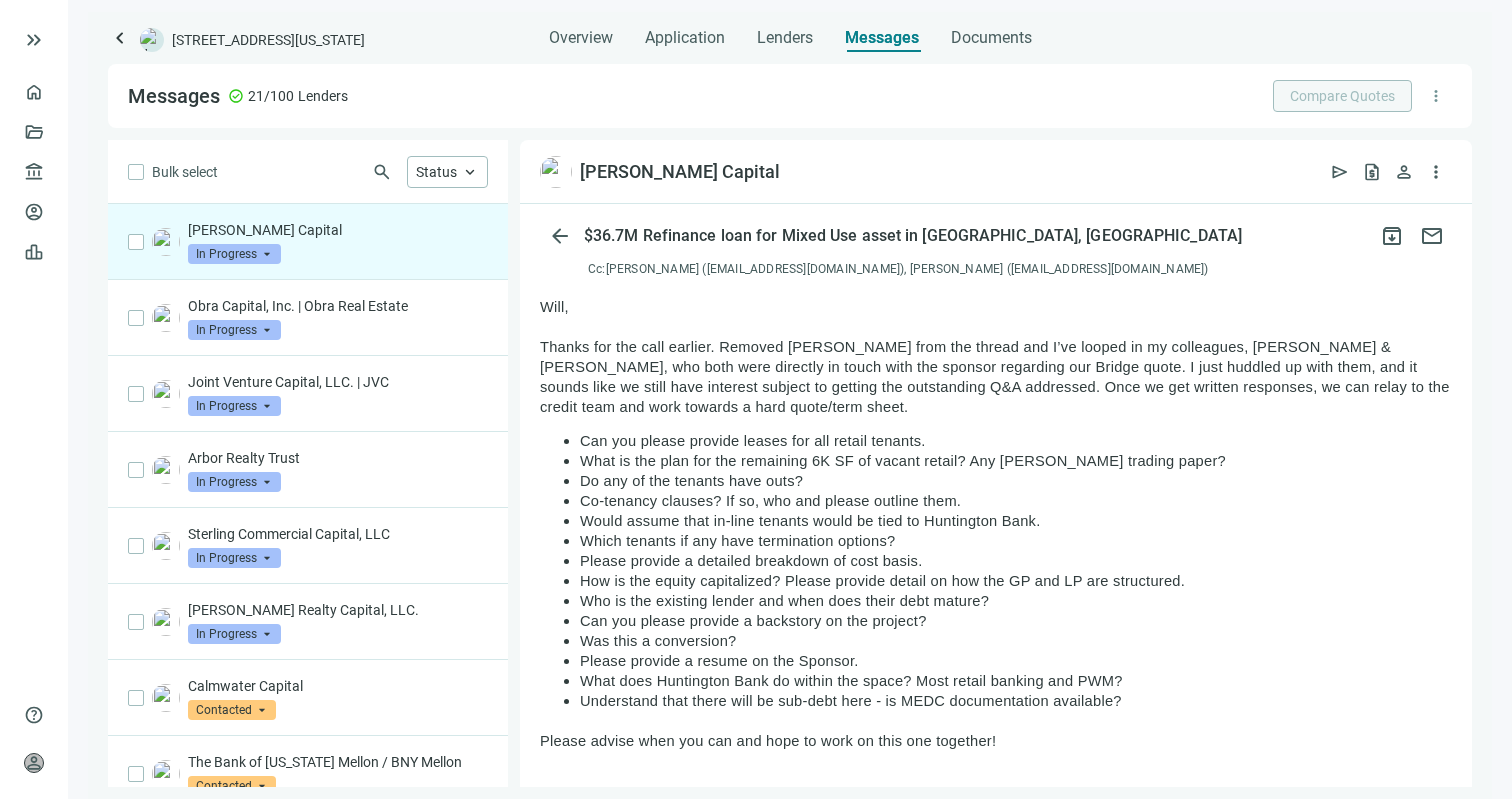 scroll, scrollTop: 180, scrollLeft: 0, axis: vertical 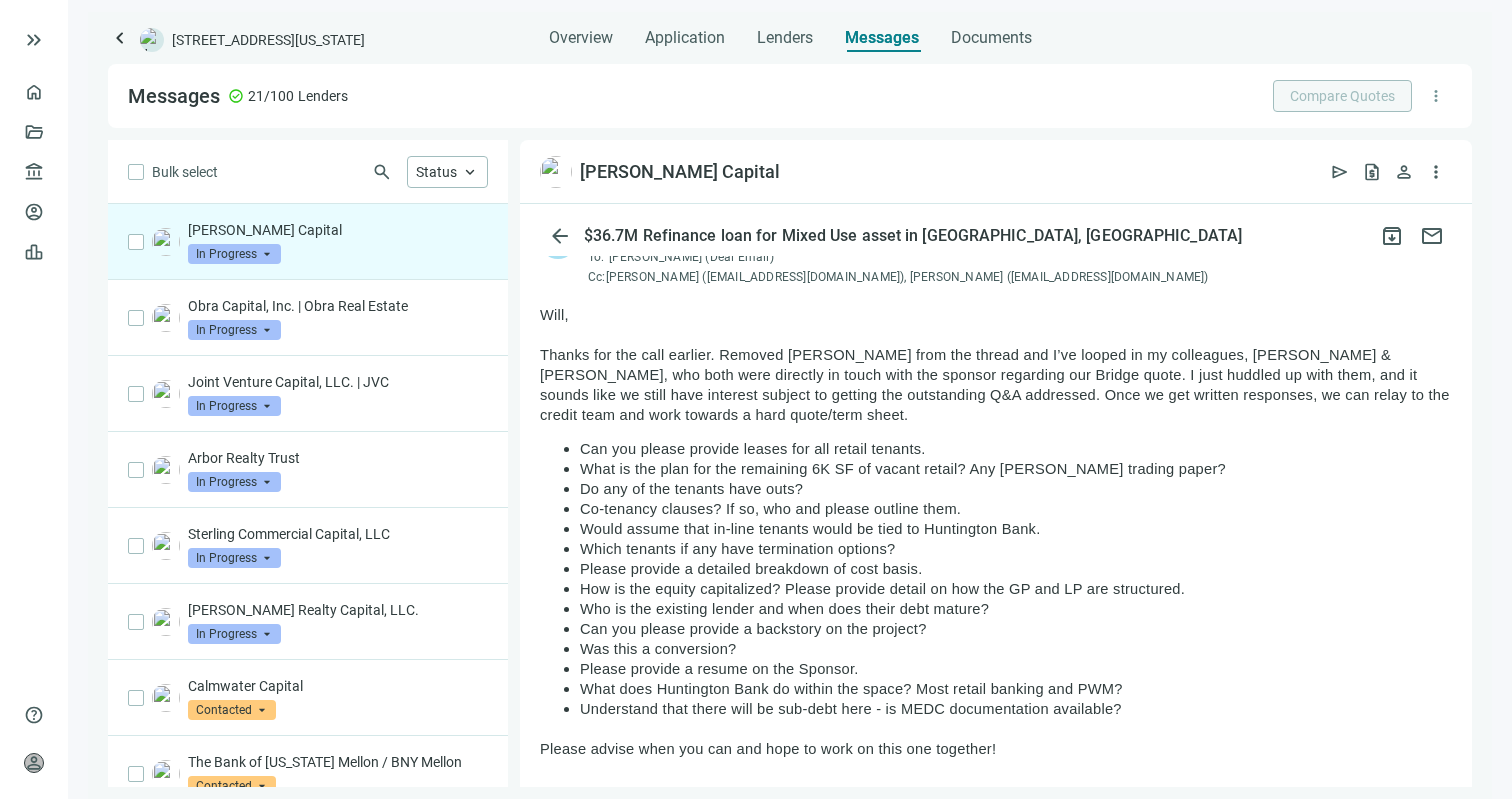 click on "arrow_back $36.7M Refinance loan for Mixed Use asset in [GEOGRAPHIC_DATA], [GEOGRAPHIC_DATA] archive mail" at bounding box center [996, 236] 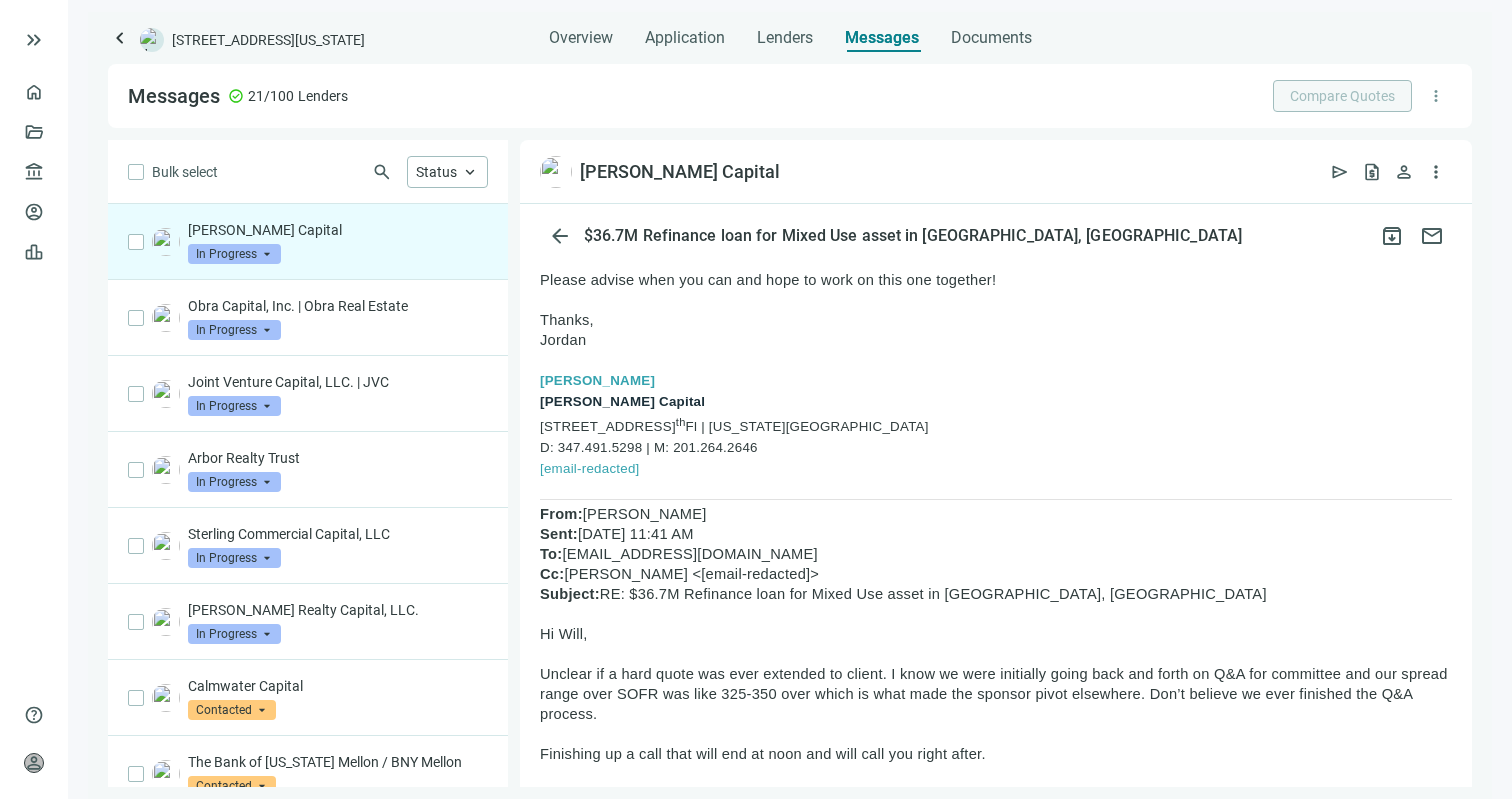 scroll, scrollTop: 0, scrollLeft: 0, axis: both 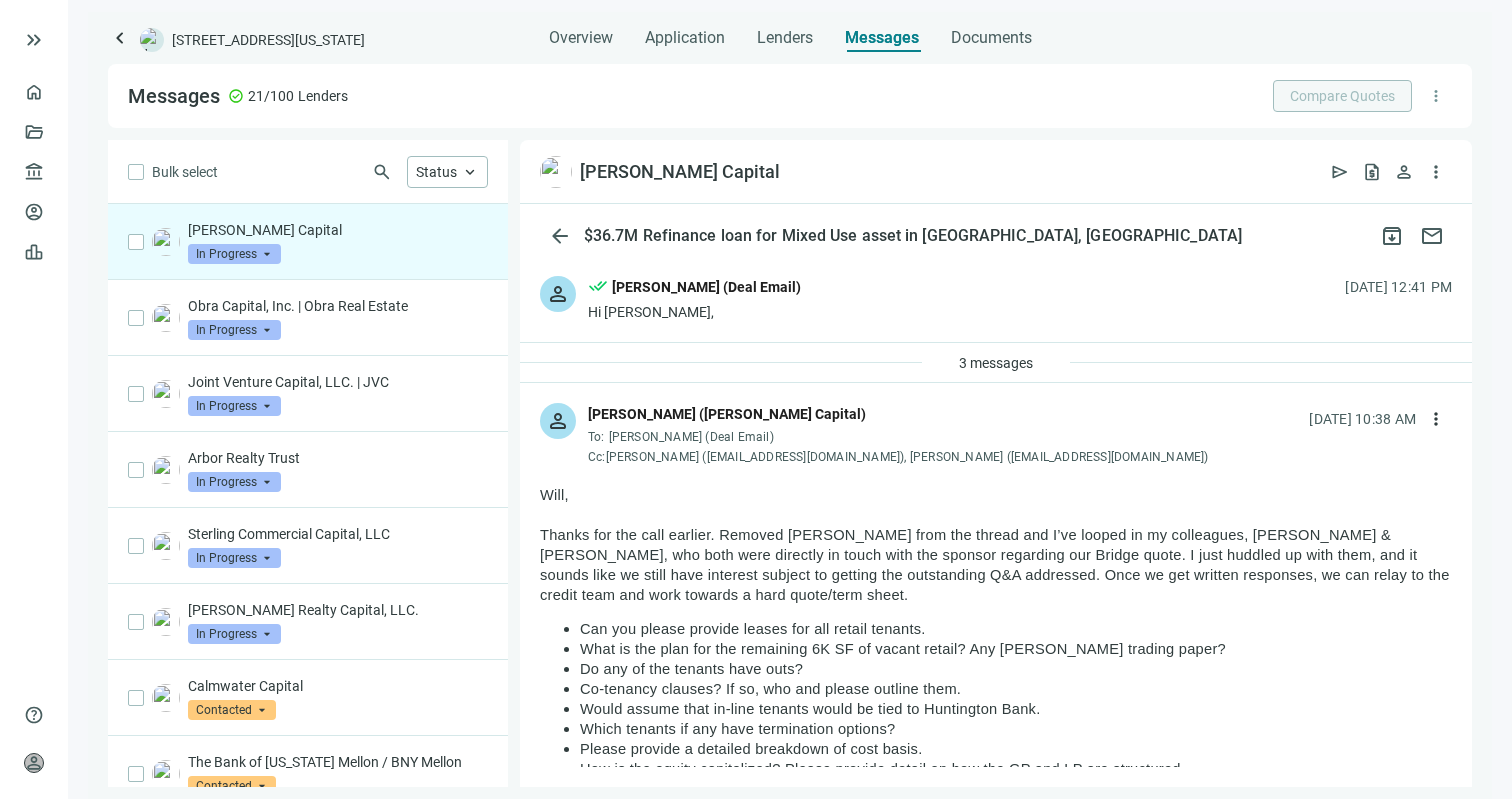 click on "[PERSON_NAME] Capital" at bounding box center [338, 230] 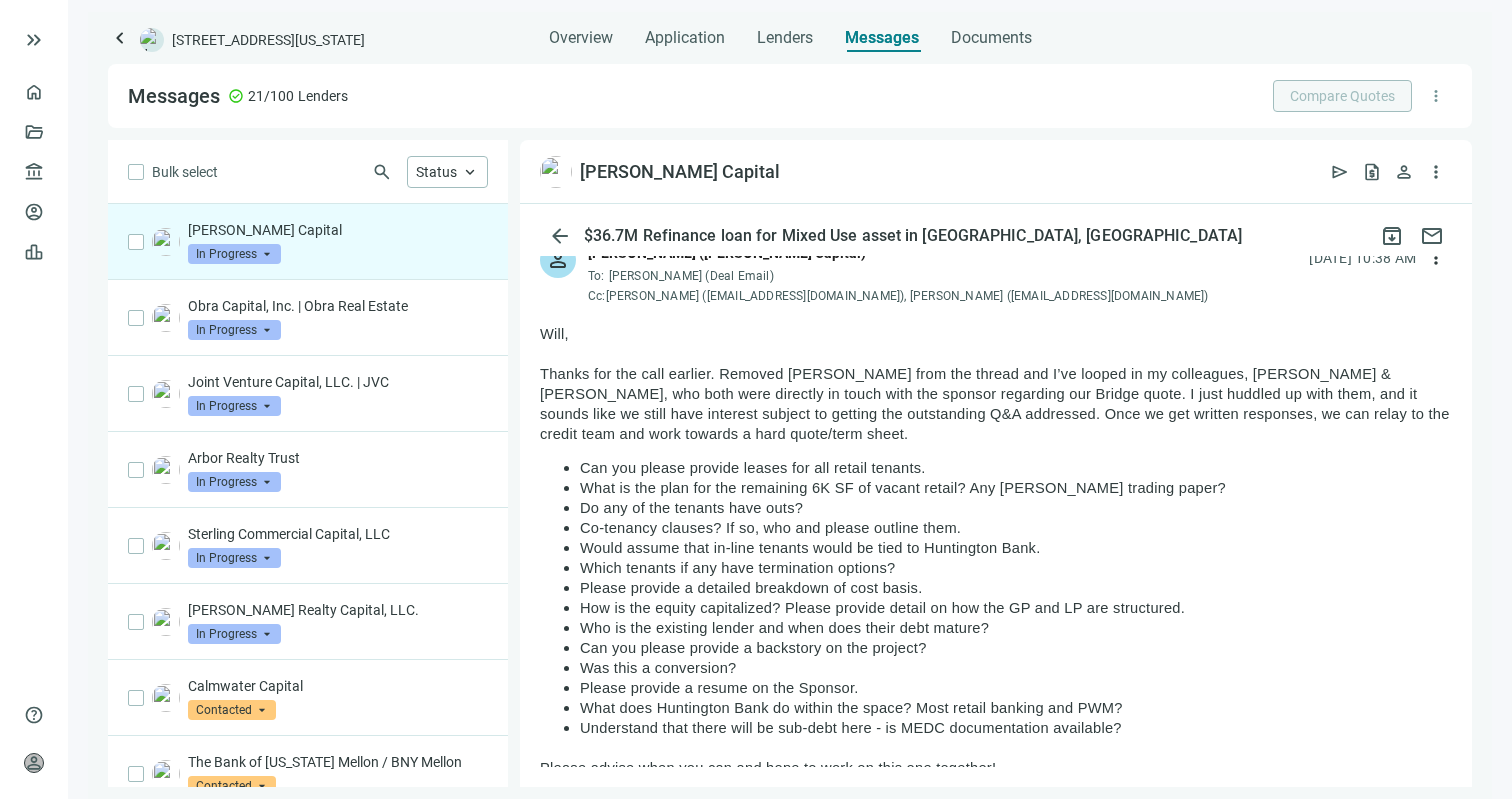 scroll, scrollTop: 174, scrollLeft: 0, axis: vertical 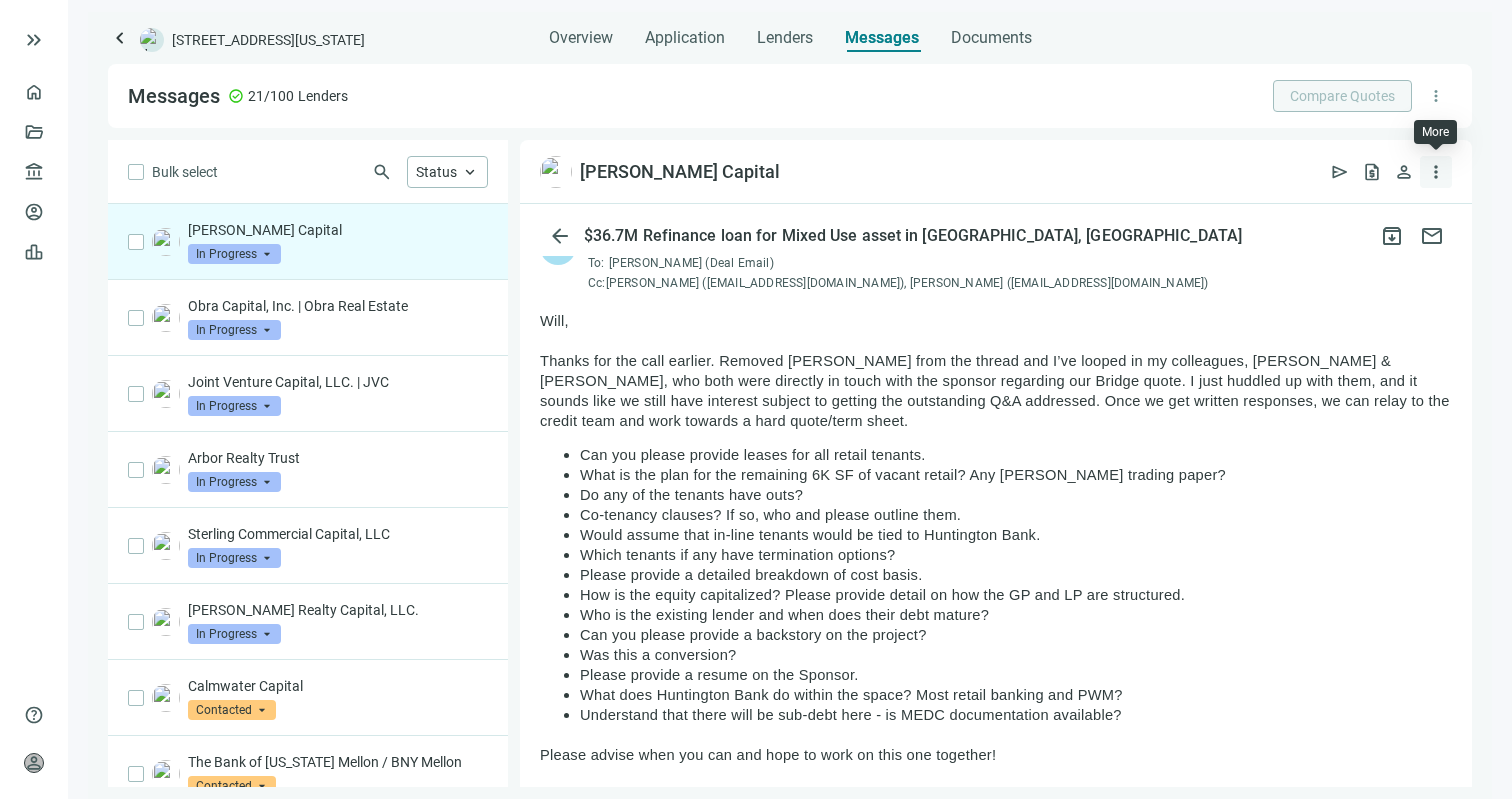click on "more_vert" at bounding box center (1436, 172) 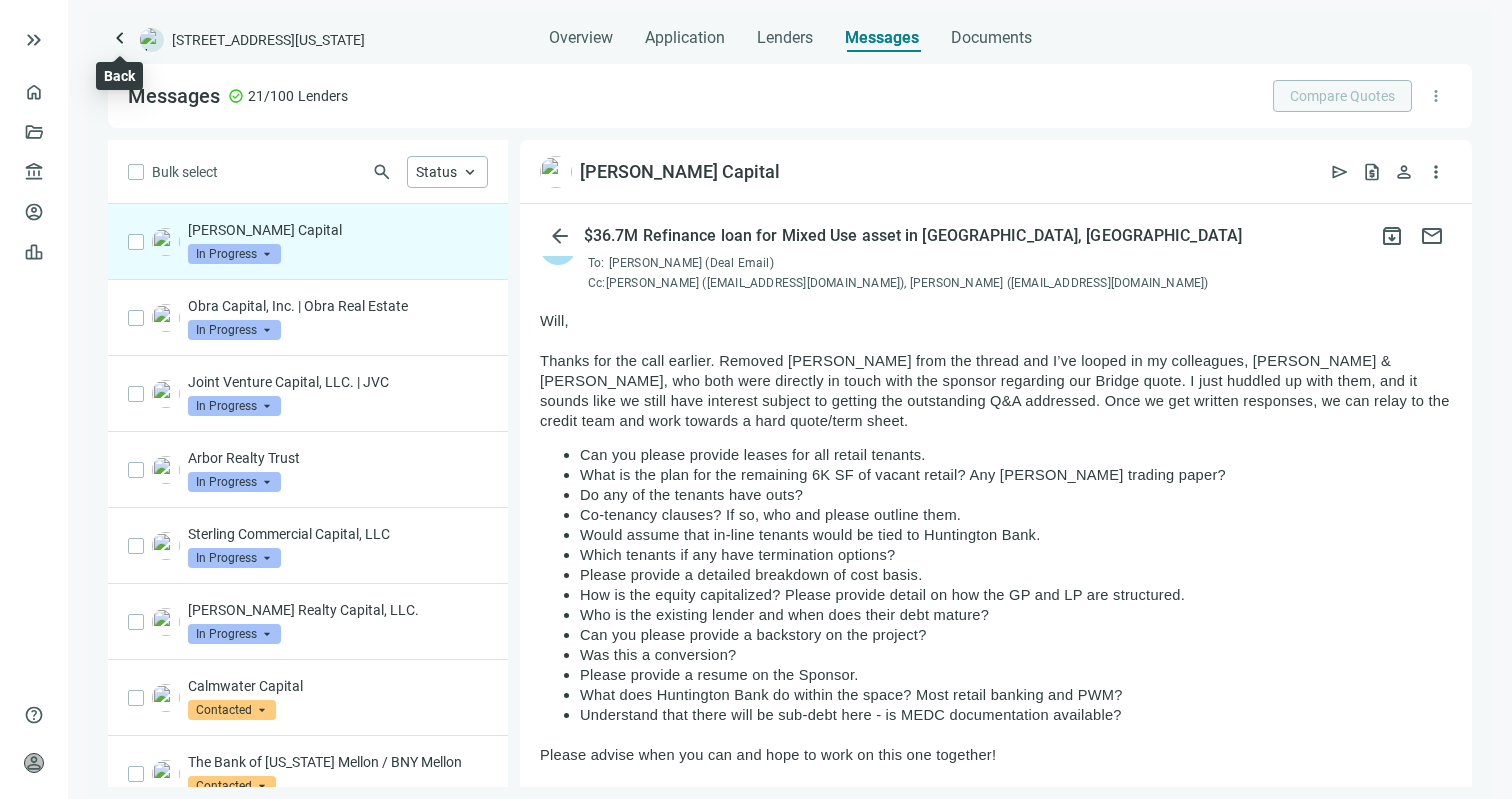 click on "keyboard_arrow_left" at bounding box center (120, 38) 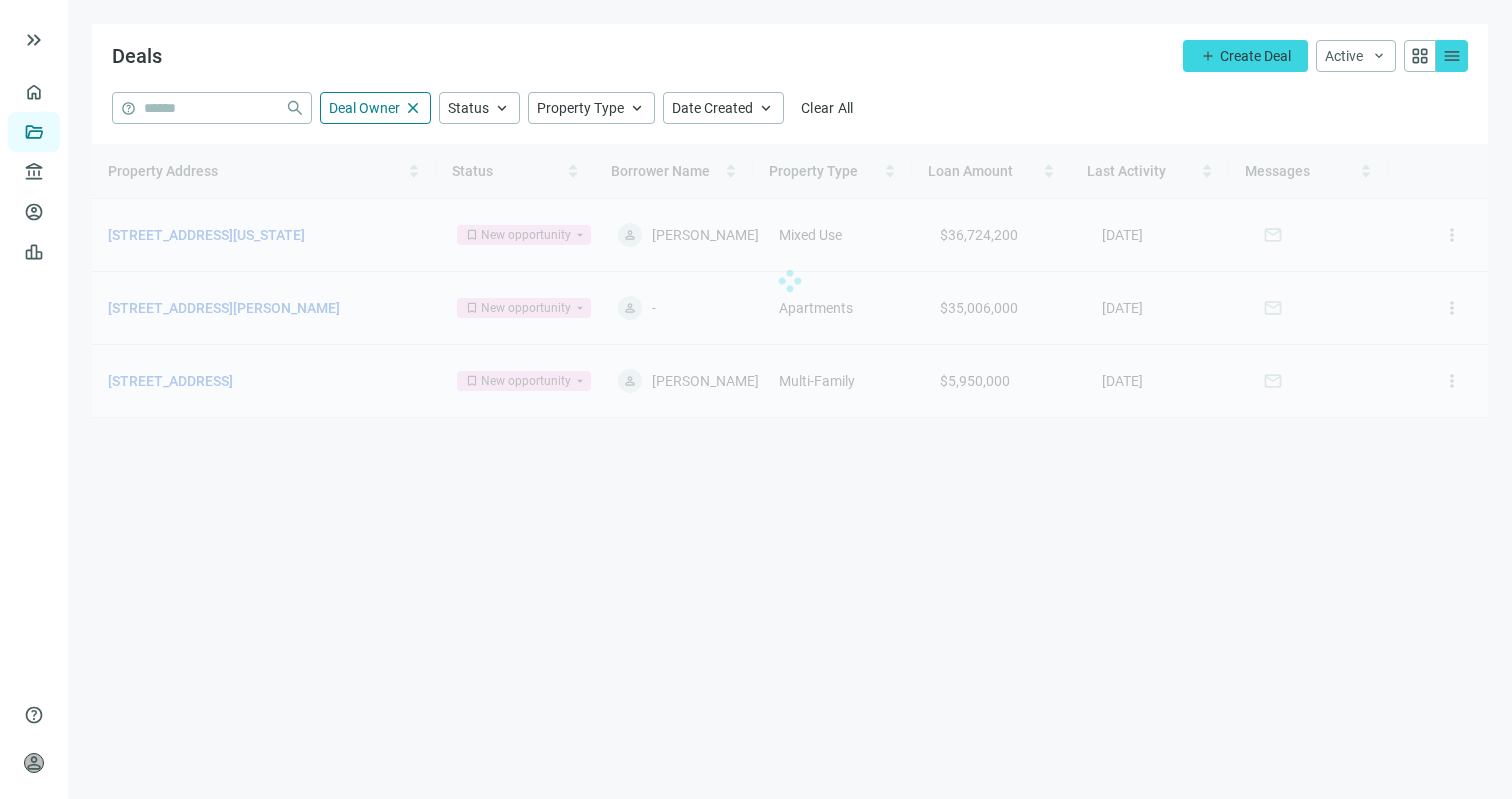 click on "Deals add Create Deal Active keyboard_arrow_down grid_view menu help close Deal Owner close Status keyboard_arrow_up Property Type keyboard_arrow_up Date Created keyboard_arrow_up Clear All Property Address Status Borrower Name Property Type Loan Amount Last Activity Messages                 [STREET_ADDRESS][US_STATE] open_in_new bookmark New opportunity arrow_drop_down person [PERSON_NAME] Mixed Use $36,724,200 [DATE] mail more_vert [STREET_ADDRESS][PERSON_NAME] open_in_new bookmark New opportunity arrow_drop_down person - Apartments $35,006,000 [DATE] mail more_vert [STREET_ADDRESS] open_in_new bookmark New opportunity arrow_drop_down person [PERSON_NAME] Multi-Family $5,950,000 [DATE] mail more_vert" at bounding box center [790, 399] 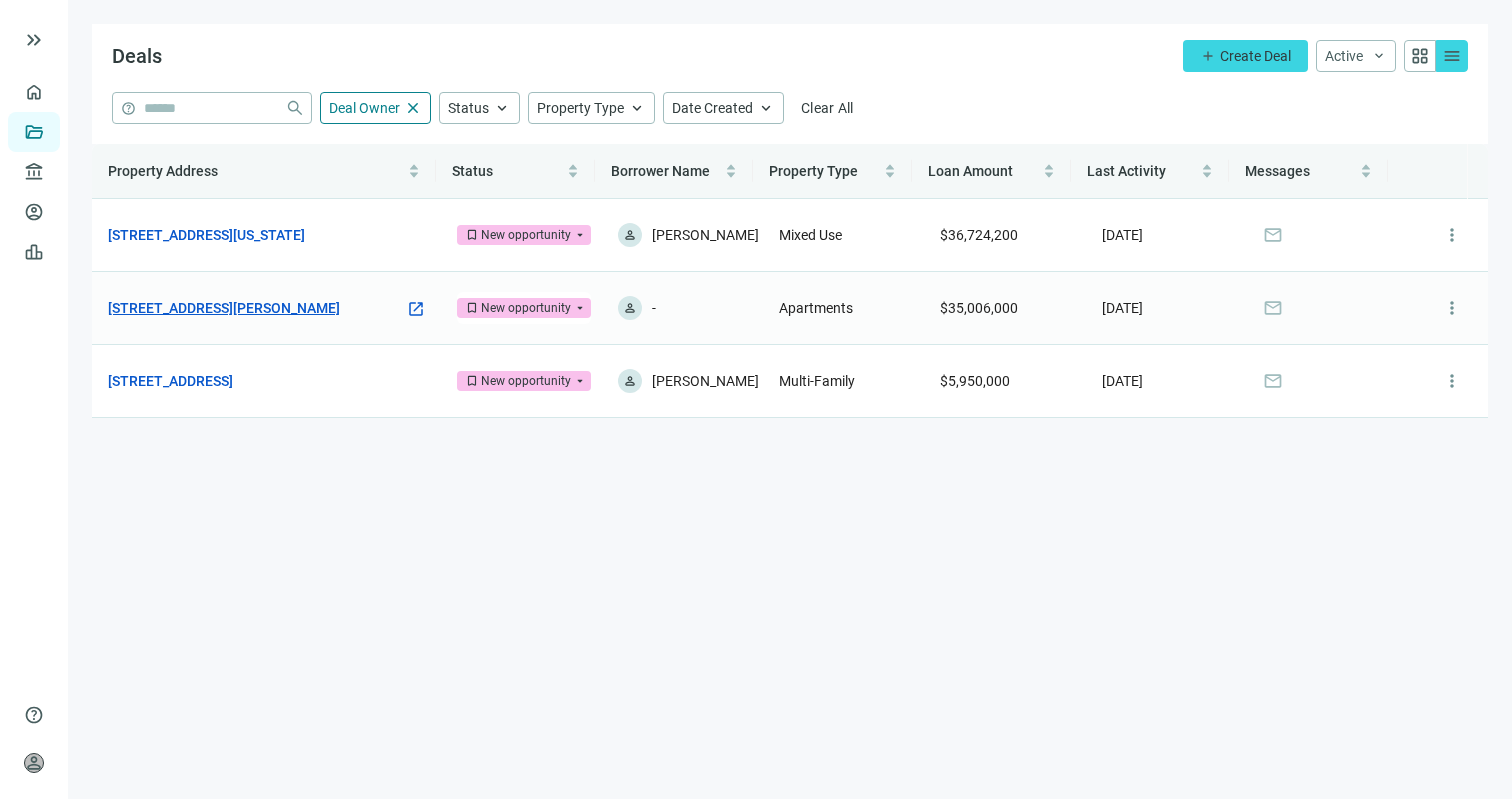 click on "[STREET_ADDRESS][PERSON_NAME]" at bounding box center (224, 308) 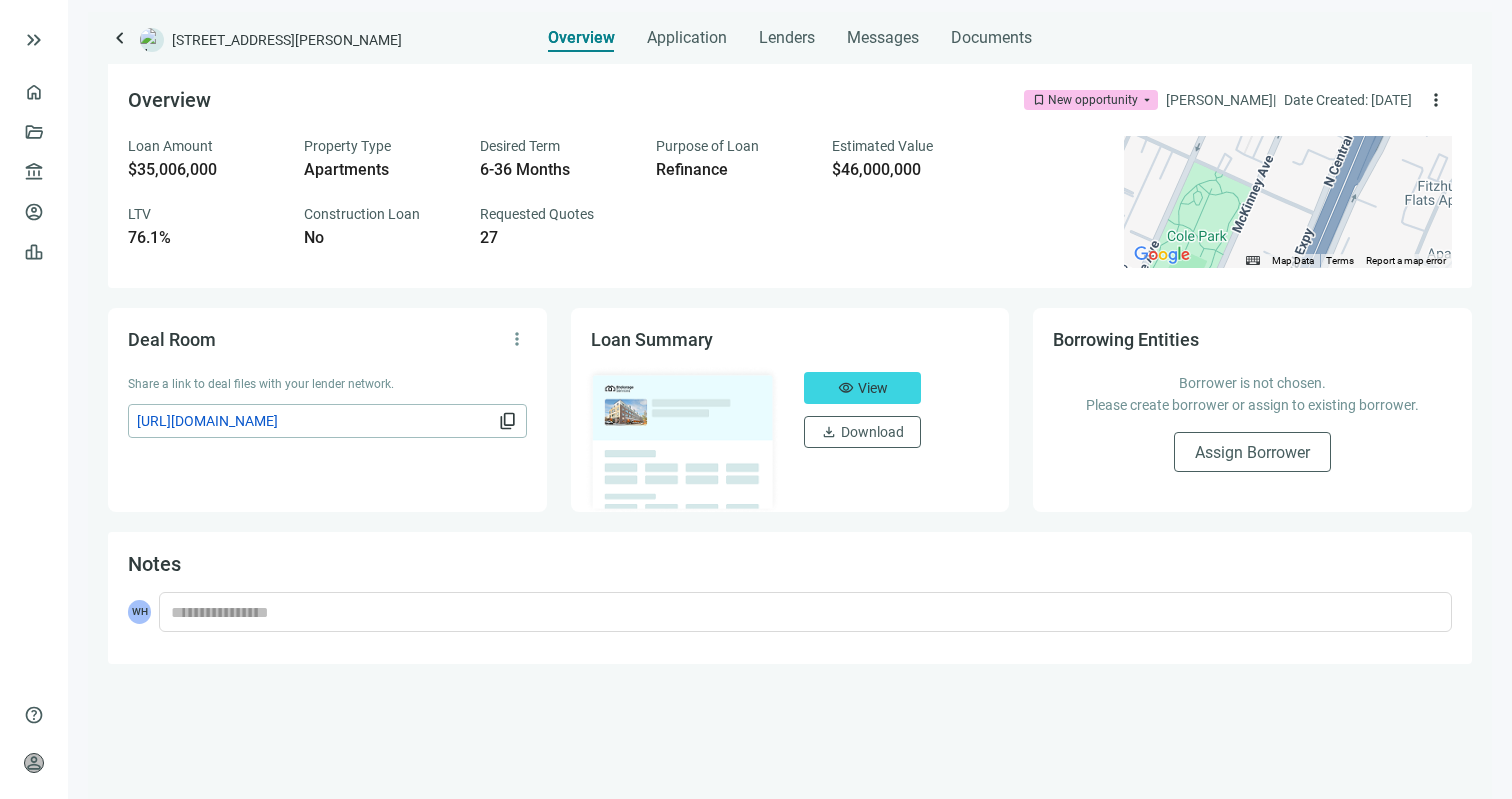 click on "keyboard_arrow_left [STREET_ADDRESS][PERSON_NAME] Overview Application Lenders Messages Documents Overview bookmark New opportunity arrow_drop_down [PERSON_NAME]  | Date Created: [DATE] more_vert Loan Amount $35,006,000 Property Type Apartments Desired Term 6-36 Months Purpose of Loan Refinance Estimated Value $46,000,000 LTV 76.1% Construction Loan No Requested Quotes 27 ← Move left → Move right ↑ Move up ↓ Move down + Zoom in - Zoom out Home Jump left by 75% End Jump right by 75% Page Up Jump up by 75% Page Down Jump down by 75% To navigate, press the arrow keys. To activate drag with keyboard, press Alt + Enter. Once in keyboard drag state, use the arrow keys to move the marker. To complete the drag, press the Enter key. To cancel, press Escape. Map Data Map data ©2025 Google Map data ©2025 Google 100 m  Click to toggle between metric and imperial units Terms Report a map error Deal Room more_vert Share a link to deal files with your lender network. content_copy Loan Summary visibility" at bounding box center (790, 405) 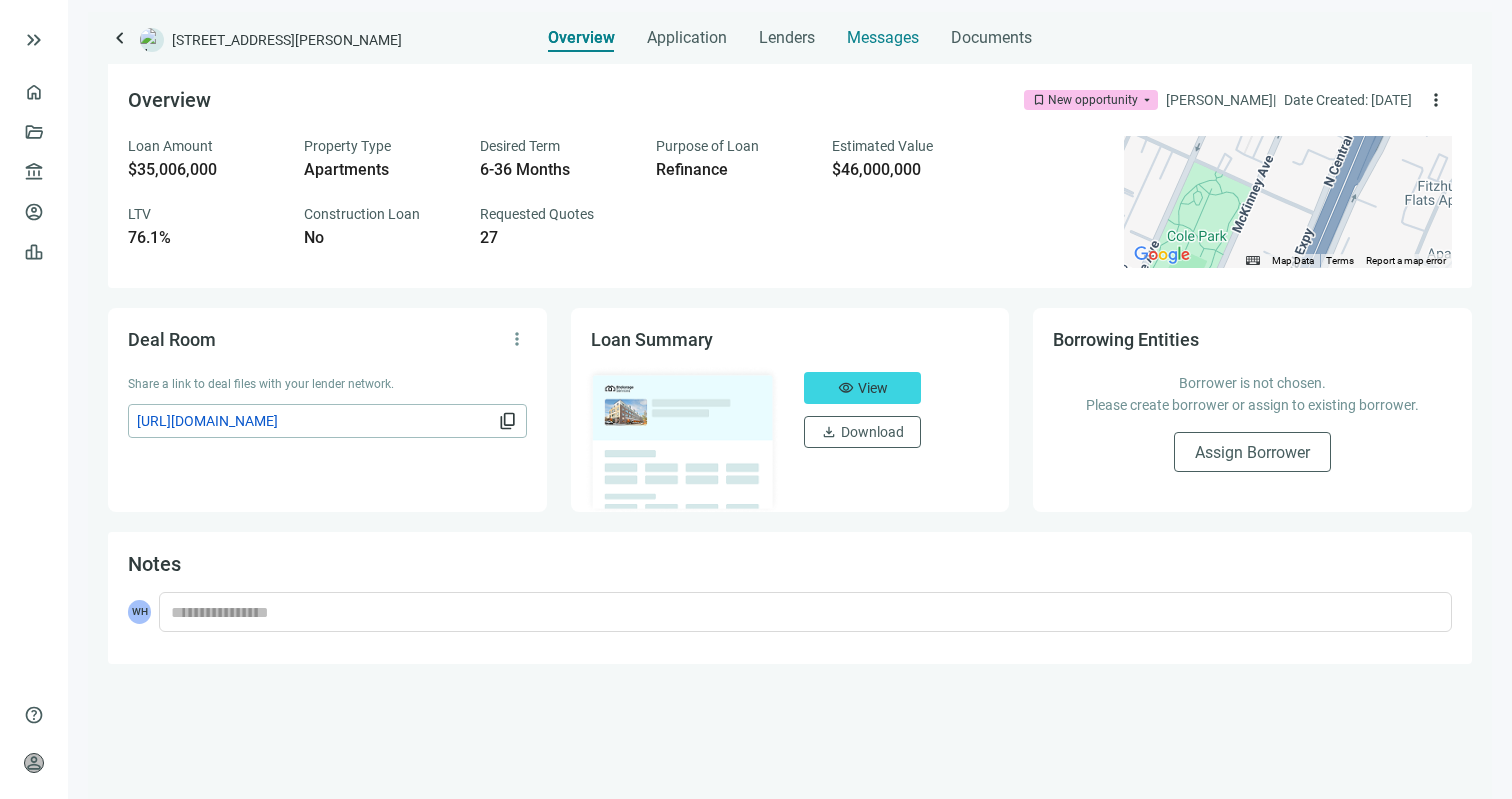 click on "Messages" at bounding box center (883, 37) 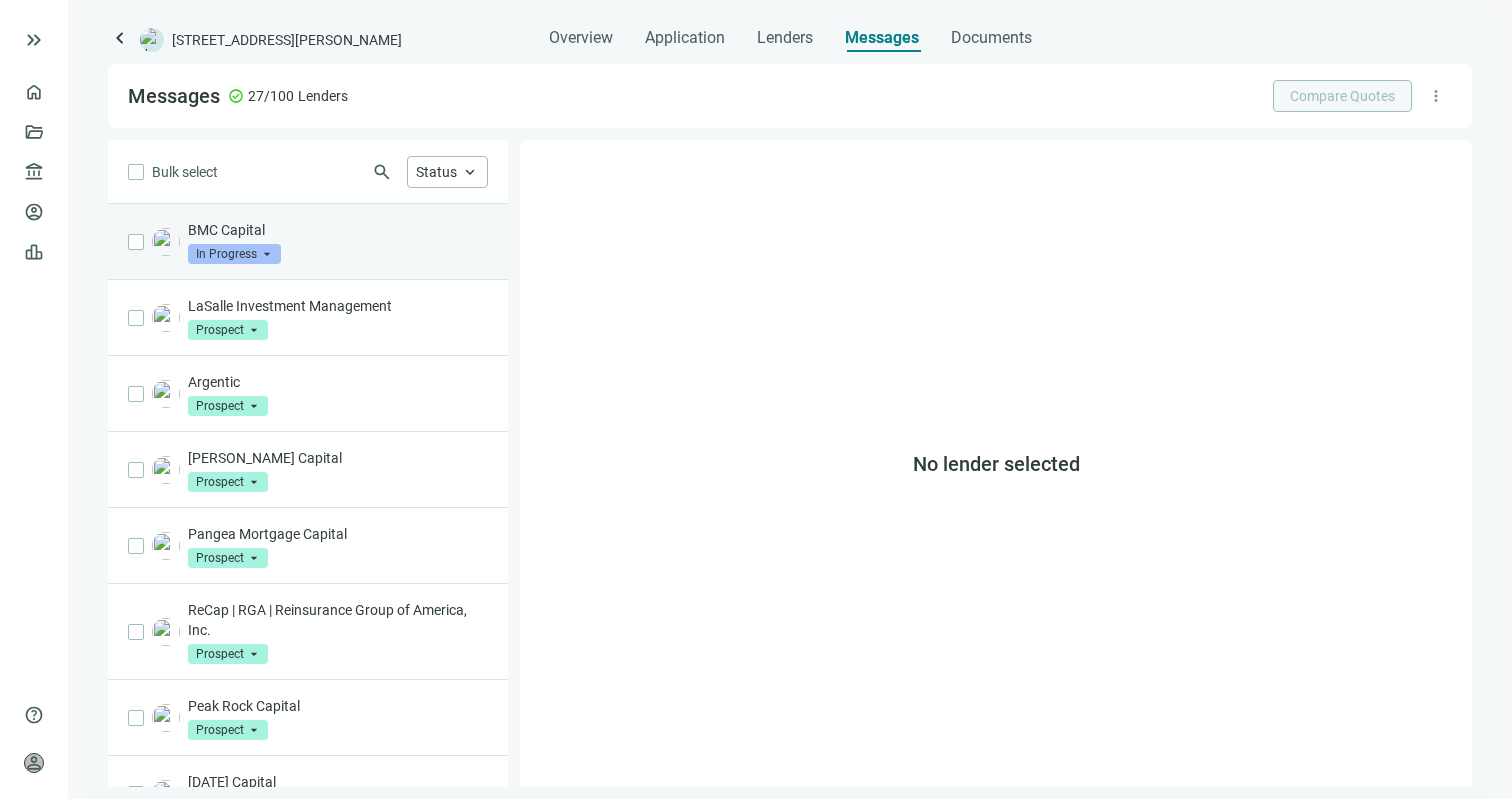 click on "BMC Capital" at bounding box center [338, 230] 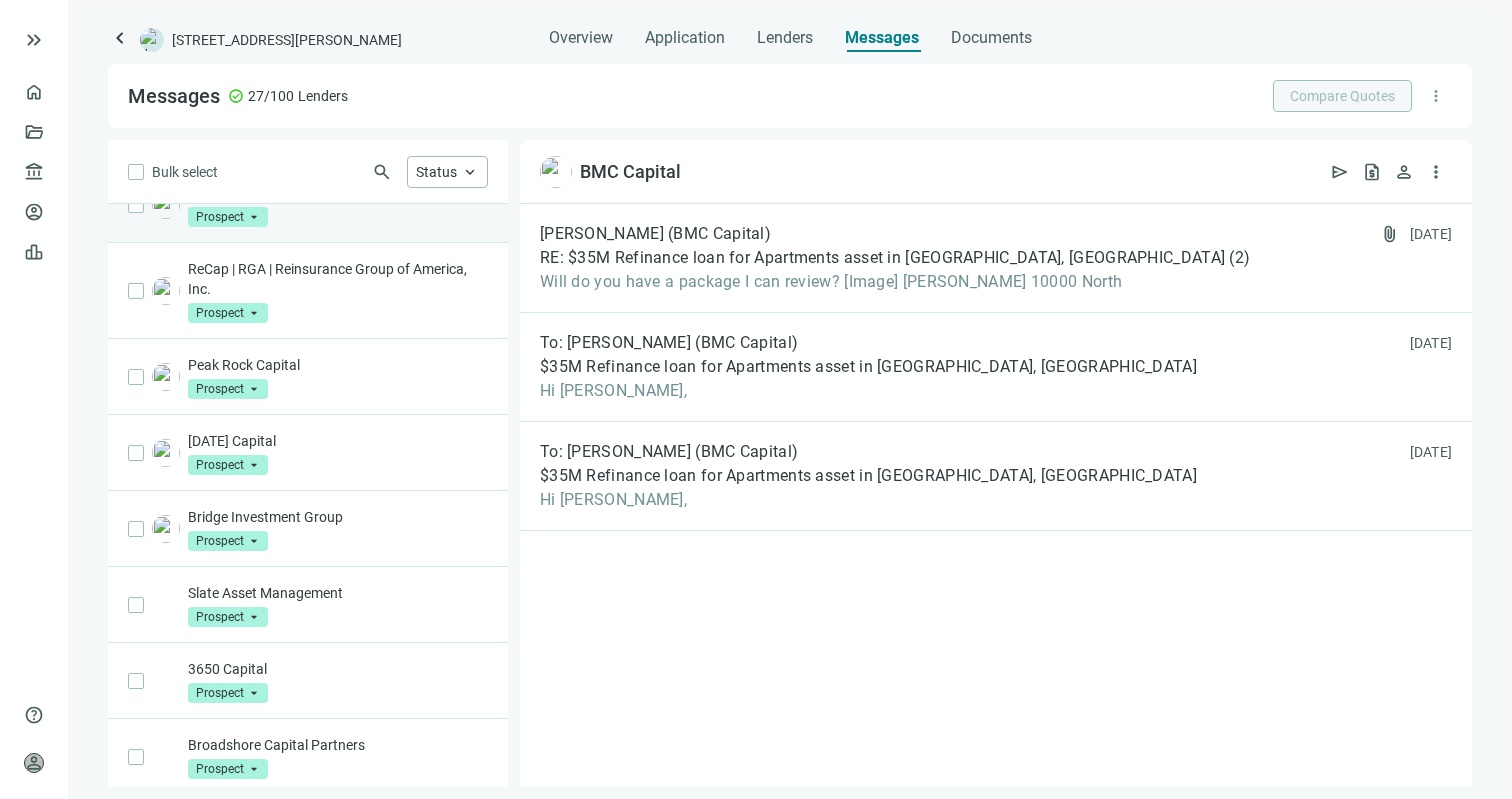 scroll, scrollTop: 422, scrollLeft: 0, axis: vertical 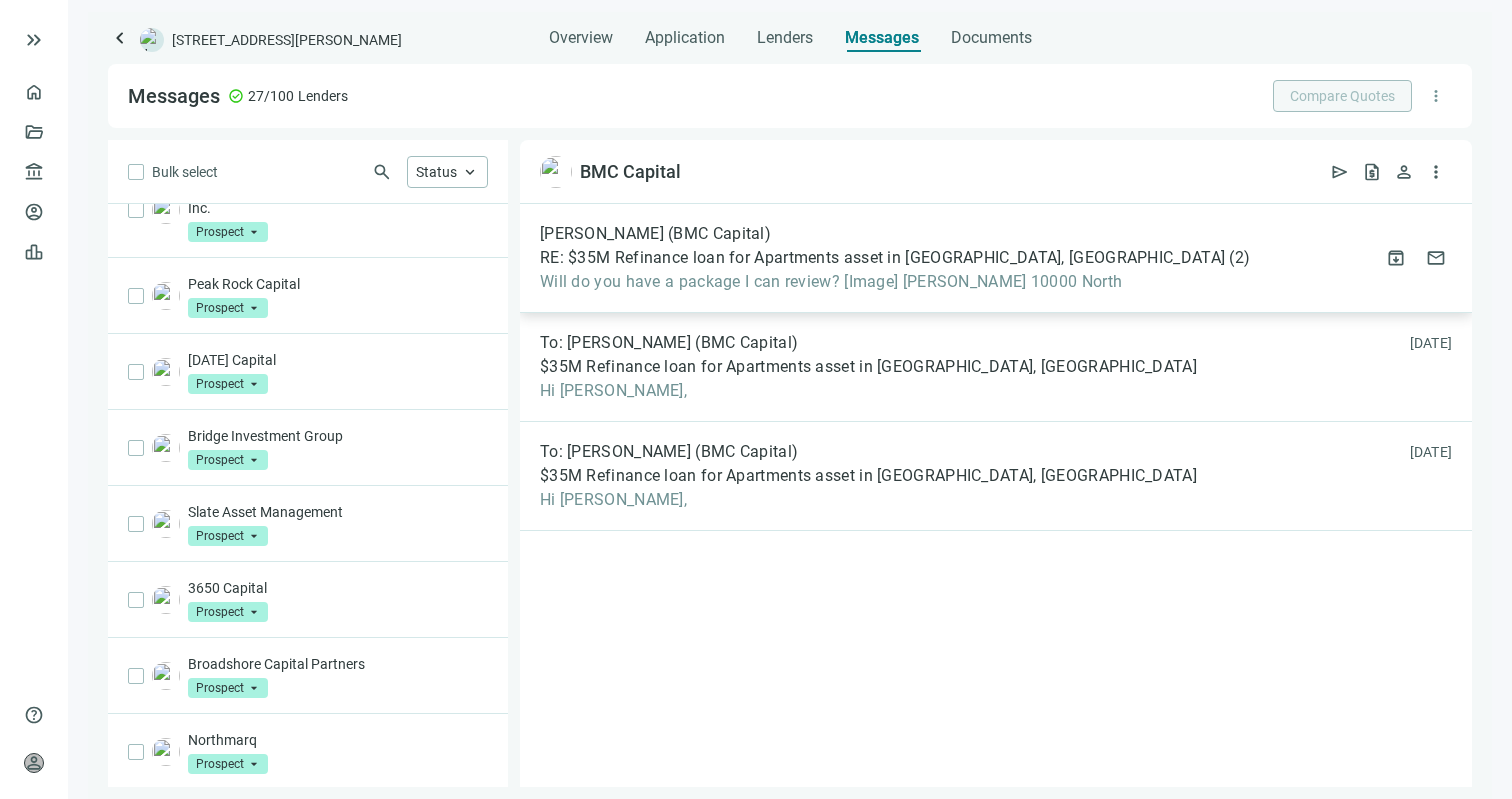 click on "[PERSON_NAME] (BMC Capital) RE: $35M Refinance loan for Apartments asset in [GEOGRAPHIC_DATA], [GEOGRAPHIC_DATA] ( 2 ) Will do you have a package I can review? [Image] [PERSON_NAME] 10000 North attach_file [DATE] archive mail" at bounding box center (996, 258) 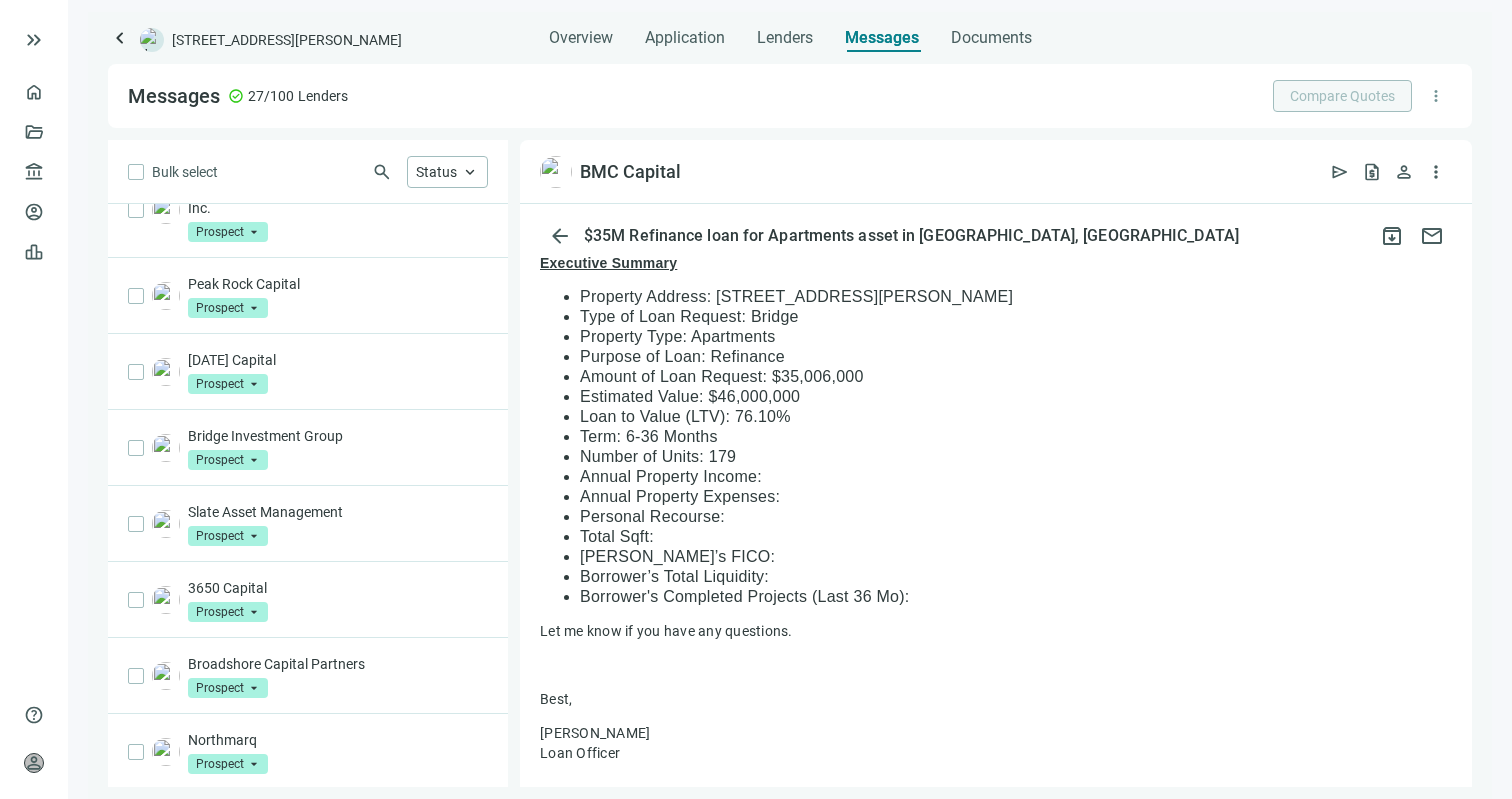 scroll, scrollTop: 841, scrollLeft: 0, axis: vertical 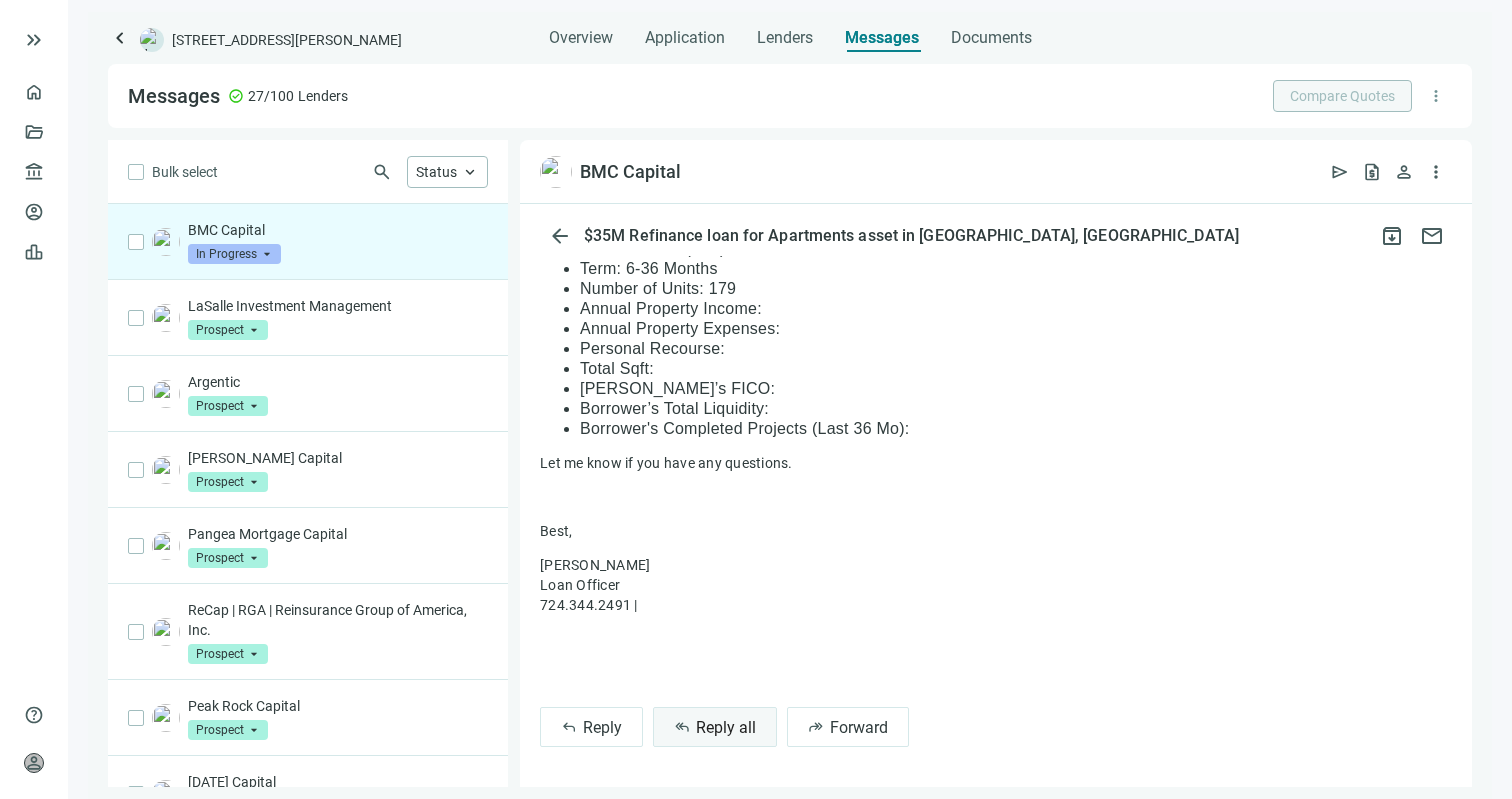 click on "reply_all Reply all" at bounding box center (715, 727) 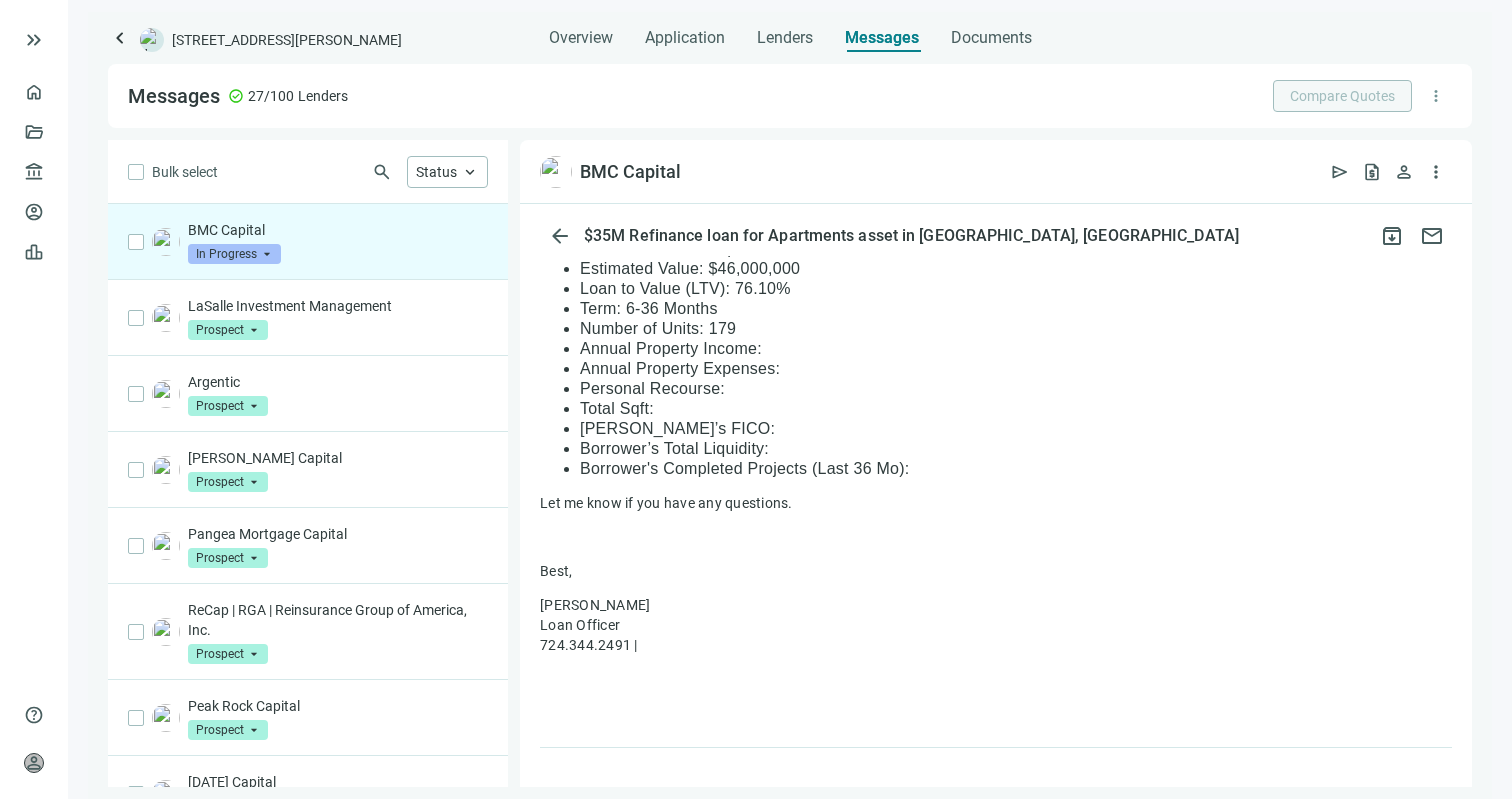 scroll, scrollTop: 841, scrollLeft: 0, axis: vertical 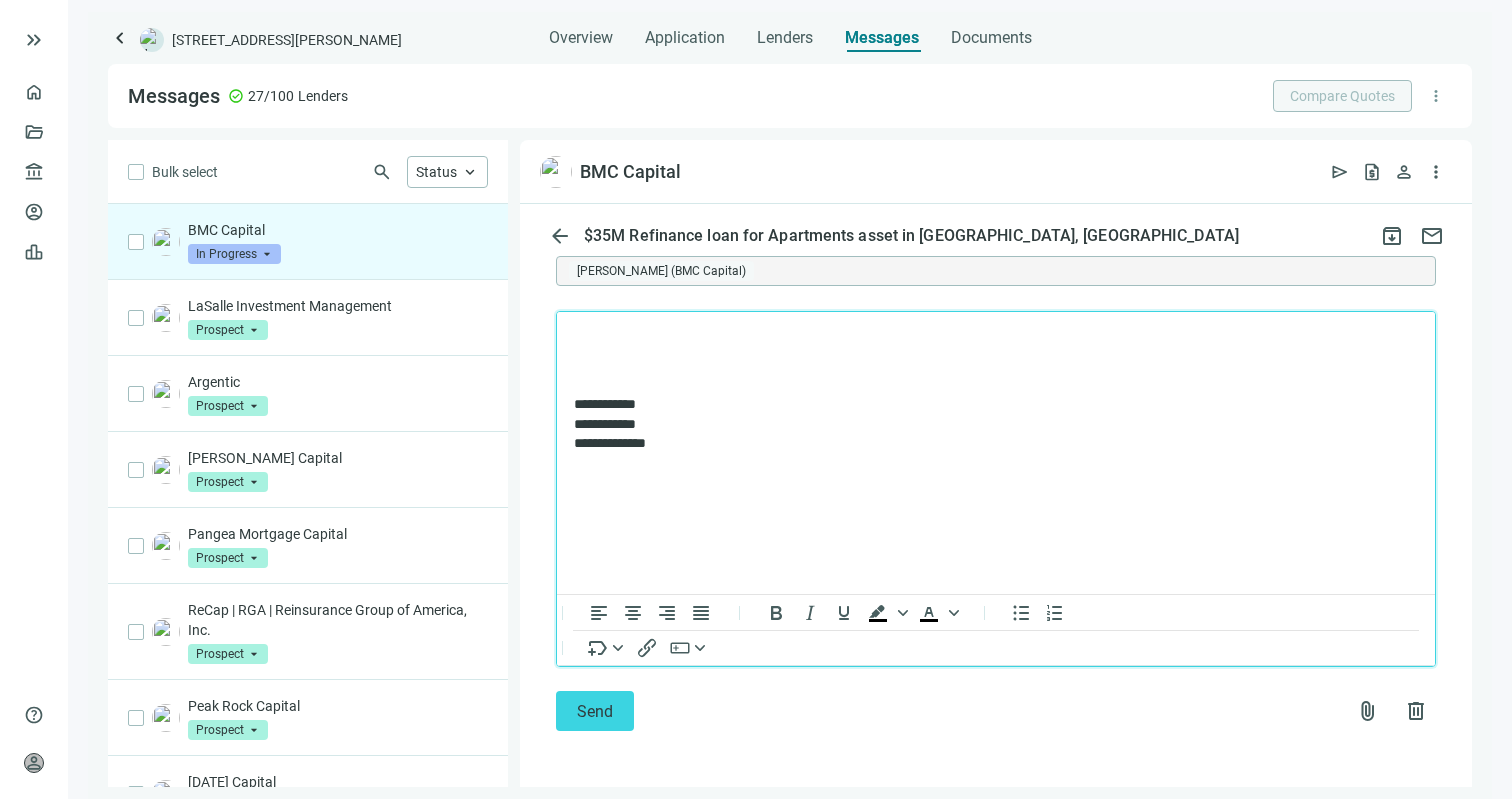 type 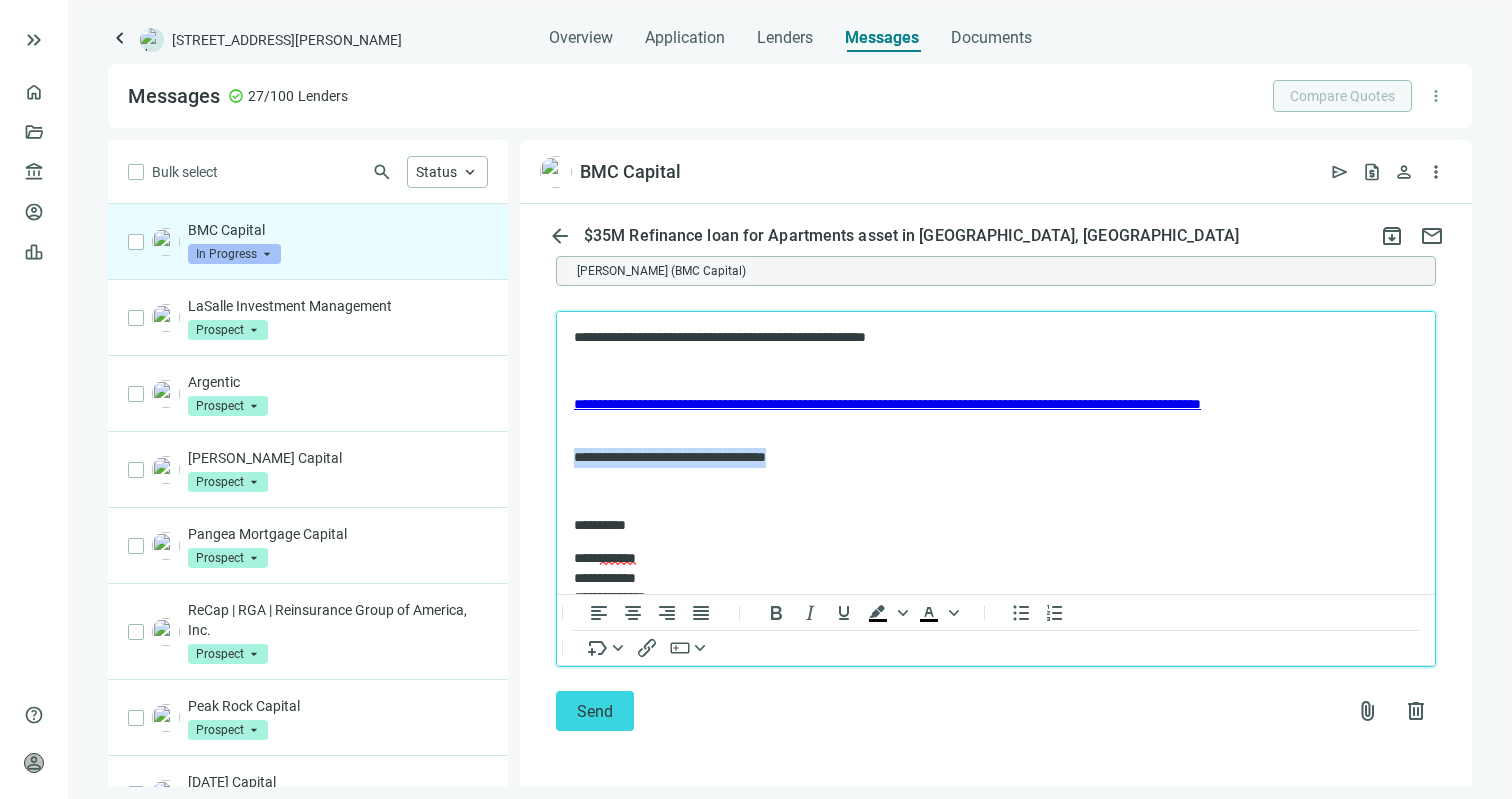 drag, startPoint x: 820, startPoint y: 452, endPoint x: 563, endPoint y: 454, distance: 257.00778 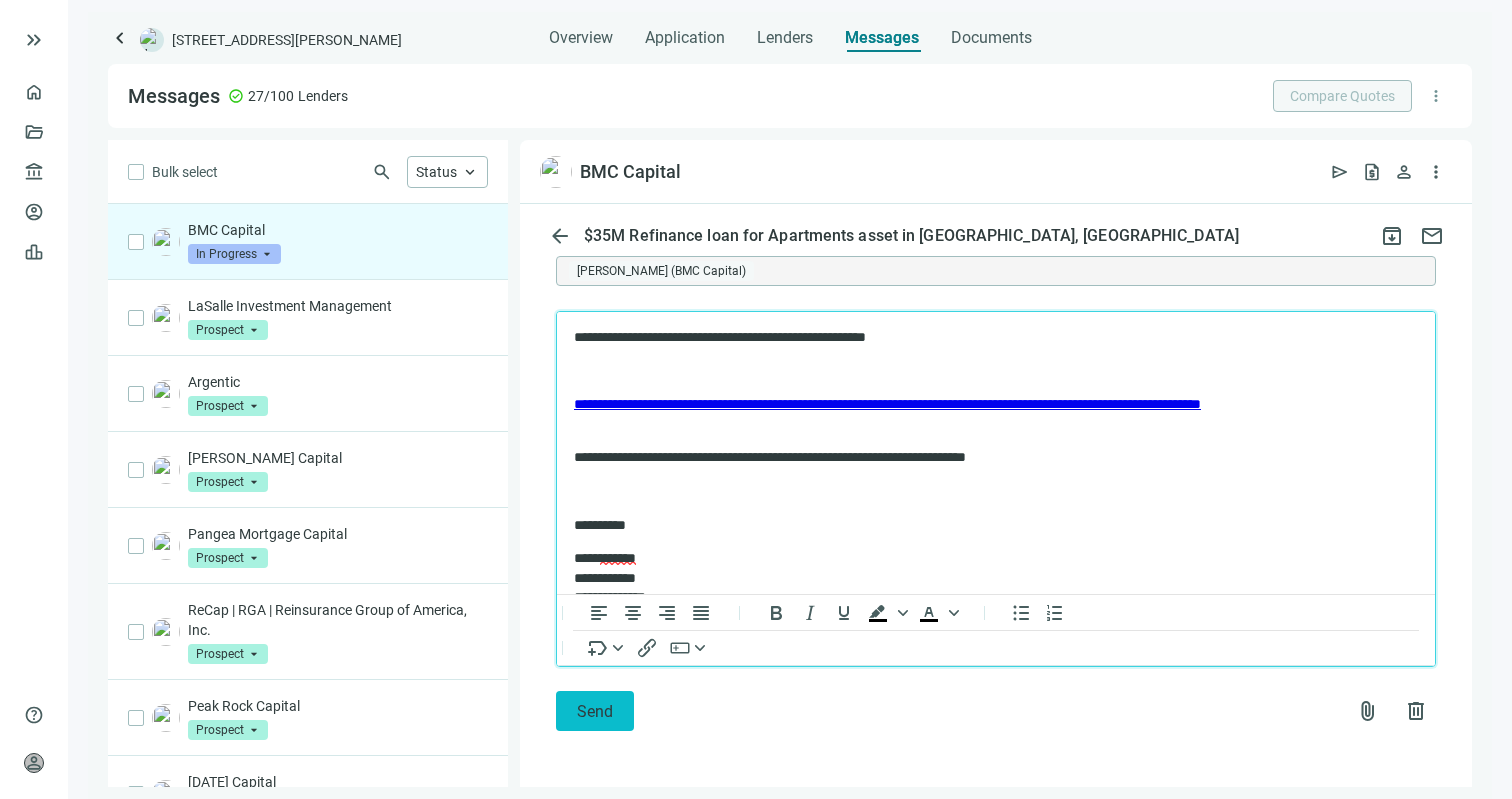 click on "Send" at bounding box center (595, 711) 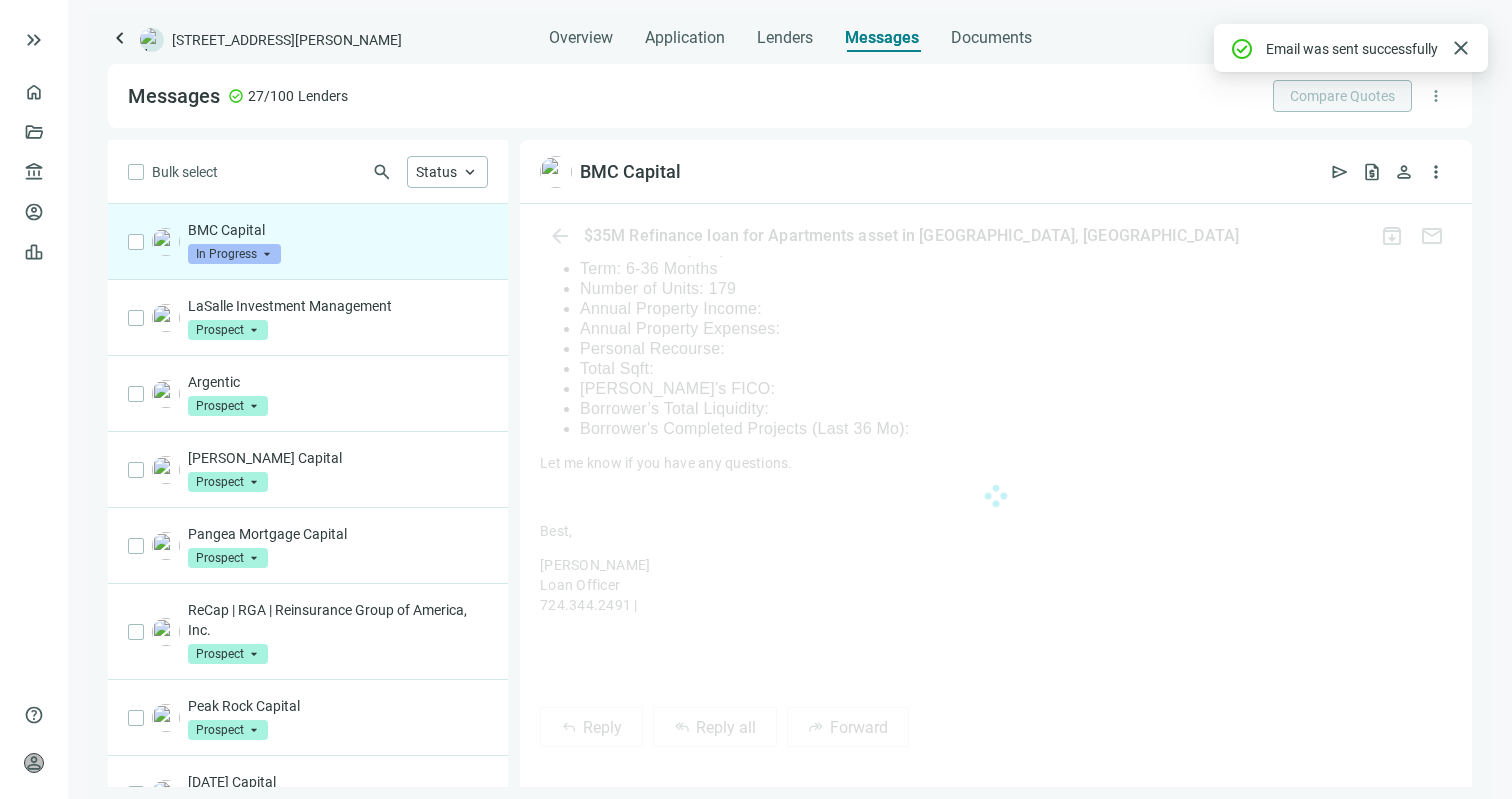 scroll, scrollTop: 1314, scrollLeft: 0, axis: vertical 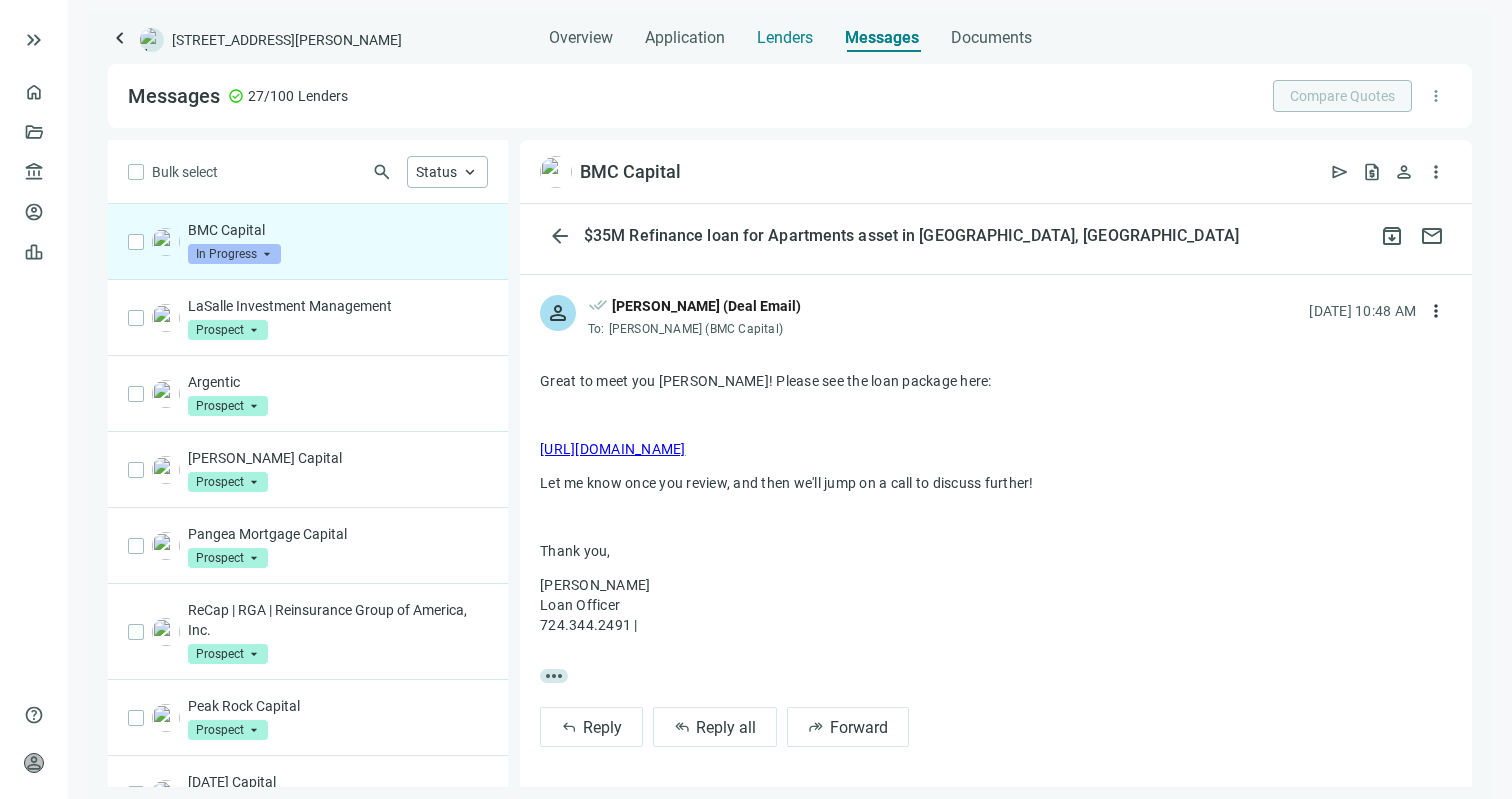 click on "Lenders" at bounding box center [785, 32] 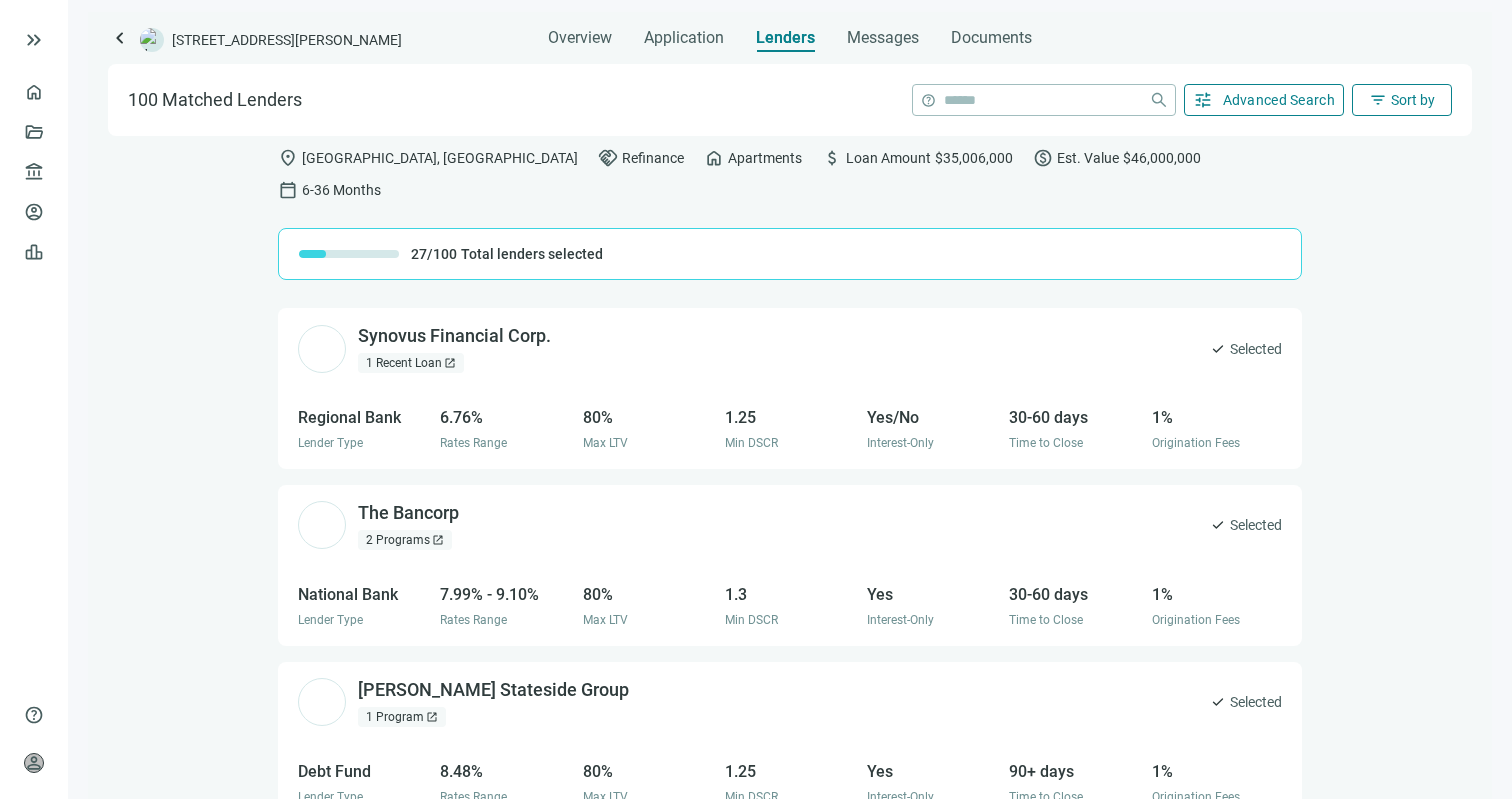 click on "keyboard_arrow_left [STREET_ADDRESS][PERSON_NAME] Overview Application Lenders Messages Documents 100 Matched Lenders help close tune Advanced Search filter_list Sort by location_on [GEOGRAPHIC_DATA], [GEOGRAPHIC_DATA] handshake Refinance home Apartments attach_money Loan Amount $35,006,000 paid Est. Value $46,000,000 calendar_today 6-36 Months 27/100 Total lenders selected Synovus Financial Corp. open_in_new 1 Recent Loan open_in_new check Selected Regional Bank Lender Type 6.76% Rates Range 80% Max LTV 1.25 Min DSCR Yes/No Interest-Only 30-60 days Time to Close 1% Origination Fees The Bancorp open_in_new 2 Programs open_in_new check Selected National Bank Lender Type 7.99% - 9.10% Rates Range 80% Max LTV 1.3 Min DSCR Yes Interest-Only 30-60 days Time to Close 1% Origination Fees [PERSON_NAME] Stateside Group open_in_new 1 Program open_in_new check Selected Debt Fund Lender Type 8.48% Rates Range 80% Max LTV 1.25 Min DSCR Yes Interest-Only 90+ days Time to Close 1% Origination Fees [PERSON_NAME] Realty Capital, LLC. open_in_new 2 Programs" at bounding box center (790, 405) 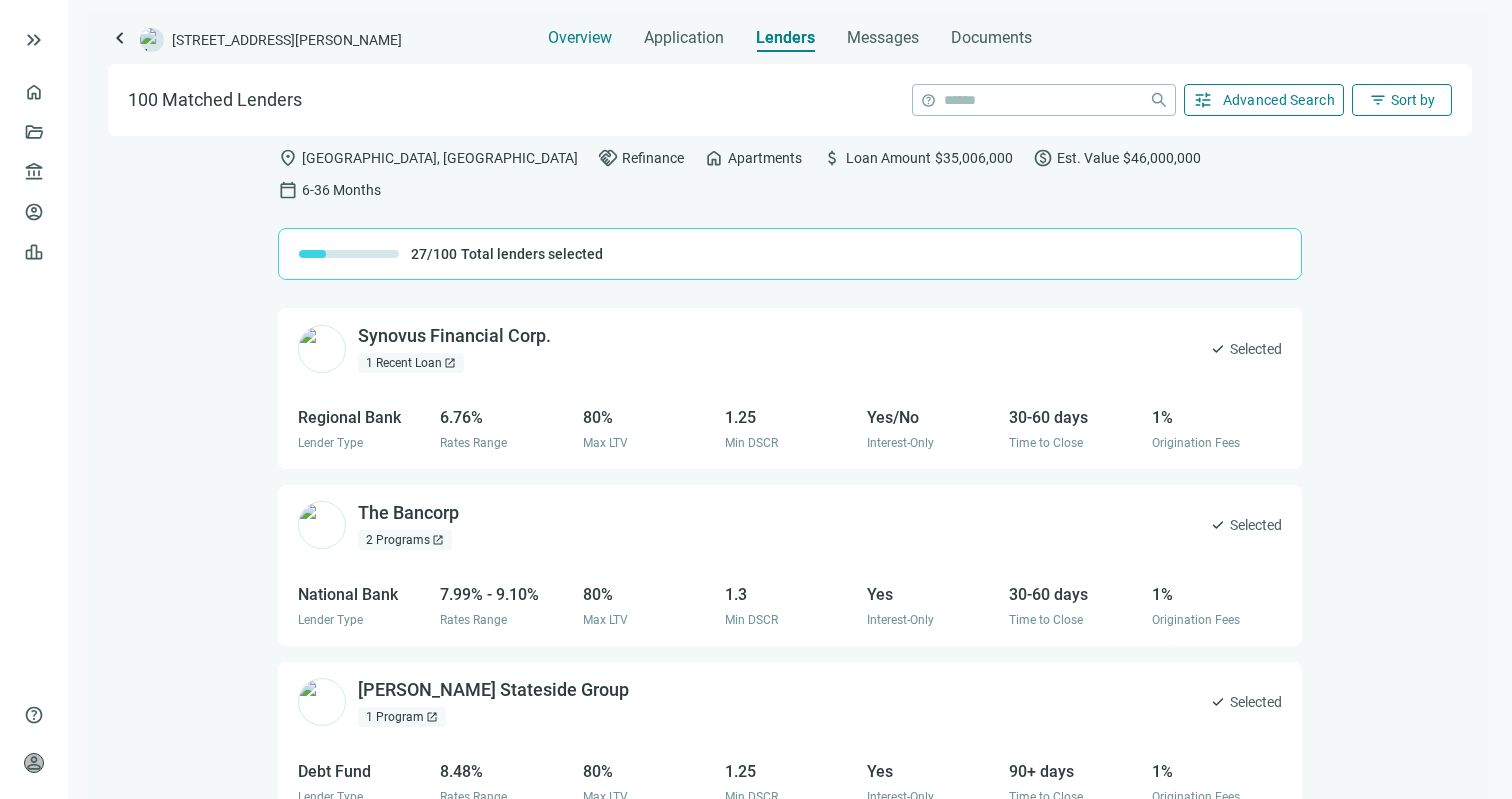 click on "Overview" at bounding box center [580, 38] 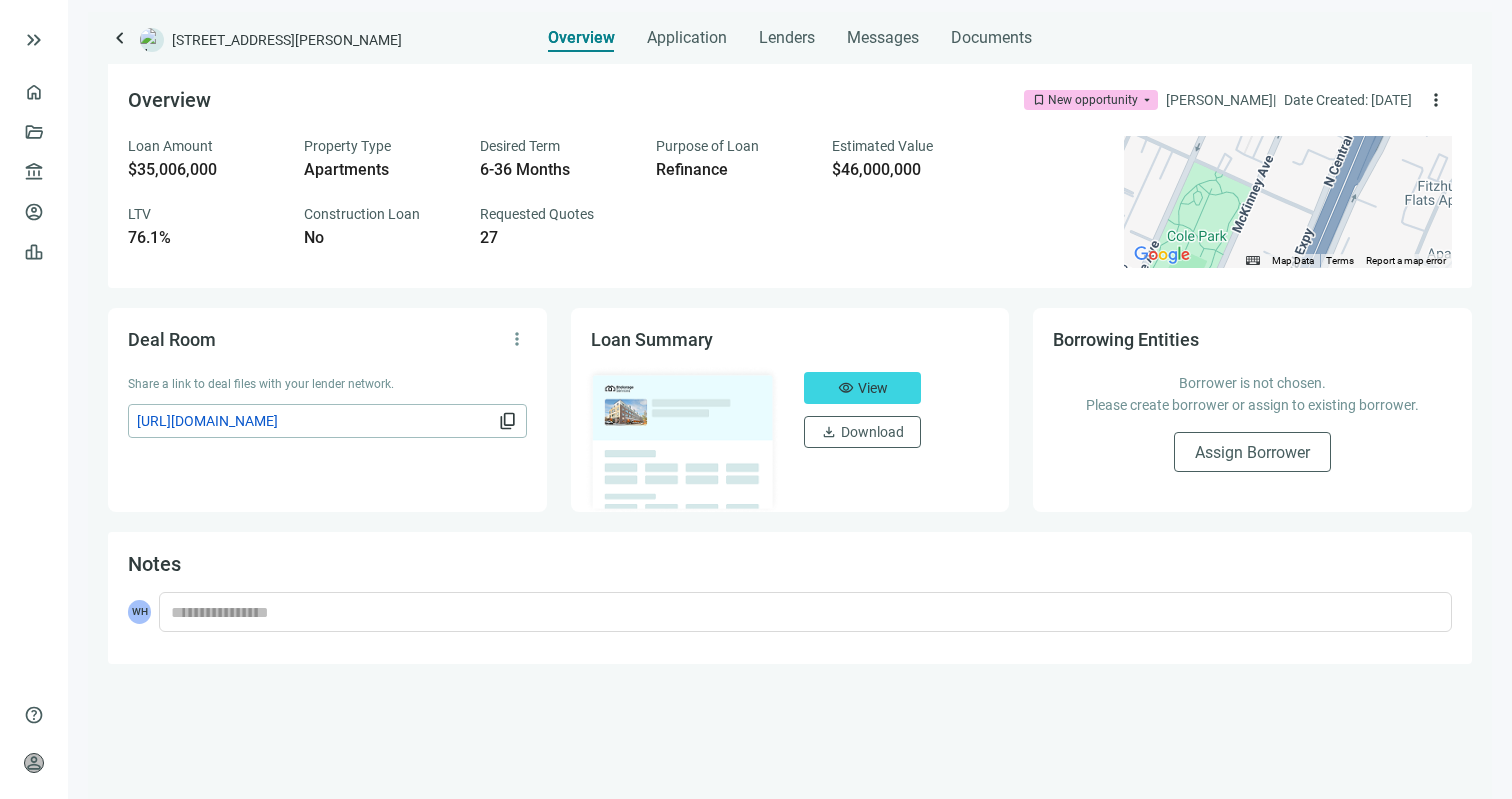 click on "Overview Application Lenders Messages Documents" at bounding box center (790, 32) 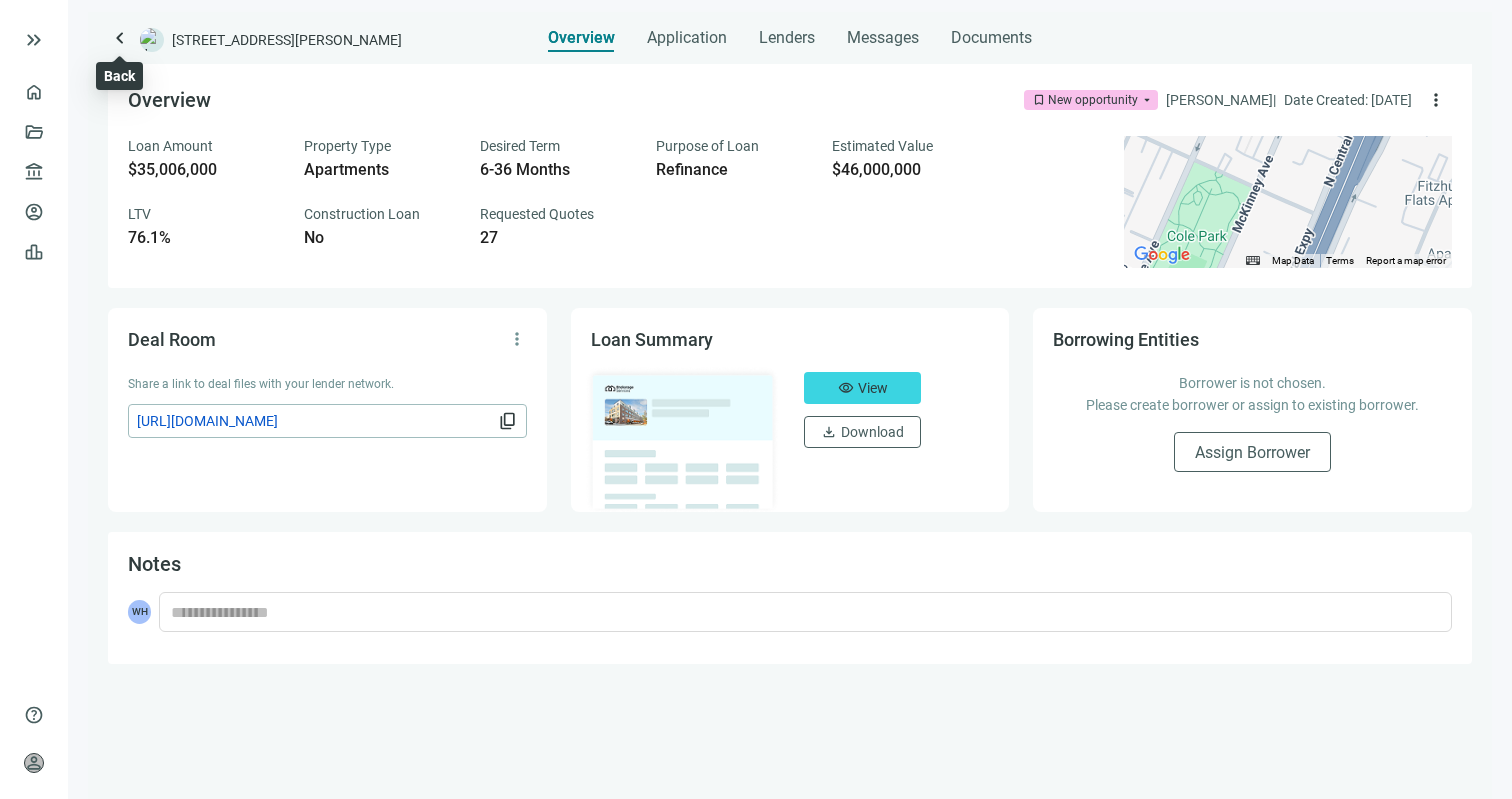 click on "keyboard_arrow_left" at bounding box center [120, 38] 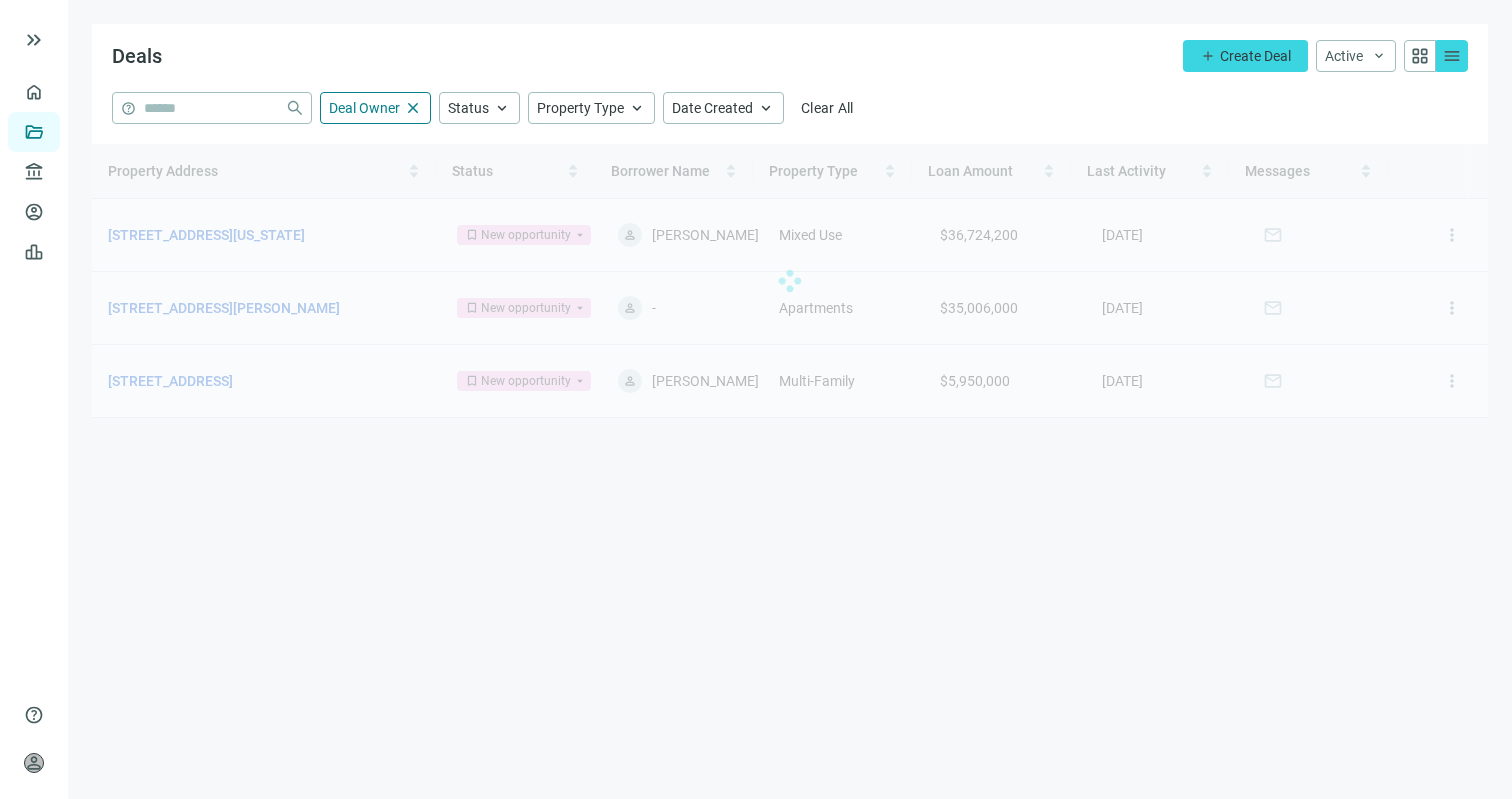 click at bounding box center [790, 281] 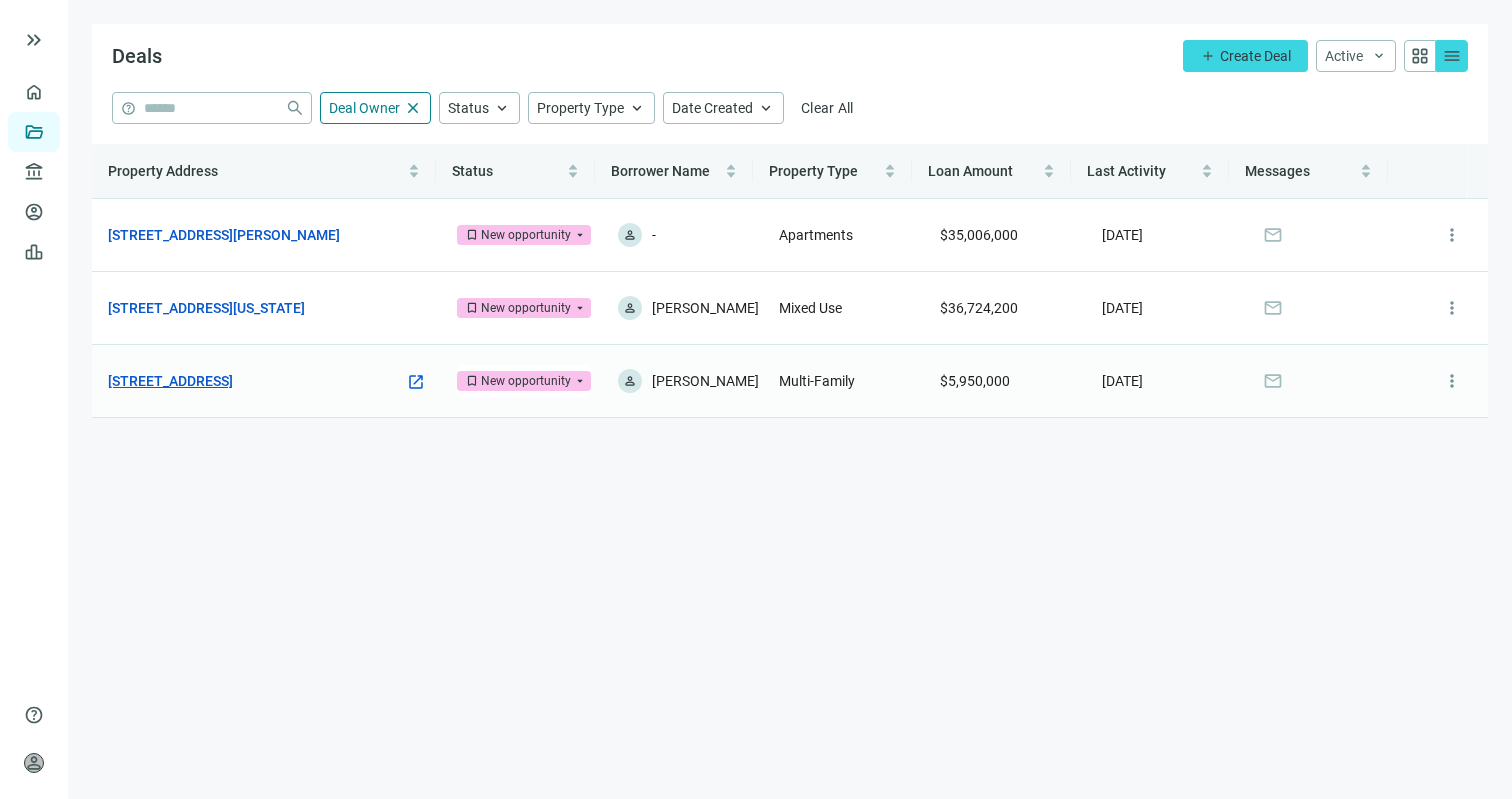click on "[STREET_ADDRESS]" at bounding box center (170, 381) 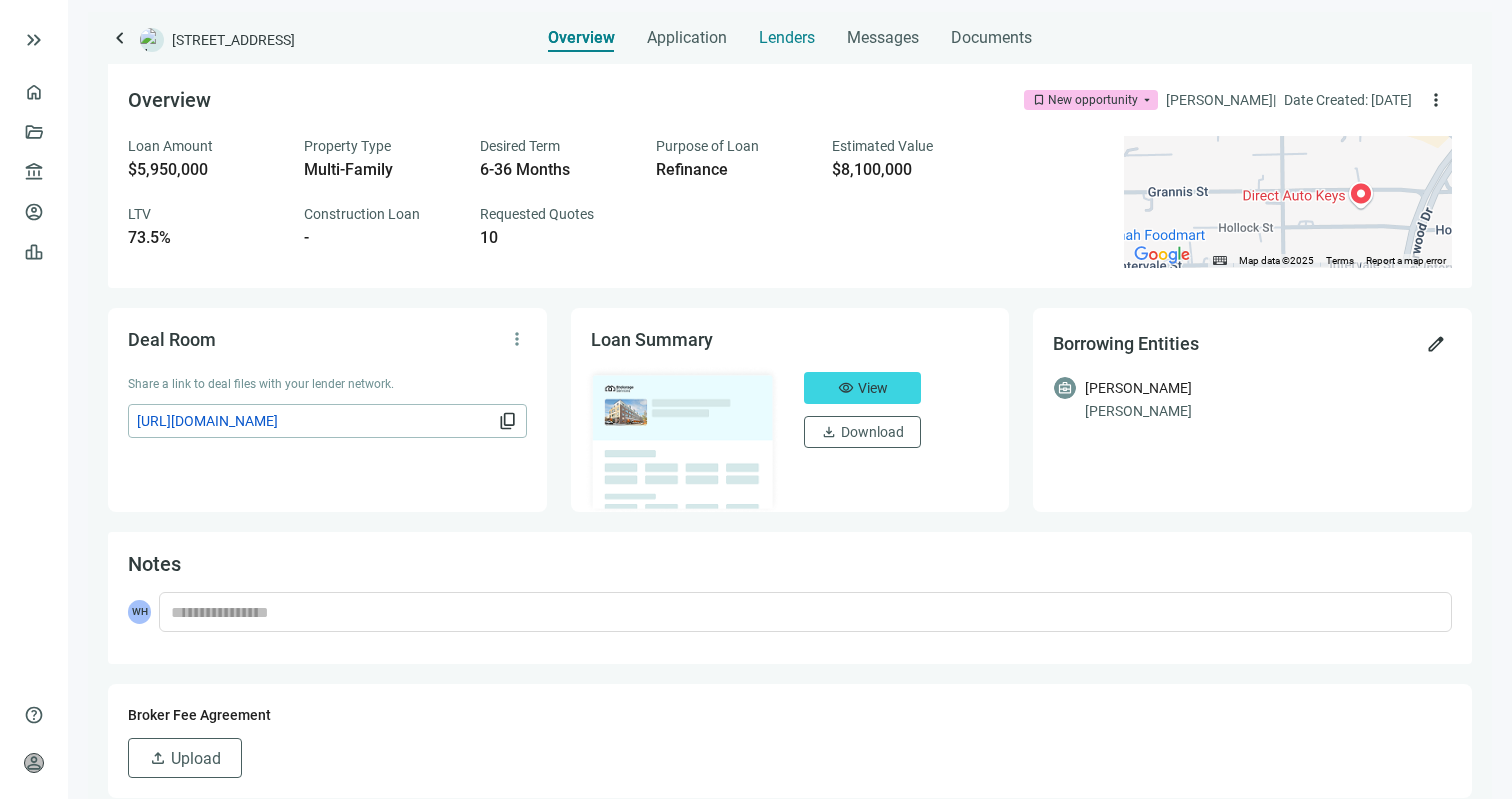 click on "Lenders" at bounding box center (787, 38) 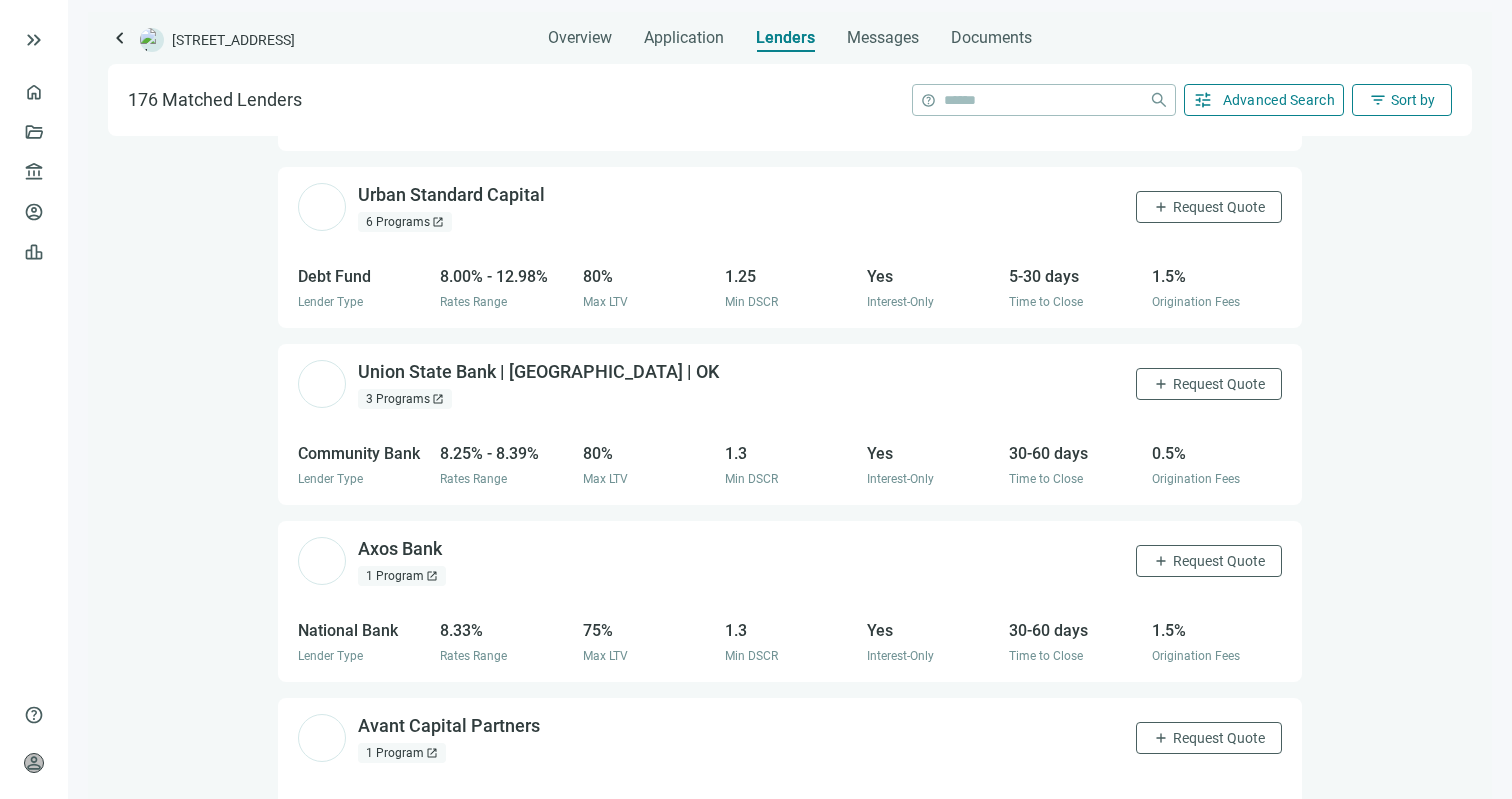 scroll, scrollTop: 2175, scrollLeft: 0, axis: vertical 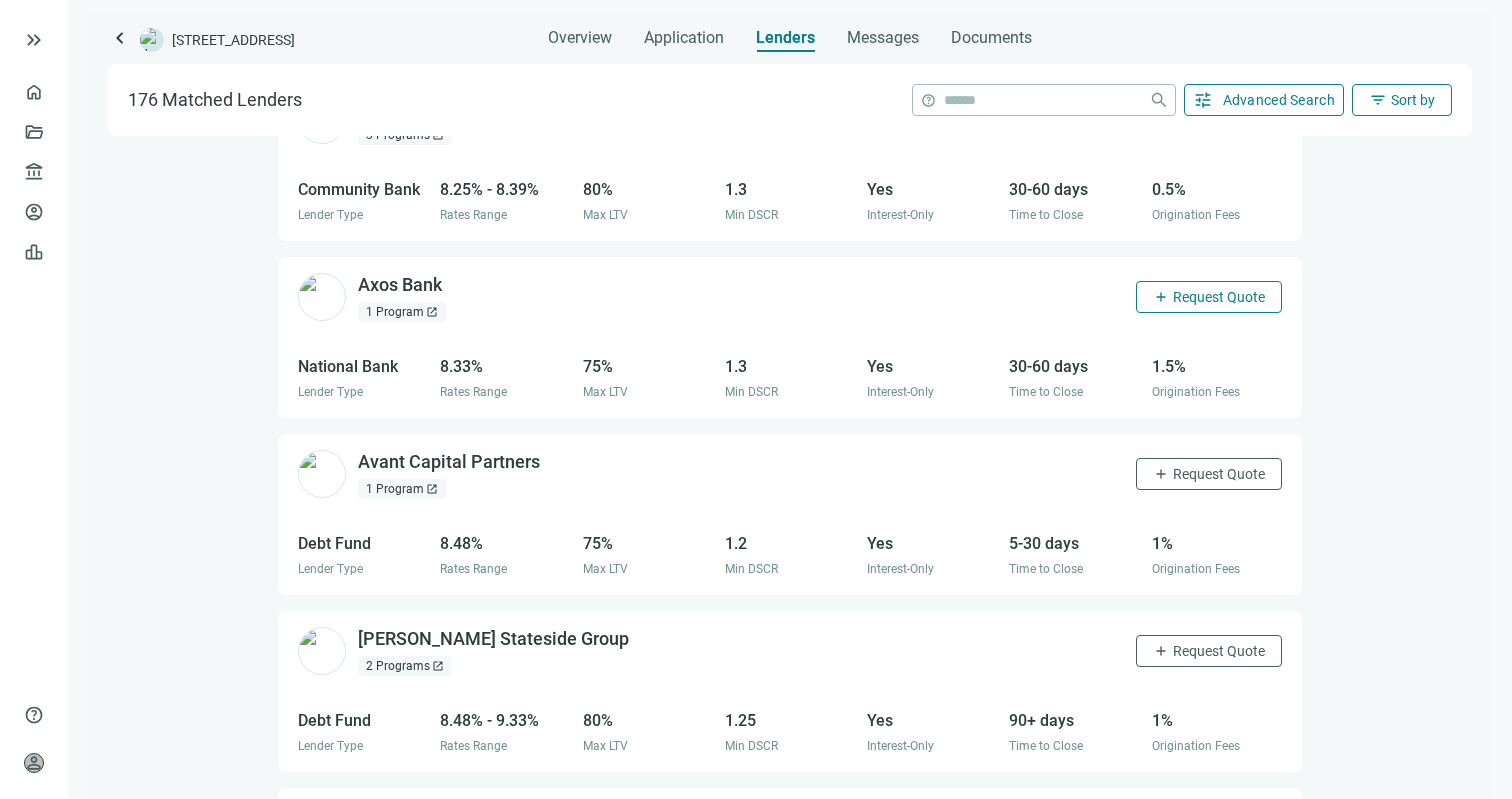 click on "Request Quote" at bounding box center (1219, 297) 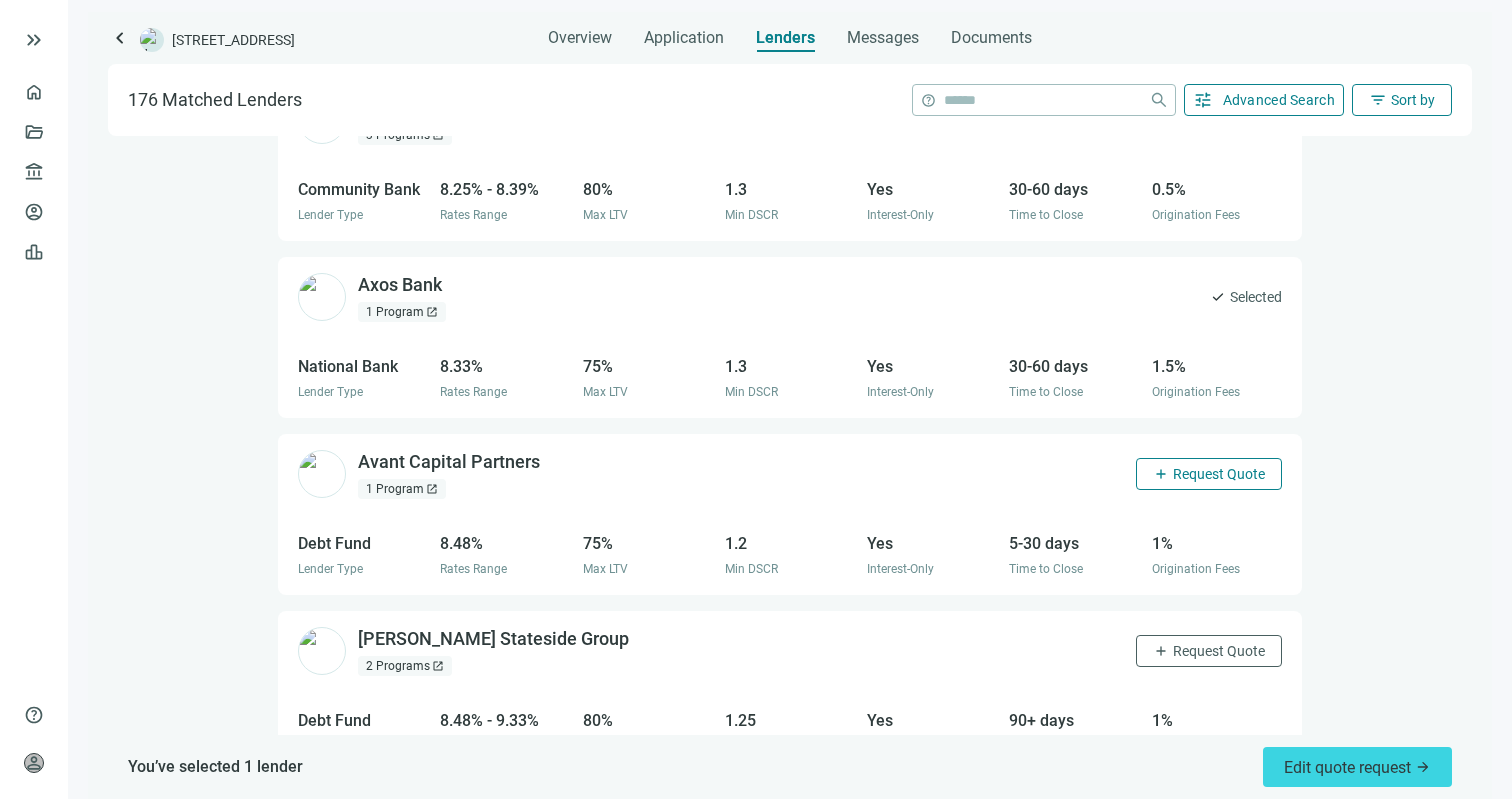 click on "Request Quote" at bounding box center [1219, 474] 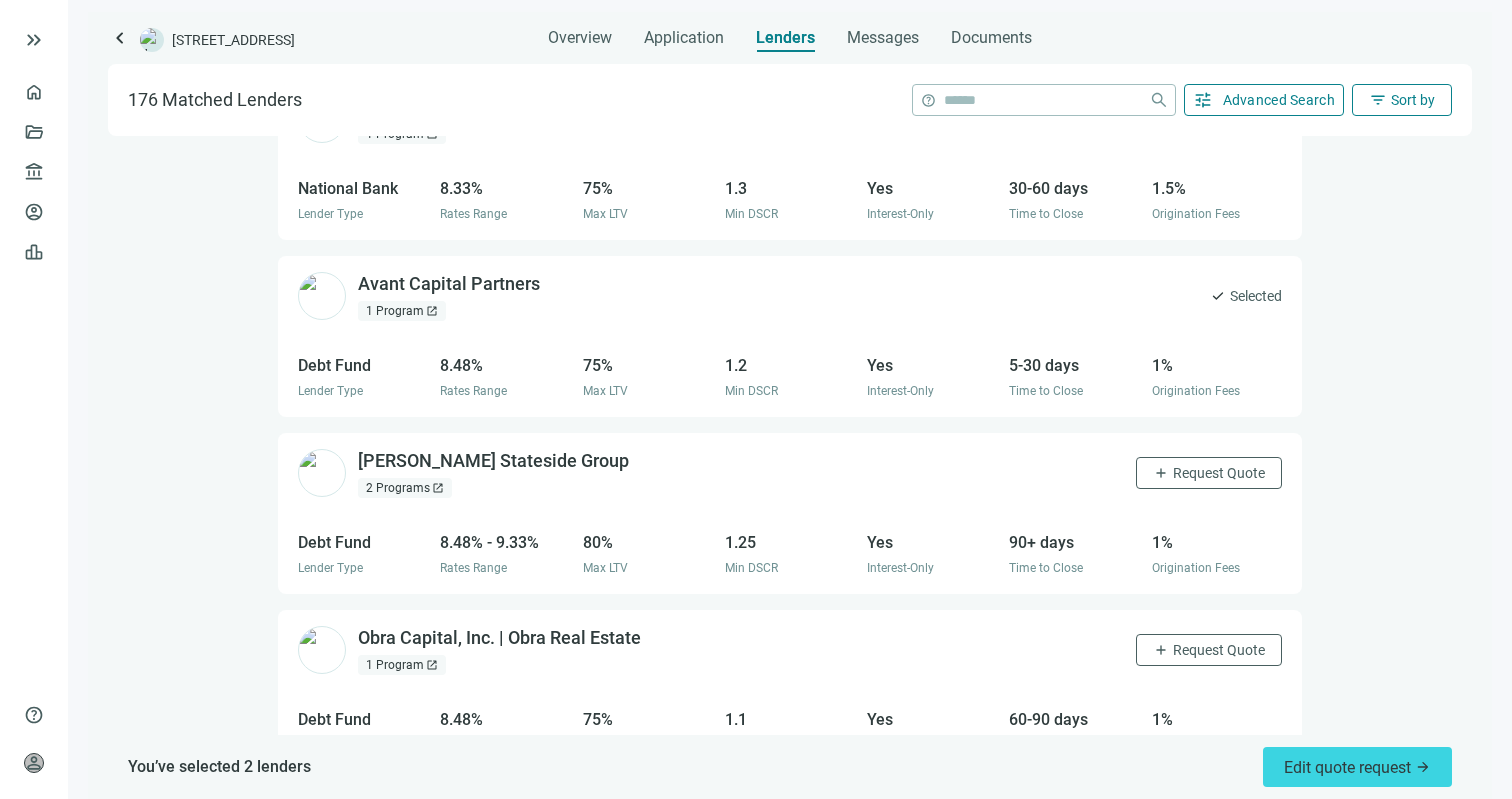 click on "Request Quote" at bounding box center (1219, 473) 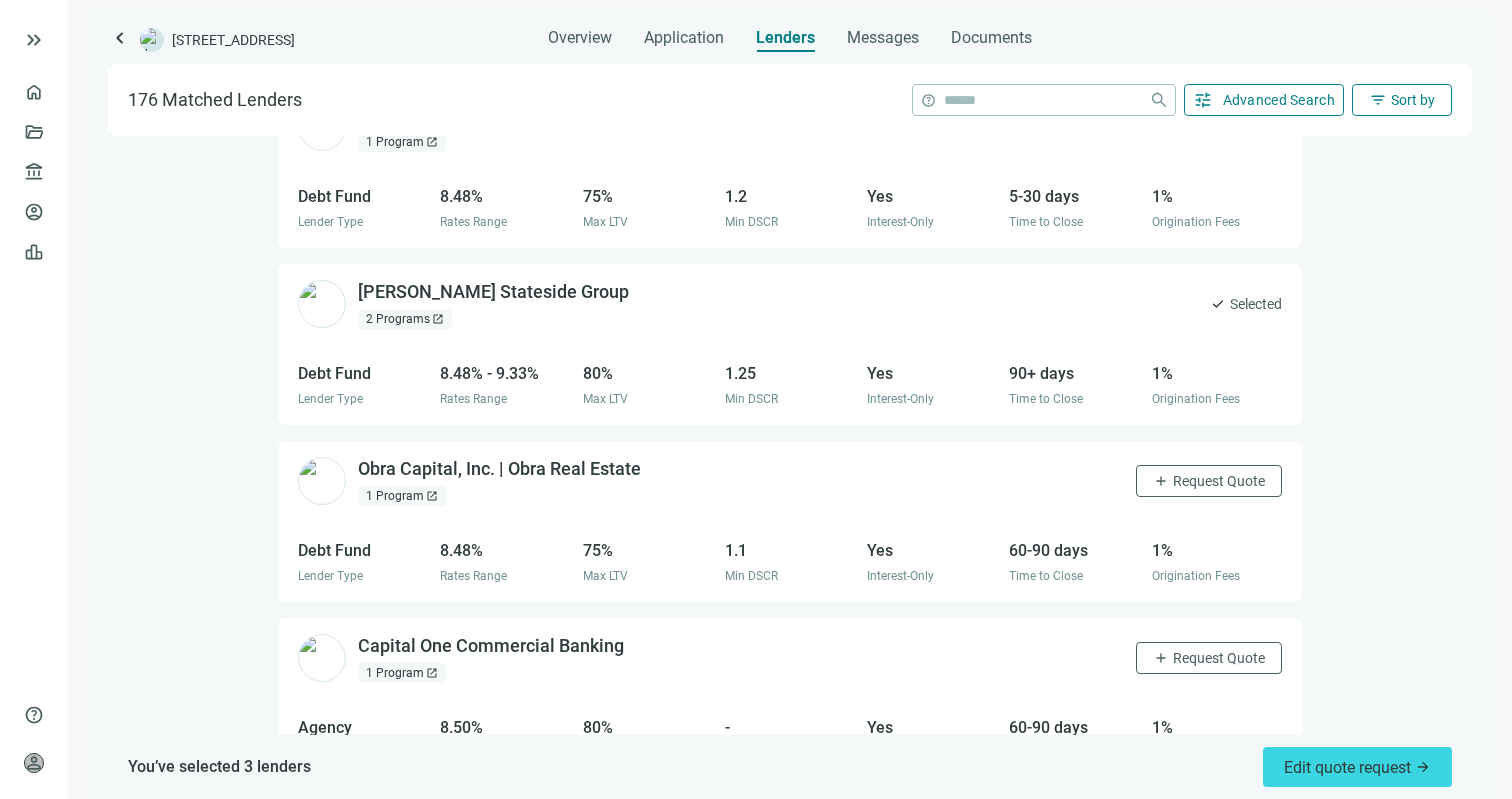 click on "Request Quote" at bounding box center [1219, 481] 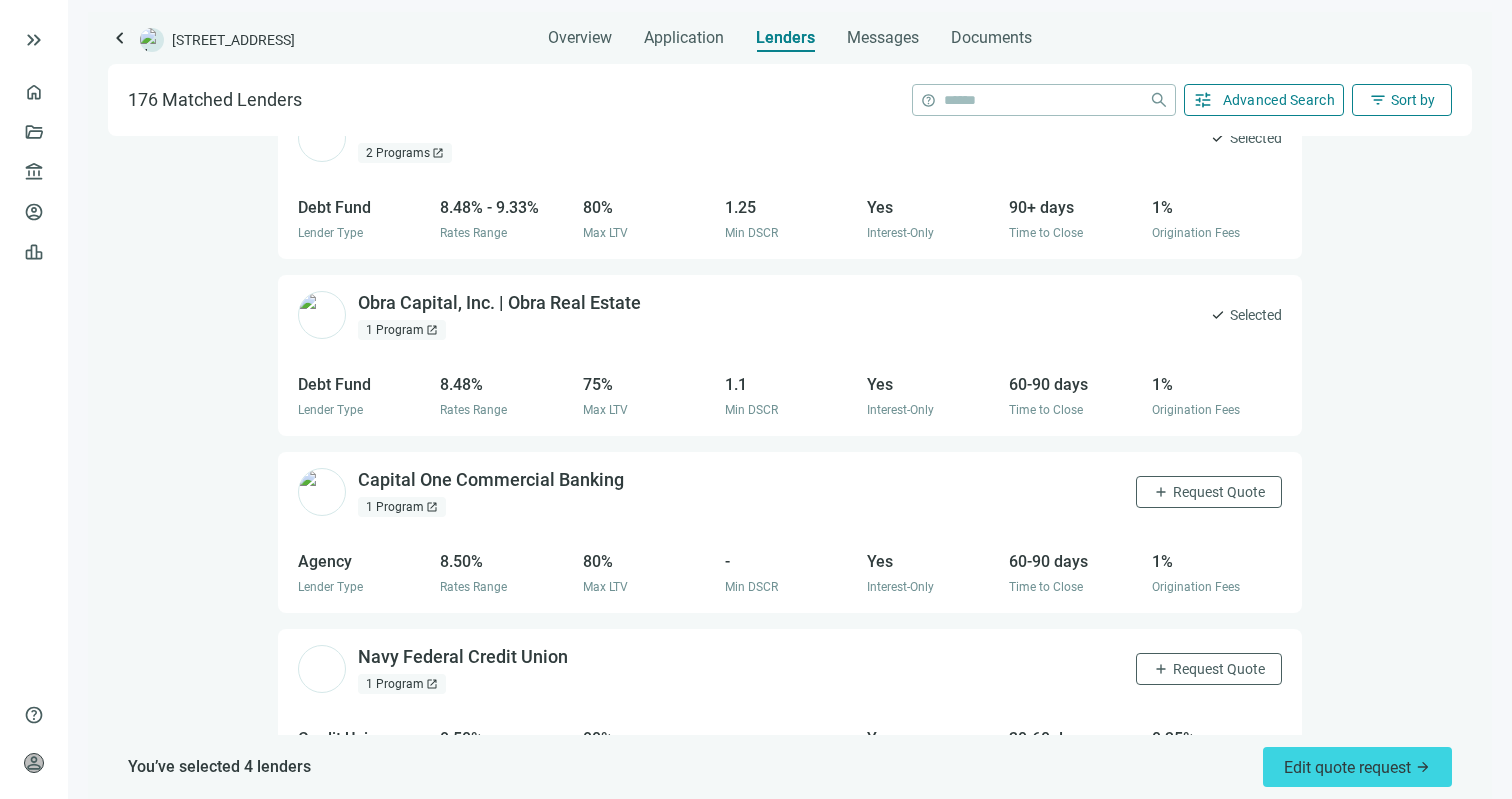 scroll, scrollTop: 2716, scrollLeft: 0, axis: vertical 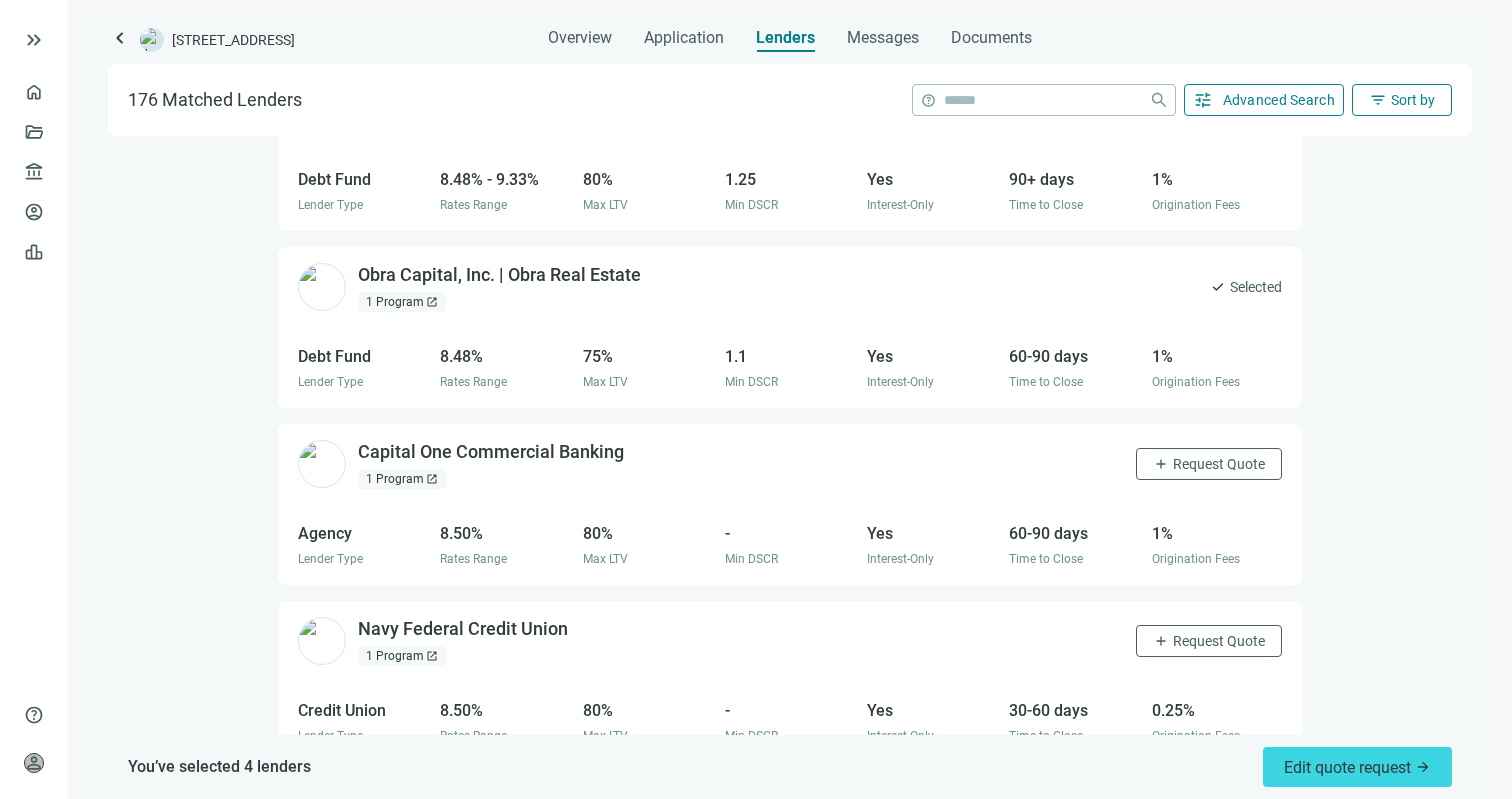 click on "Capital One Commercial Banking open_in_new 1 Program open_in_new add Request Quote" at bounding box center [790, 464] 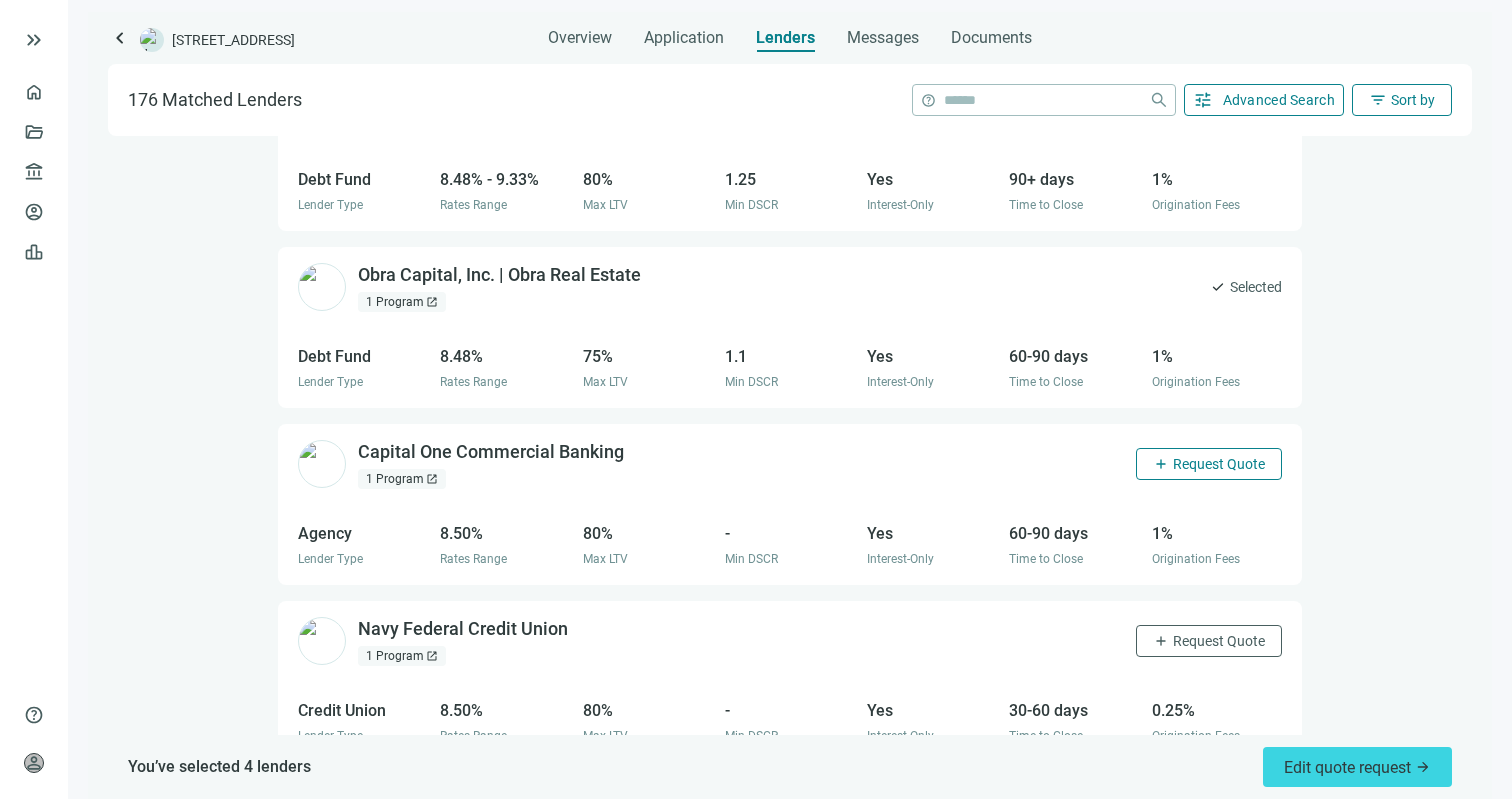 click on "add Request Quote" at bounding box center (1209, 464) 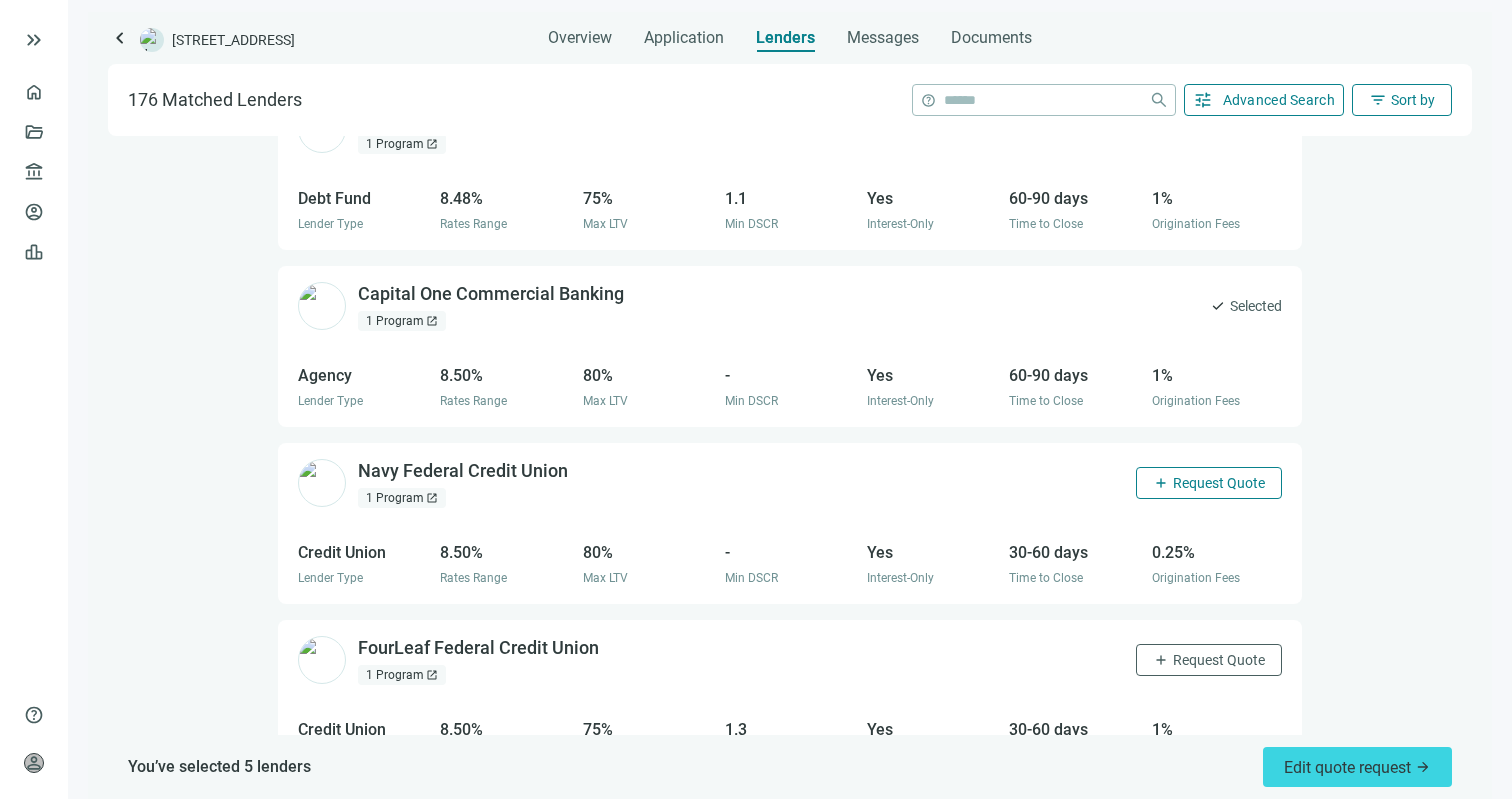 click on "Request Quote" at bounding box center (1219, 483) 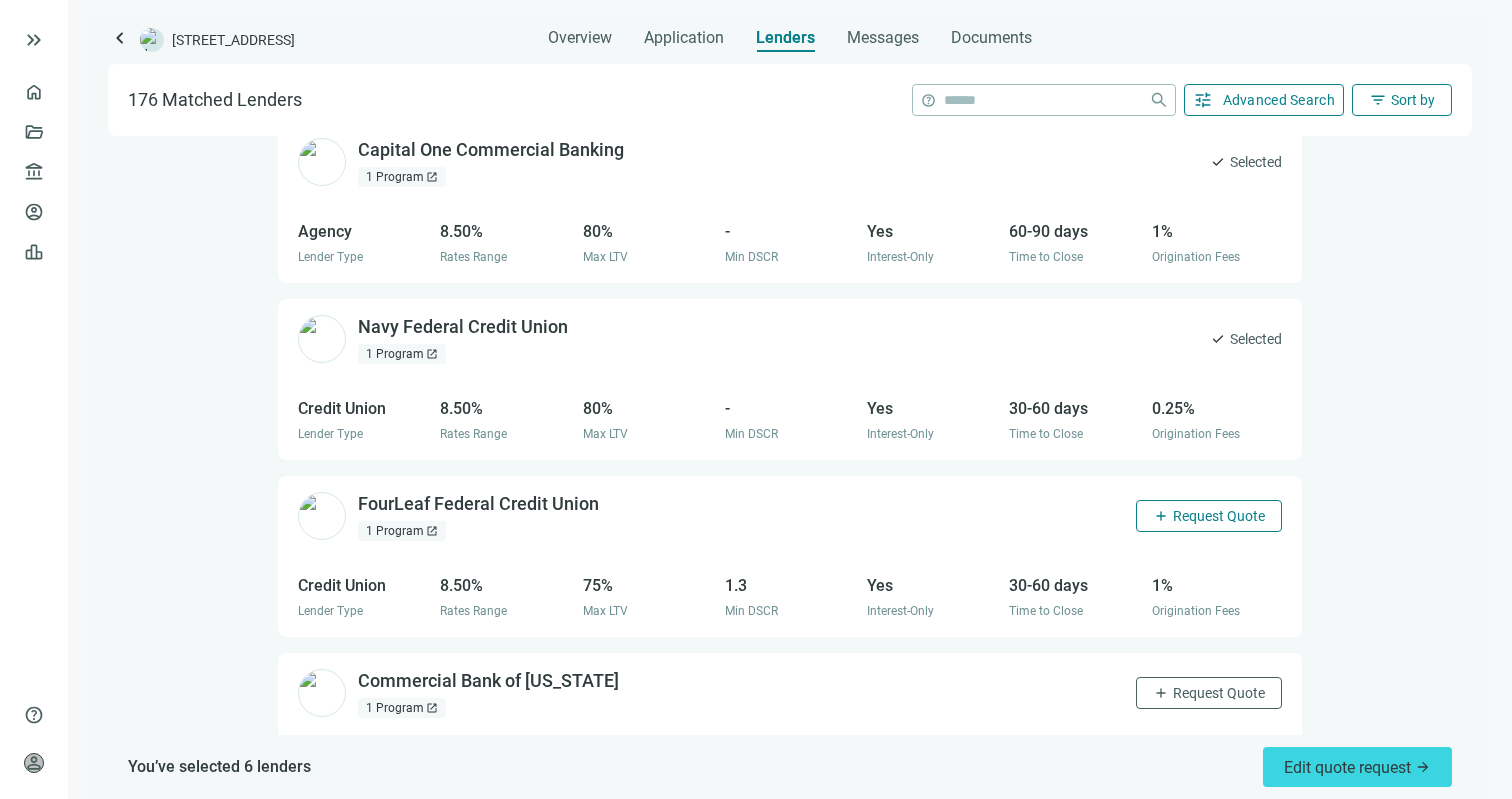 click on "Request Quote" at bounding box center [1219, 516] 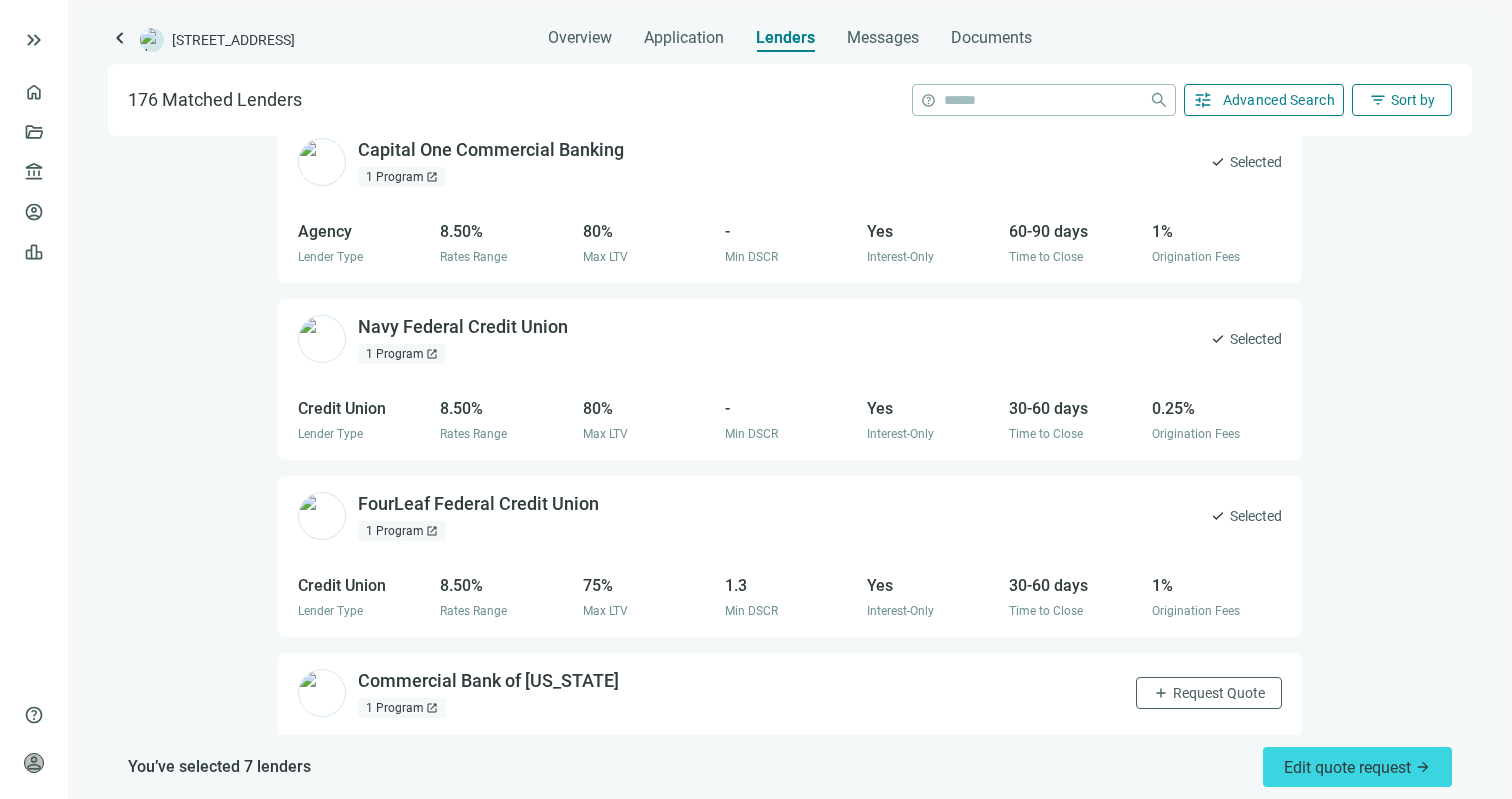 scroll, scrollTop: 3286, scrollLeft: 0, axis: vertical 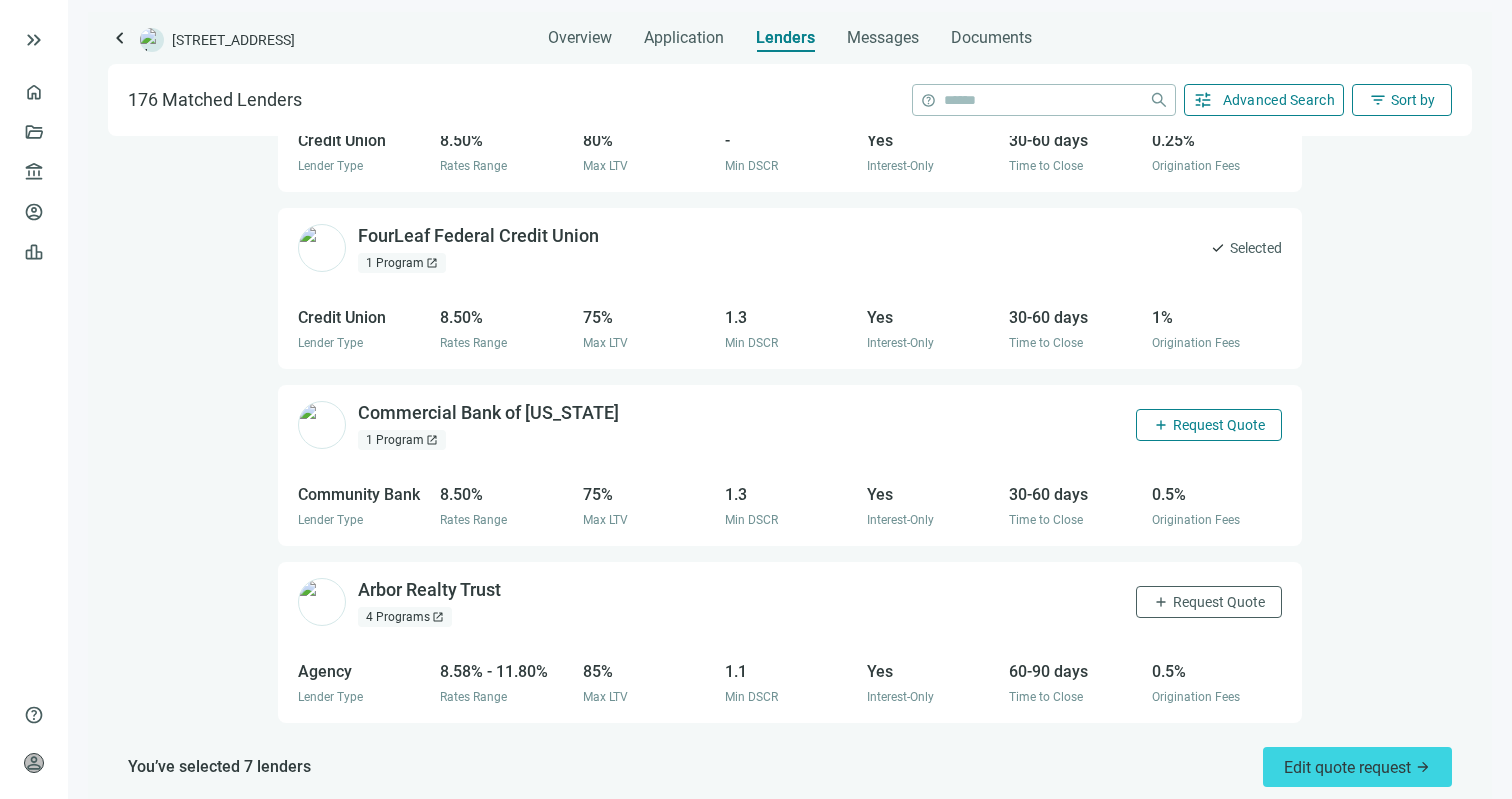 click on "add Request Quote" at bounding box center (1209, 425) 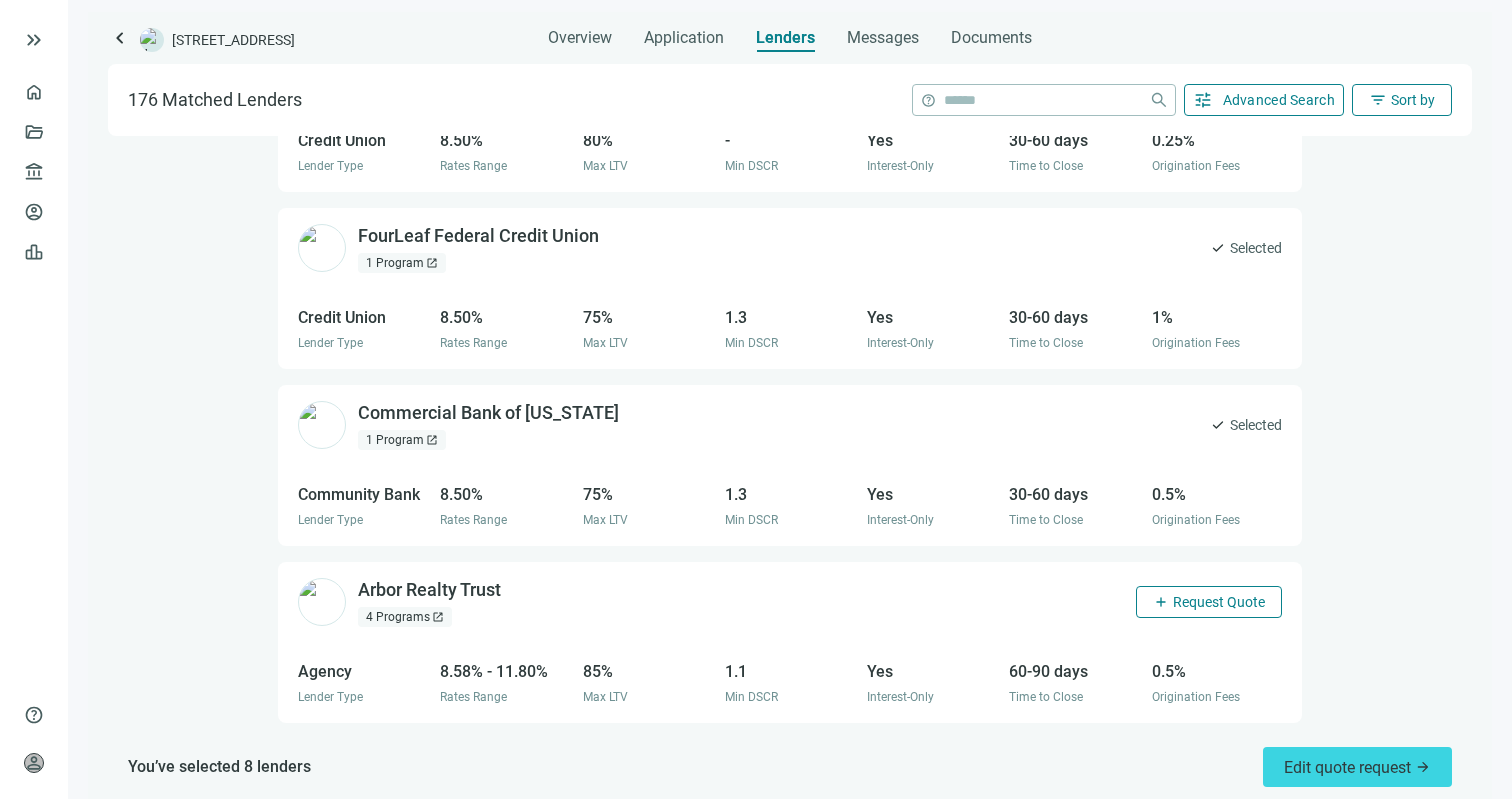 click on "add Request Quote" at bounding box center [1209, 602] 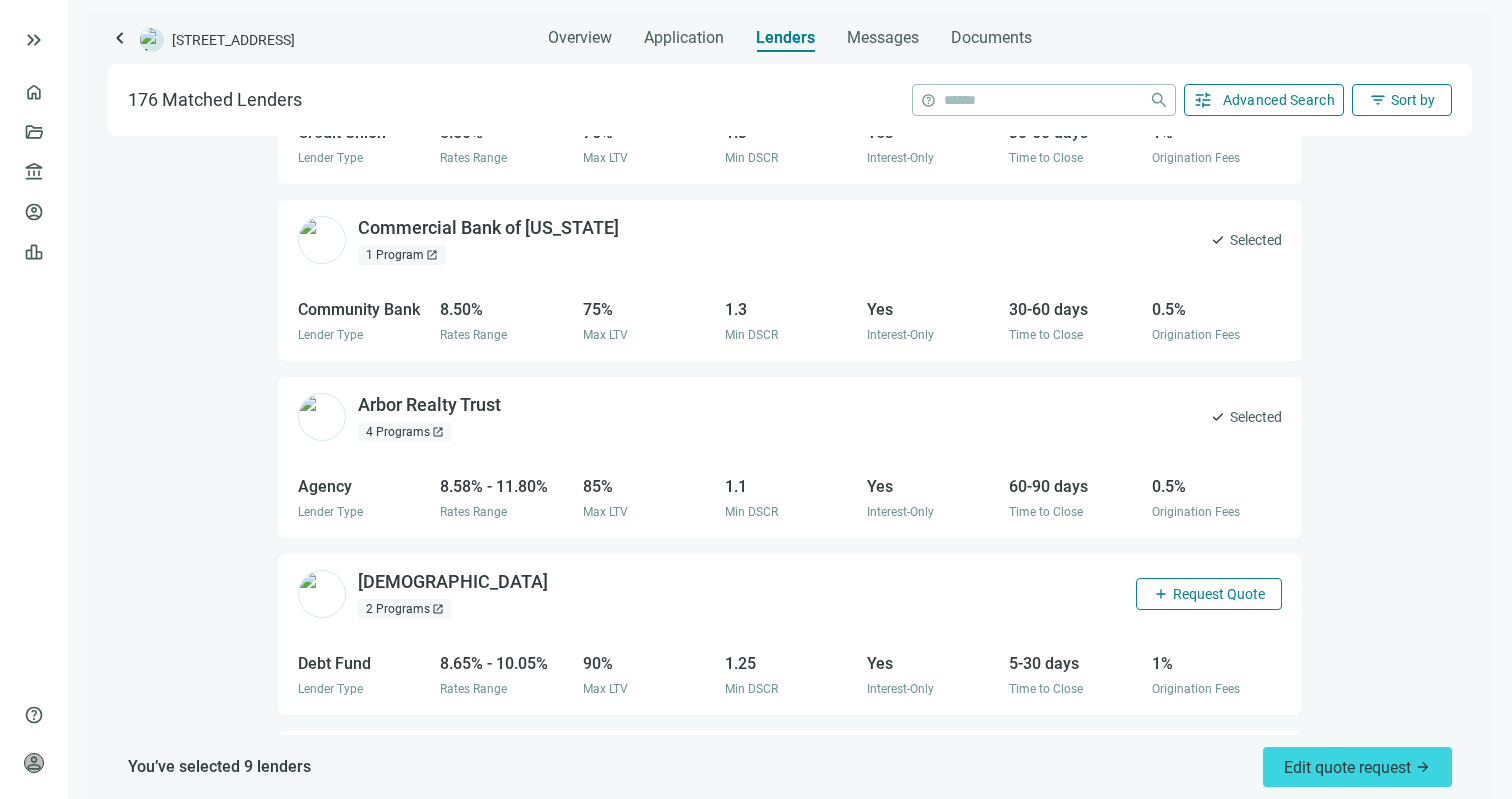 click on "add Request Quote" at bounding box center (1209, 594) 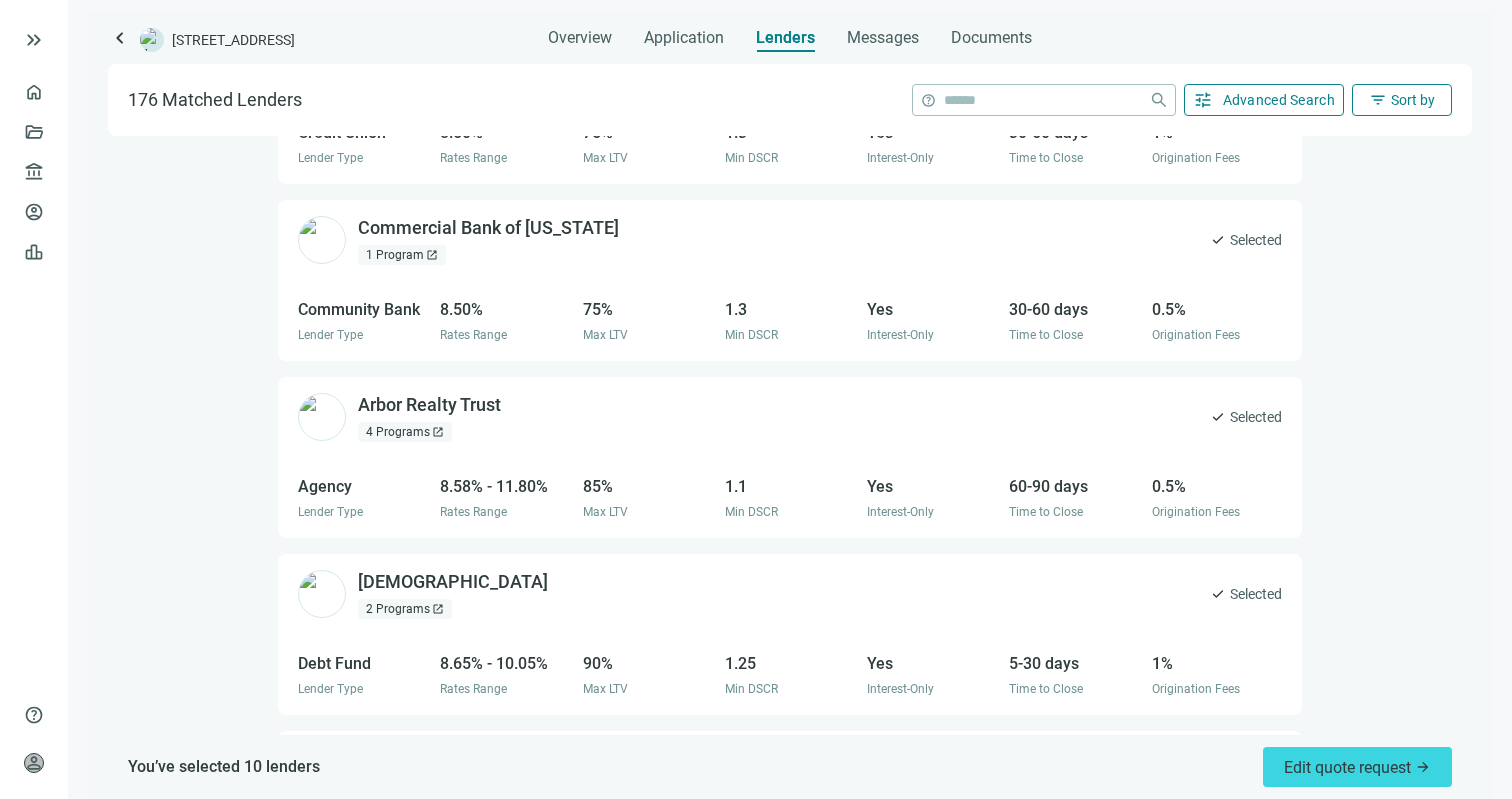 scroll, scrollTop: 3585, scrollLeft: 0, axis: vertical 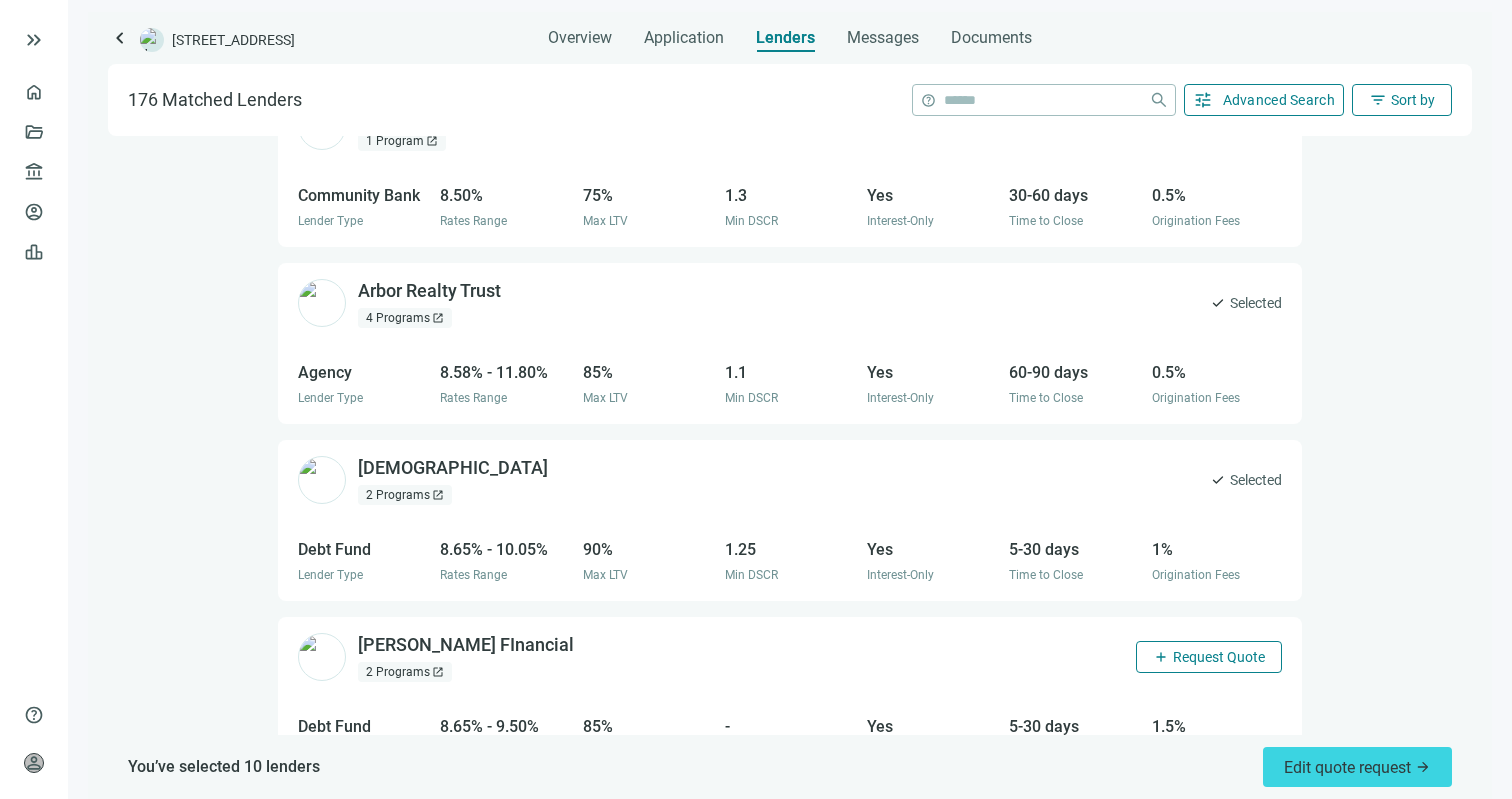 click on "add Request Quote" at bounding box center (1209, 657) 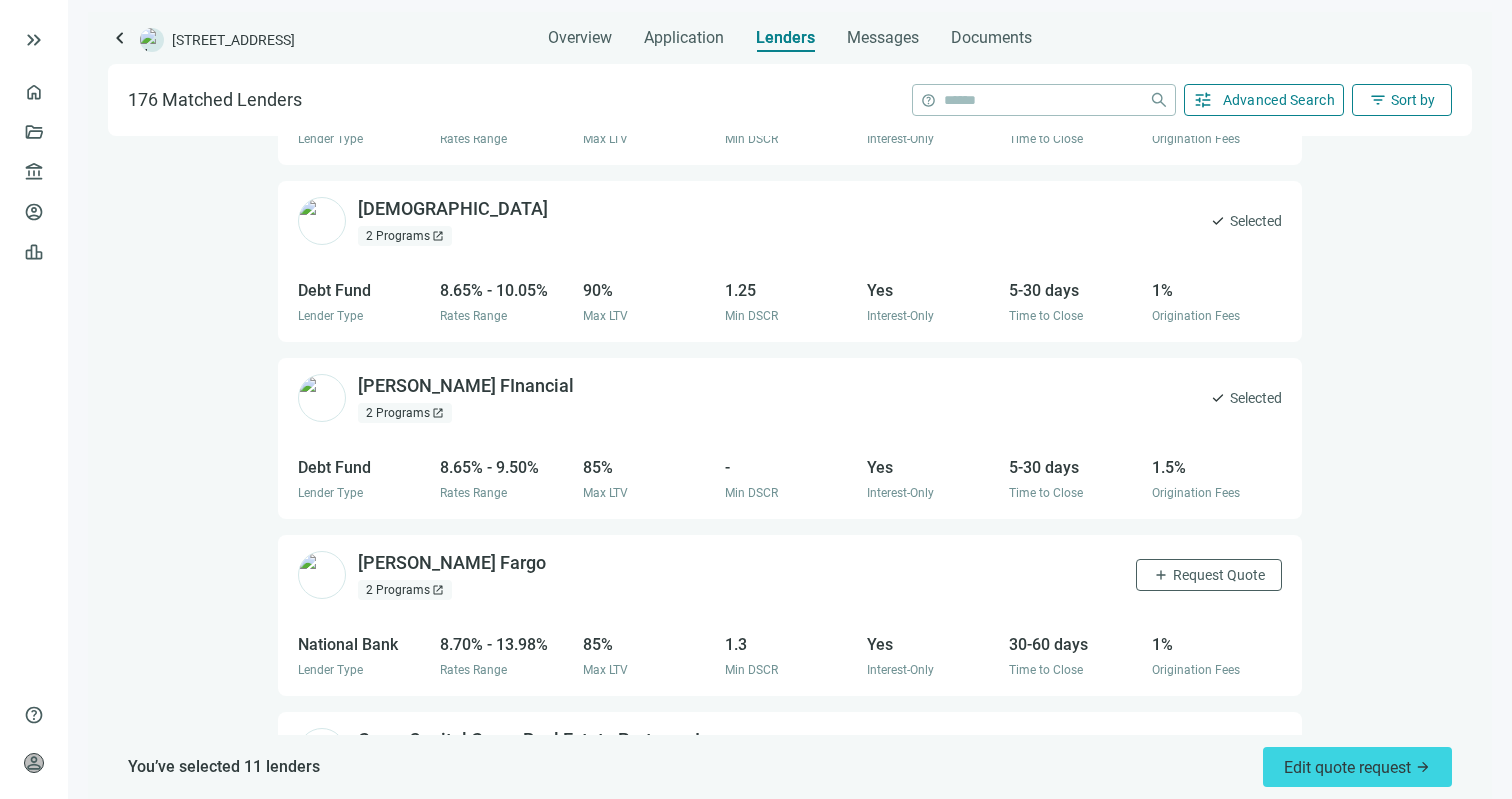 scroll, scrollTop: 3899, scrollLeft: 0, axis: vertical 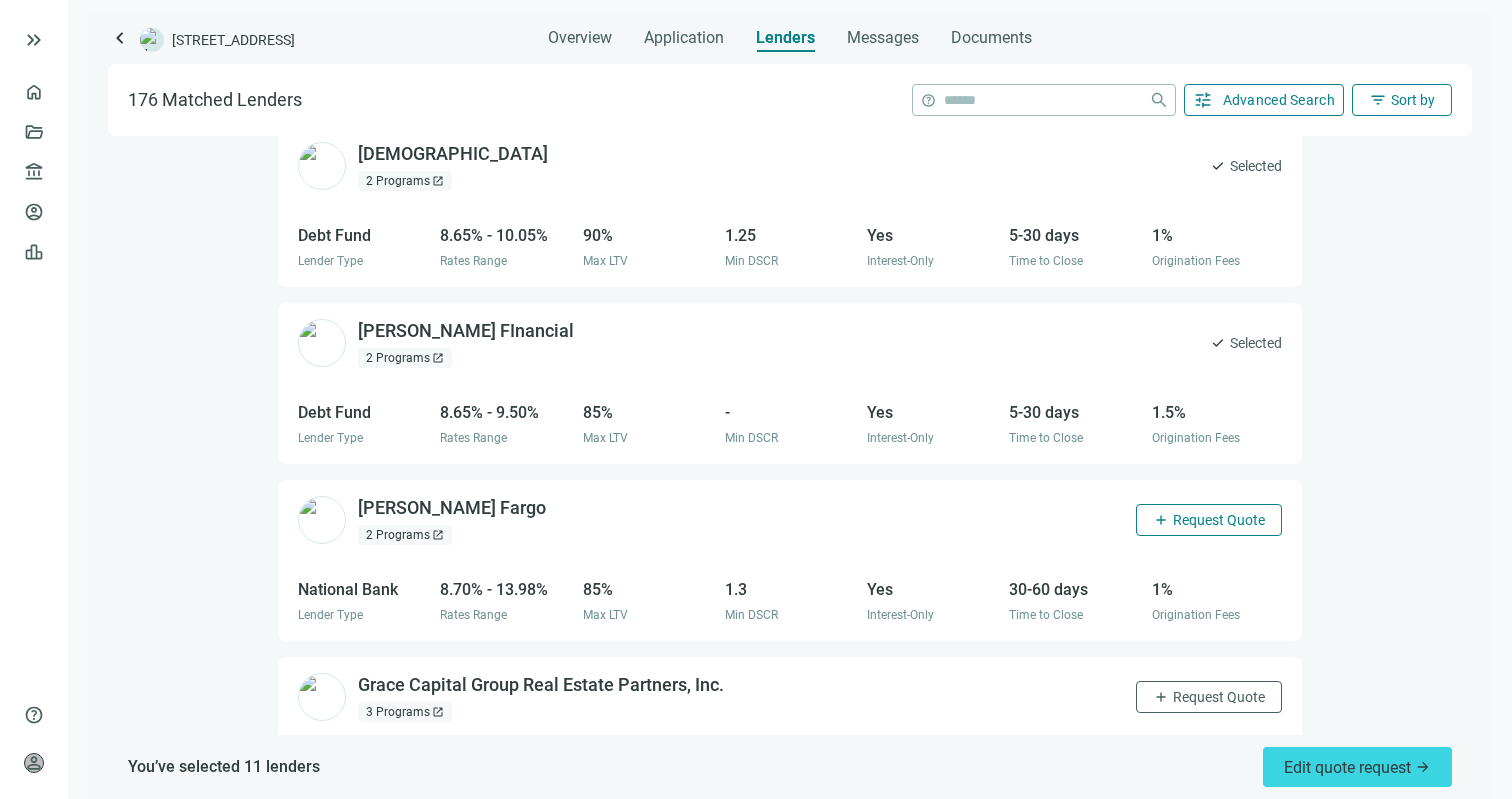 click on "Request Quote" at bounding box center [1219, 520] 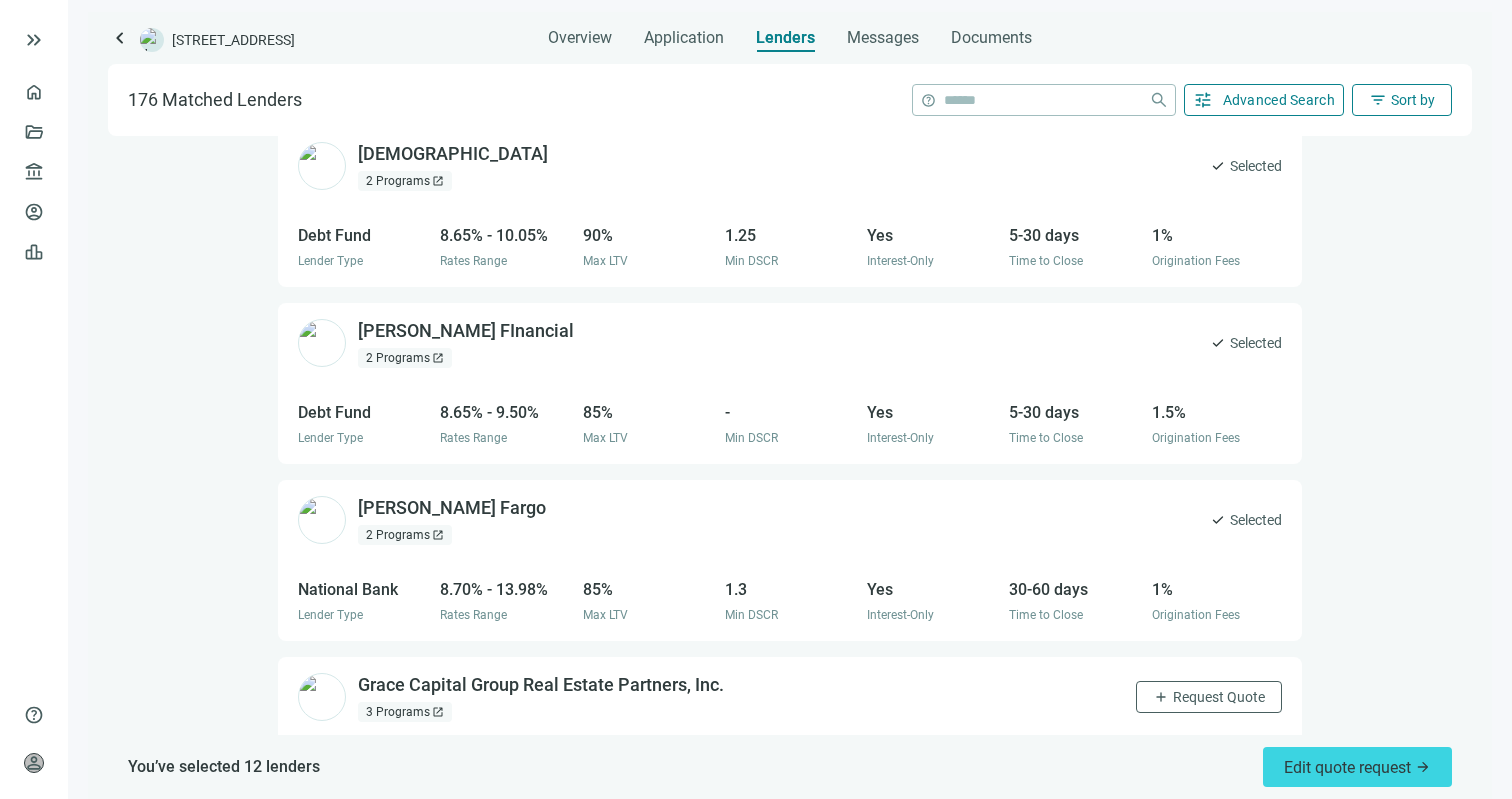 click on "Grace Capital Group Real Estate Partners, Inc. open_in_new 3 Programs open_in_new add Request Quote" at bounding box center [790, 697] 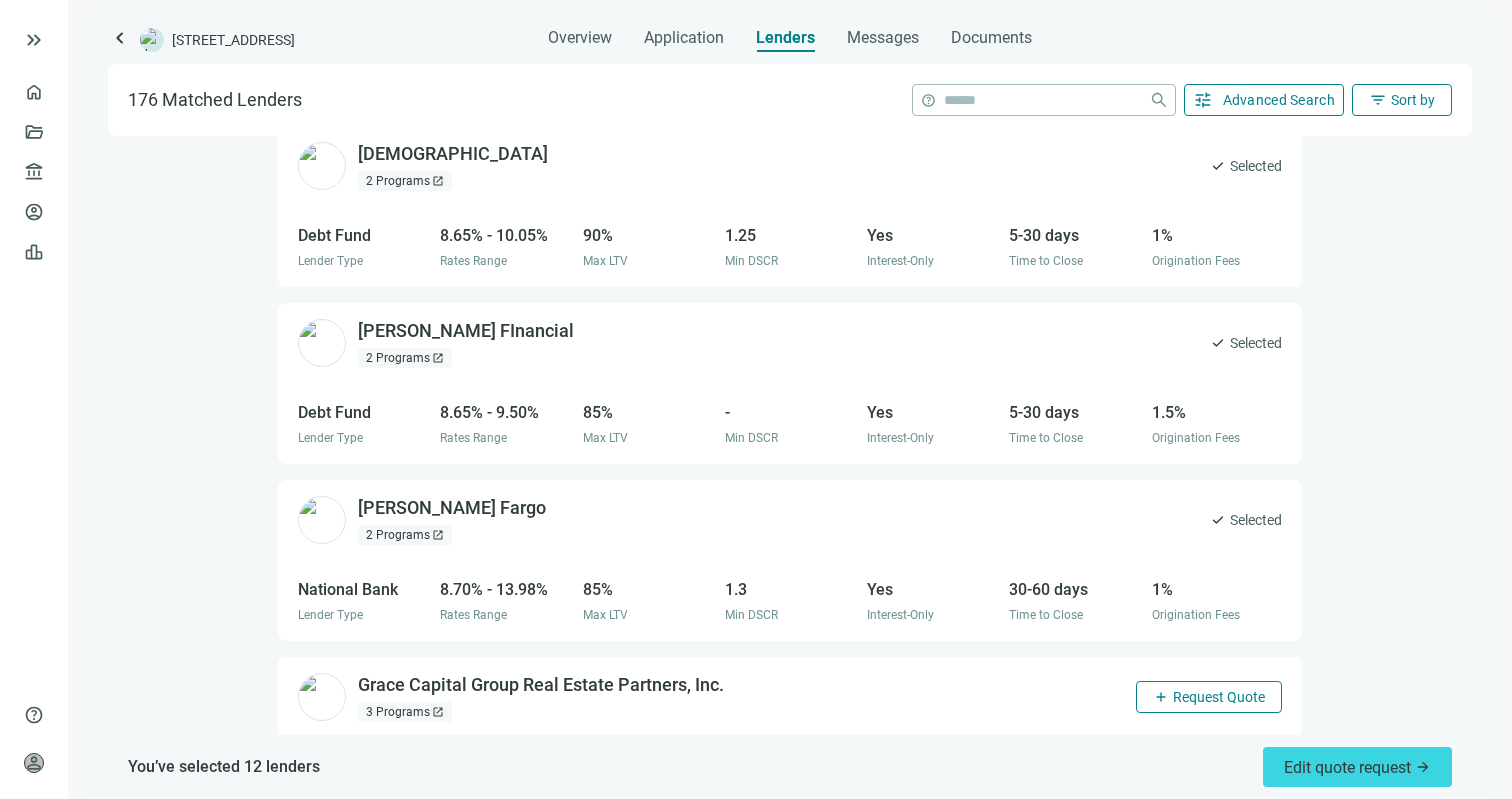 click on "Request Quote" at bounding box center [1219, 697] 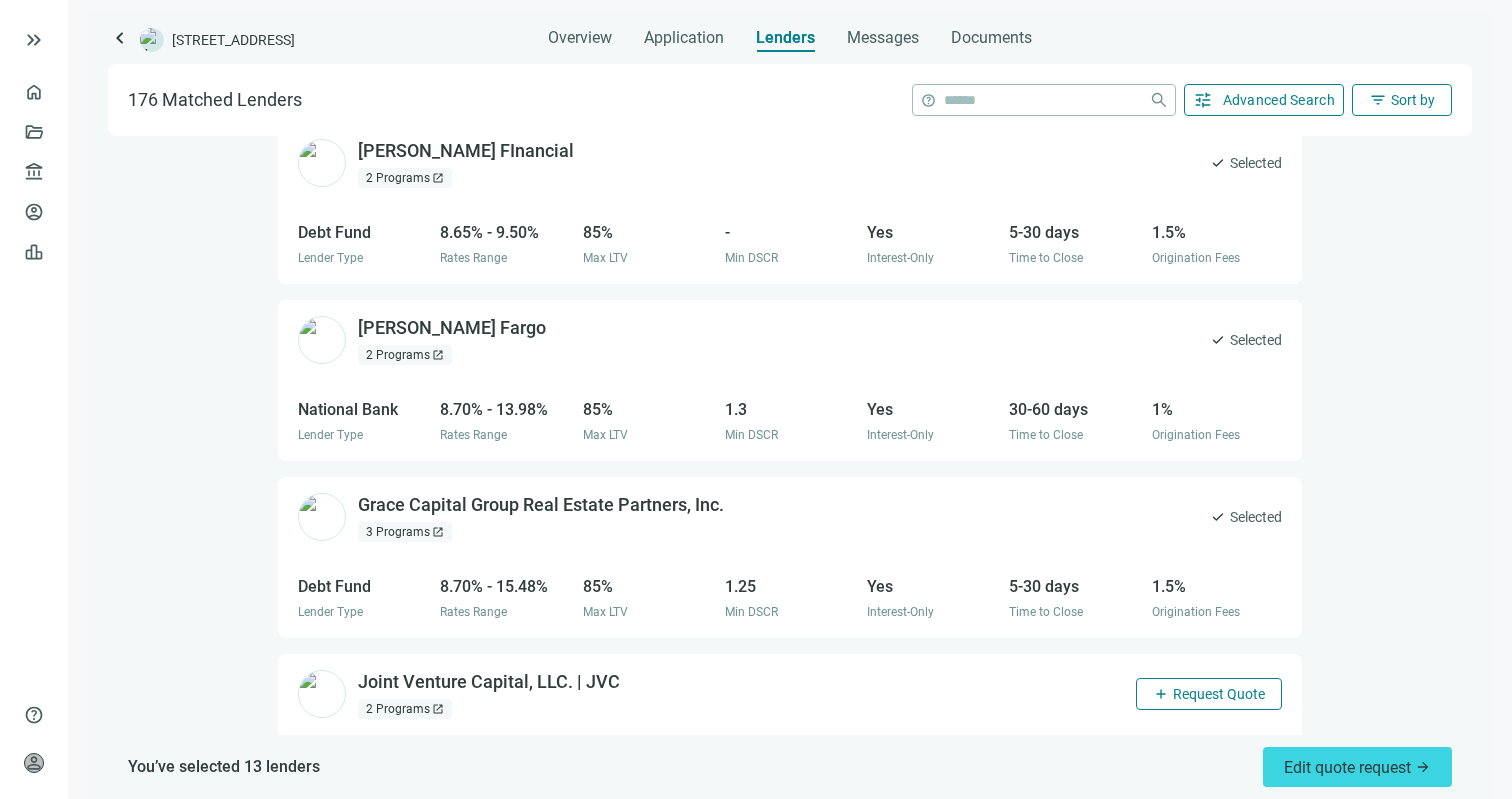 click on "Request Quote" at bounding box center (1219, 694) 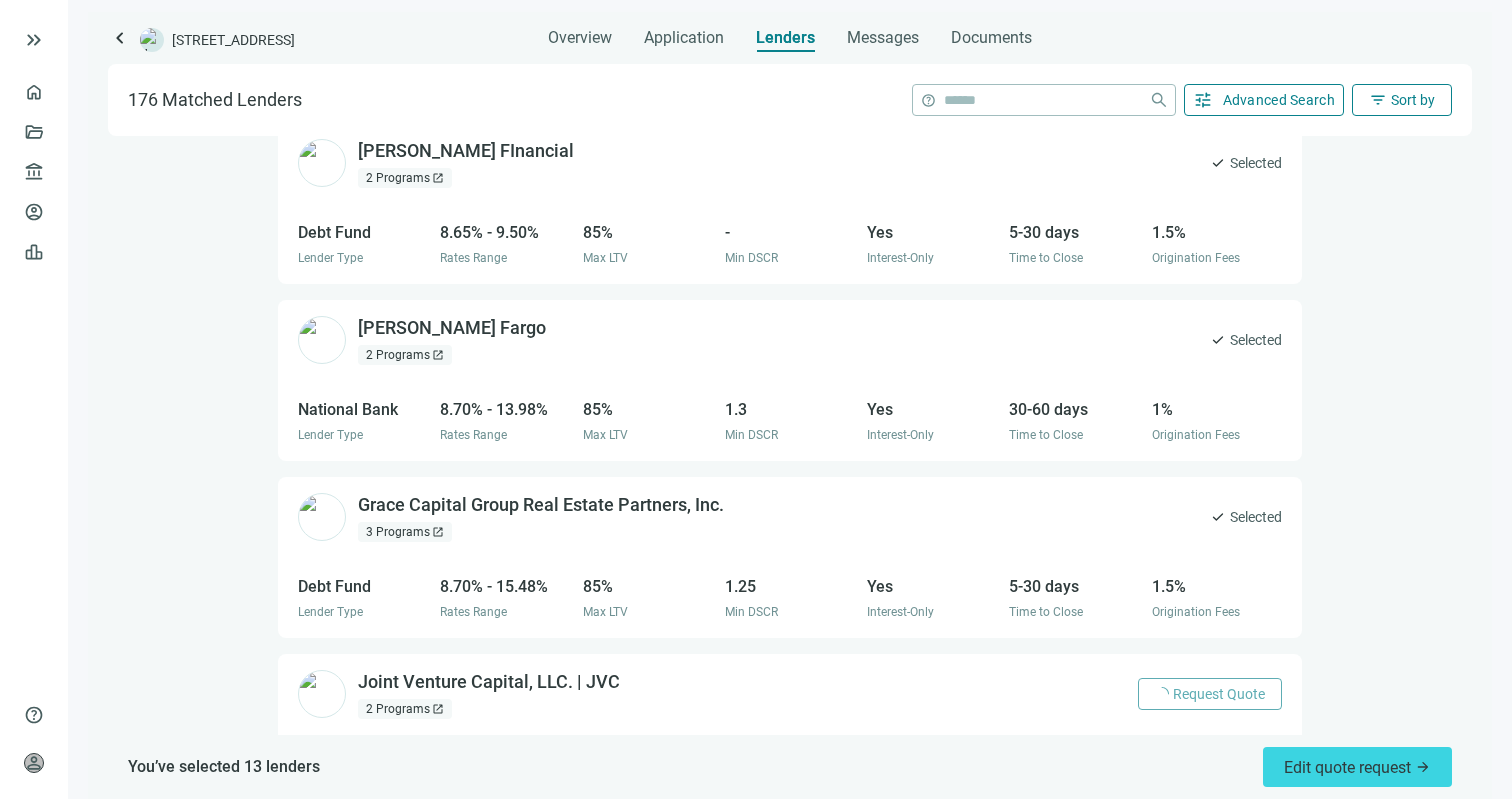 scroll, scrollTop: 4331, scrollLeft: 0, axis: vertical 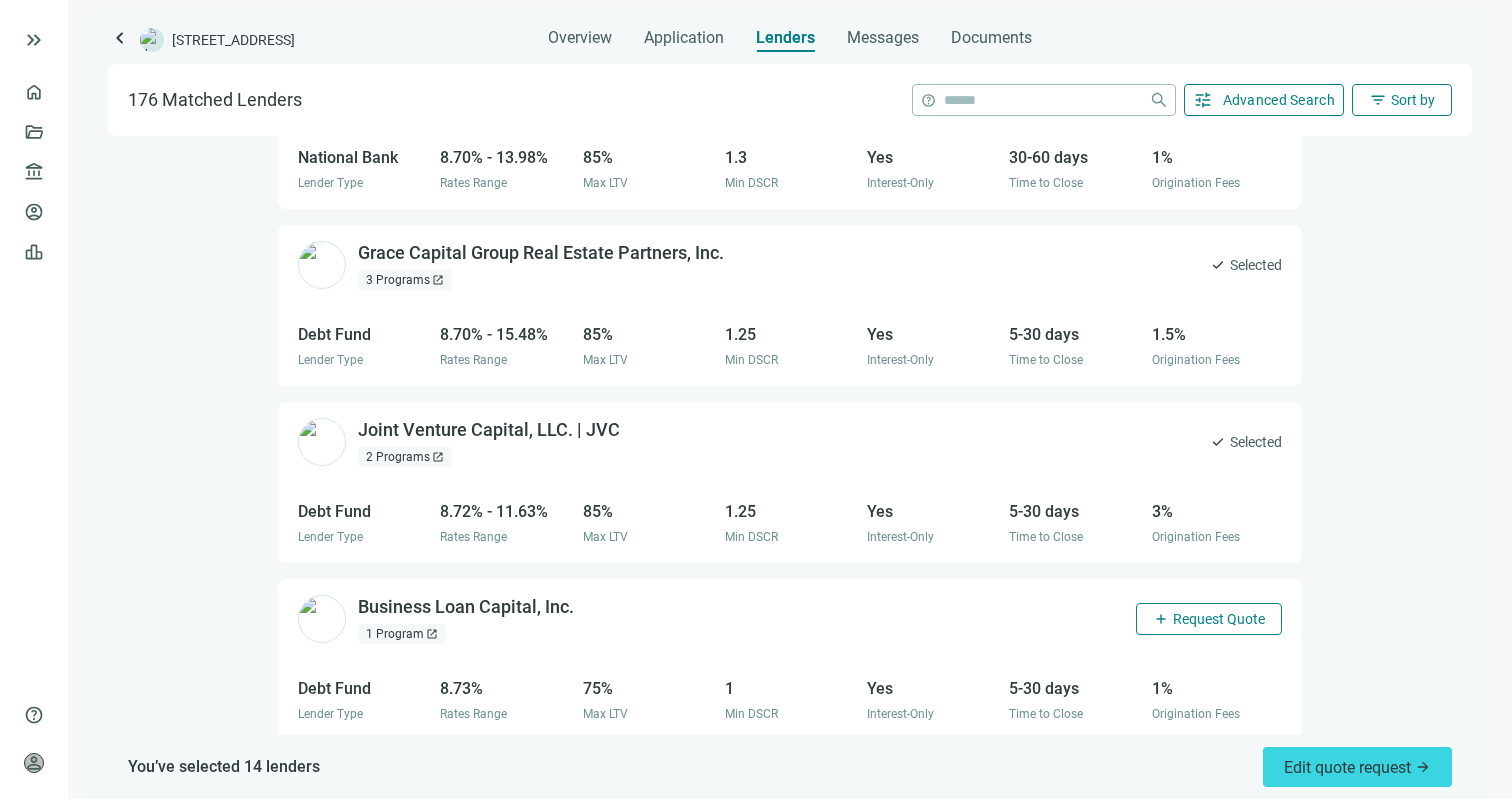 click on "add Request Quote" at bounding box center [1209, 619] 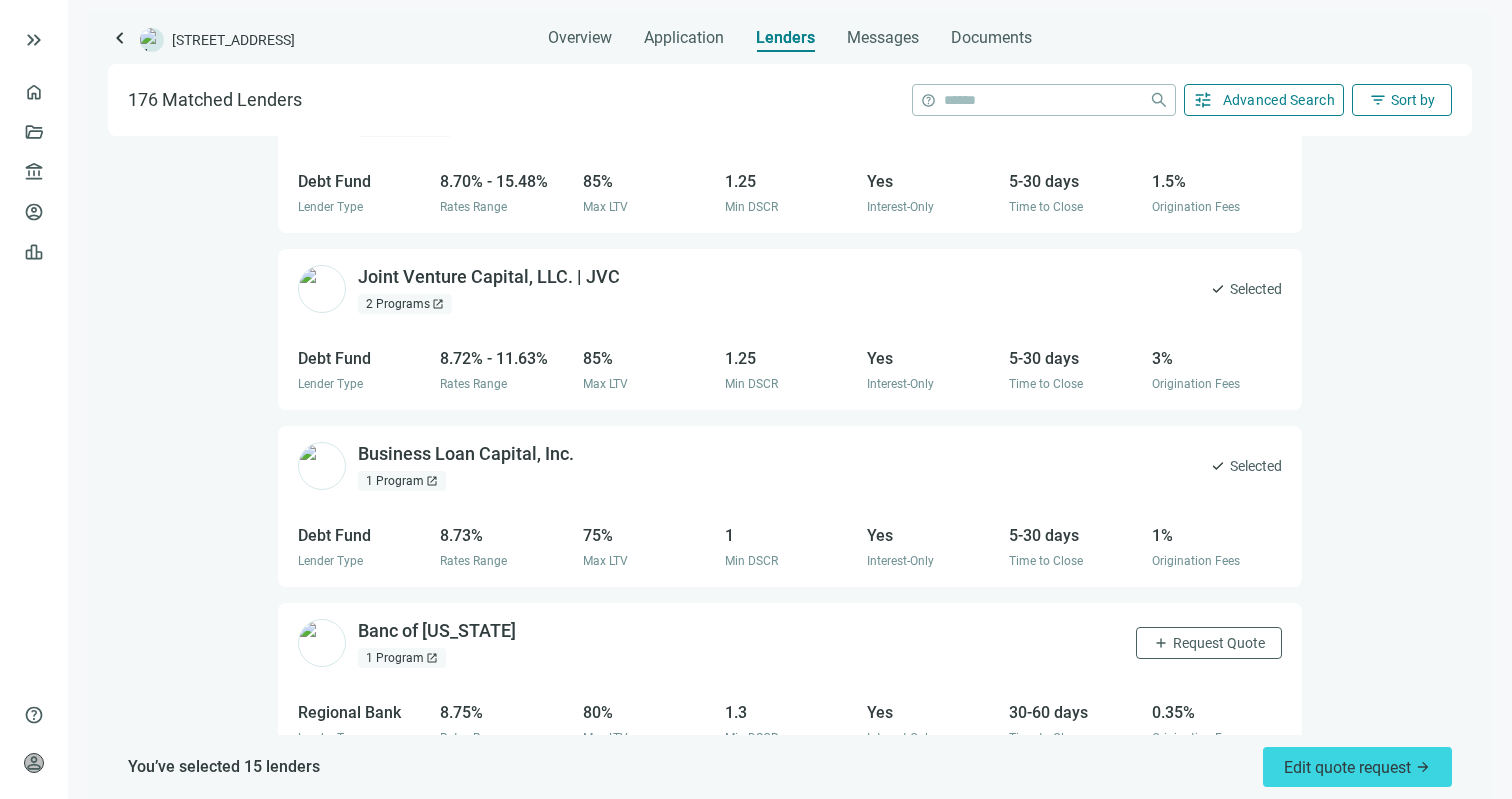 click on "add Request Quote" at bounding box center (1209, 643) 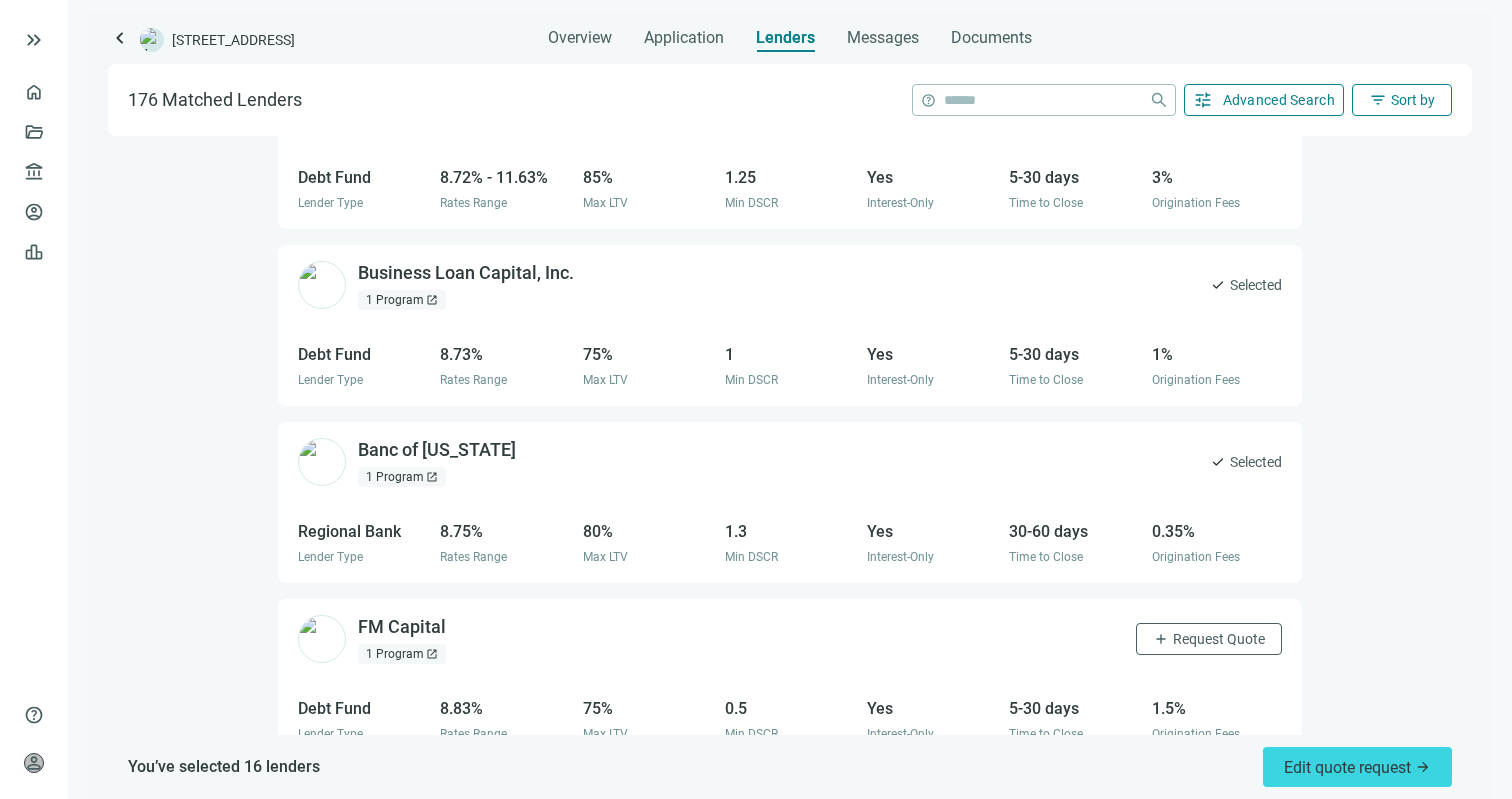 click on "add Request Quote" at bounding box center (1209, 639) 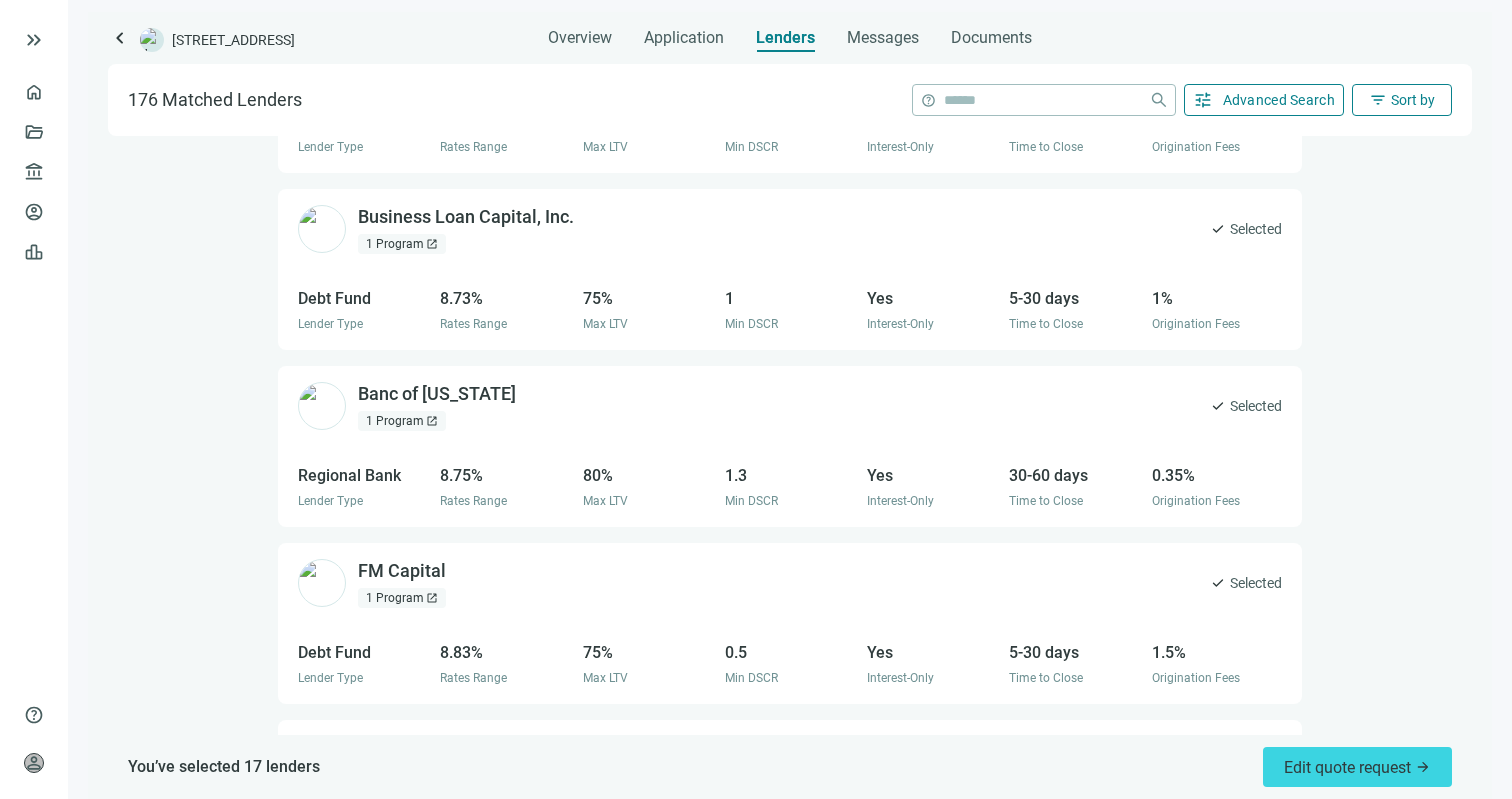 scroll, scrollTop: 4835, scrollLeft: 0, axis: vertical 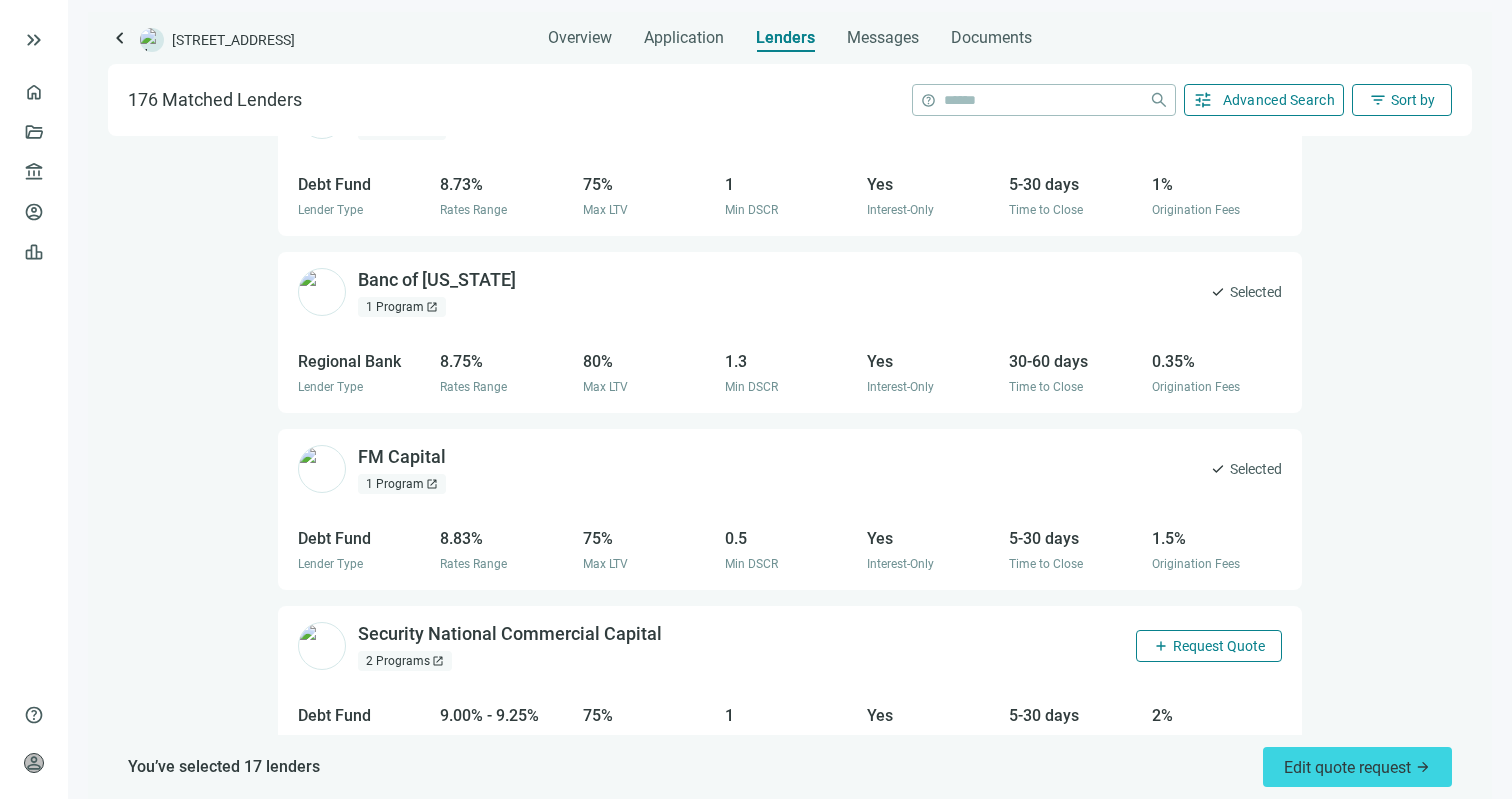 click on "Request Quote" at bounding box center [1219, 646] 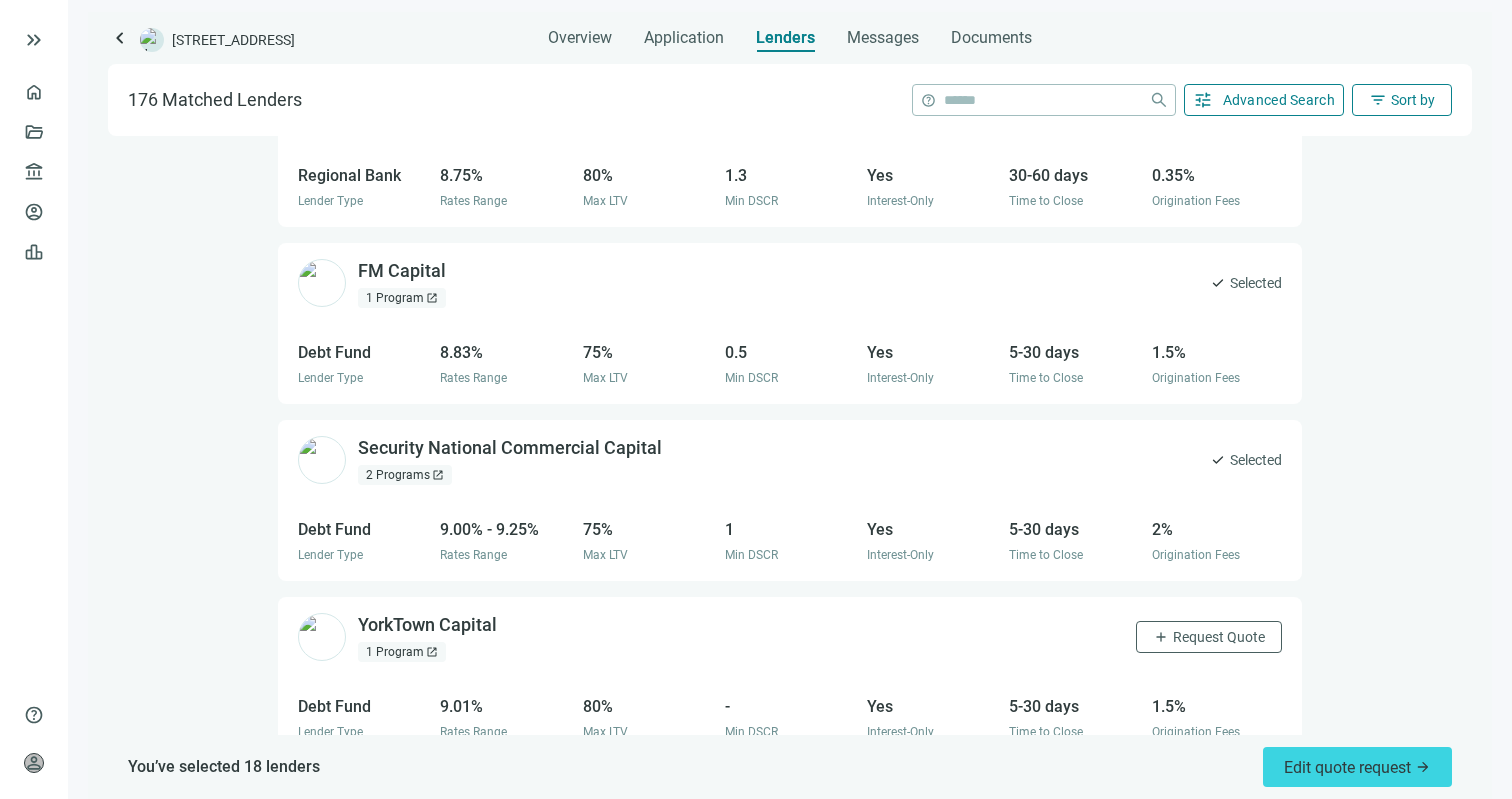 click on "Request Quote" at bounding box center (1219, 637) 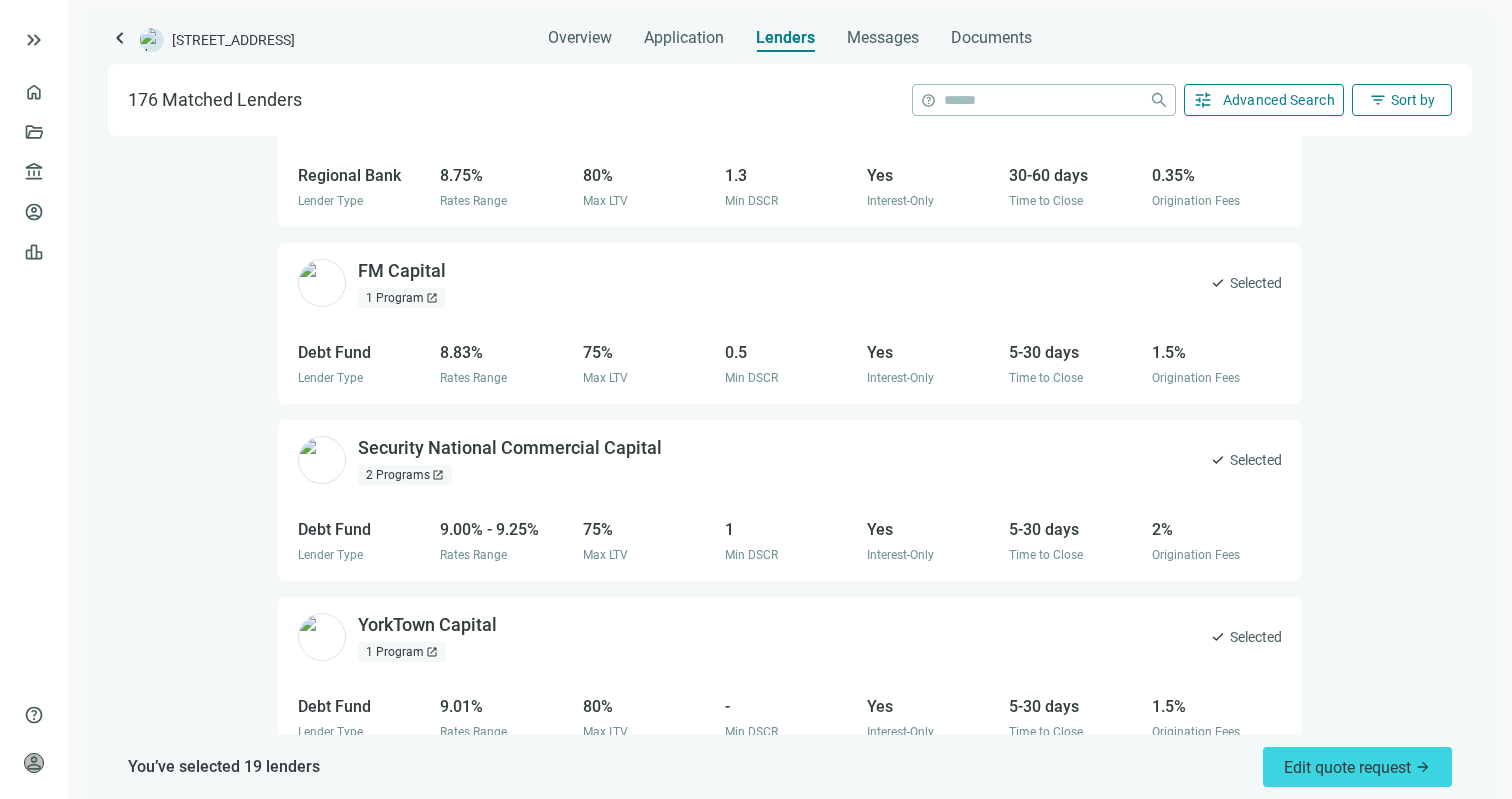 scroll, scrollTop: 5140, scrollLeft: 0, axis: vertical 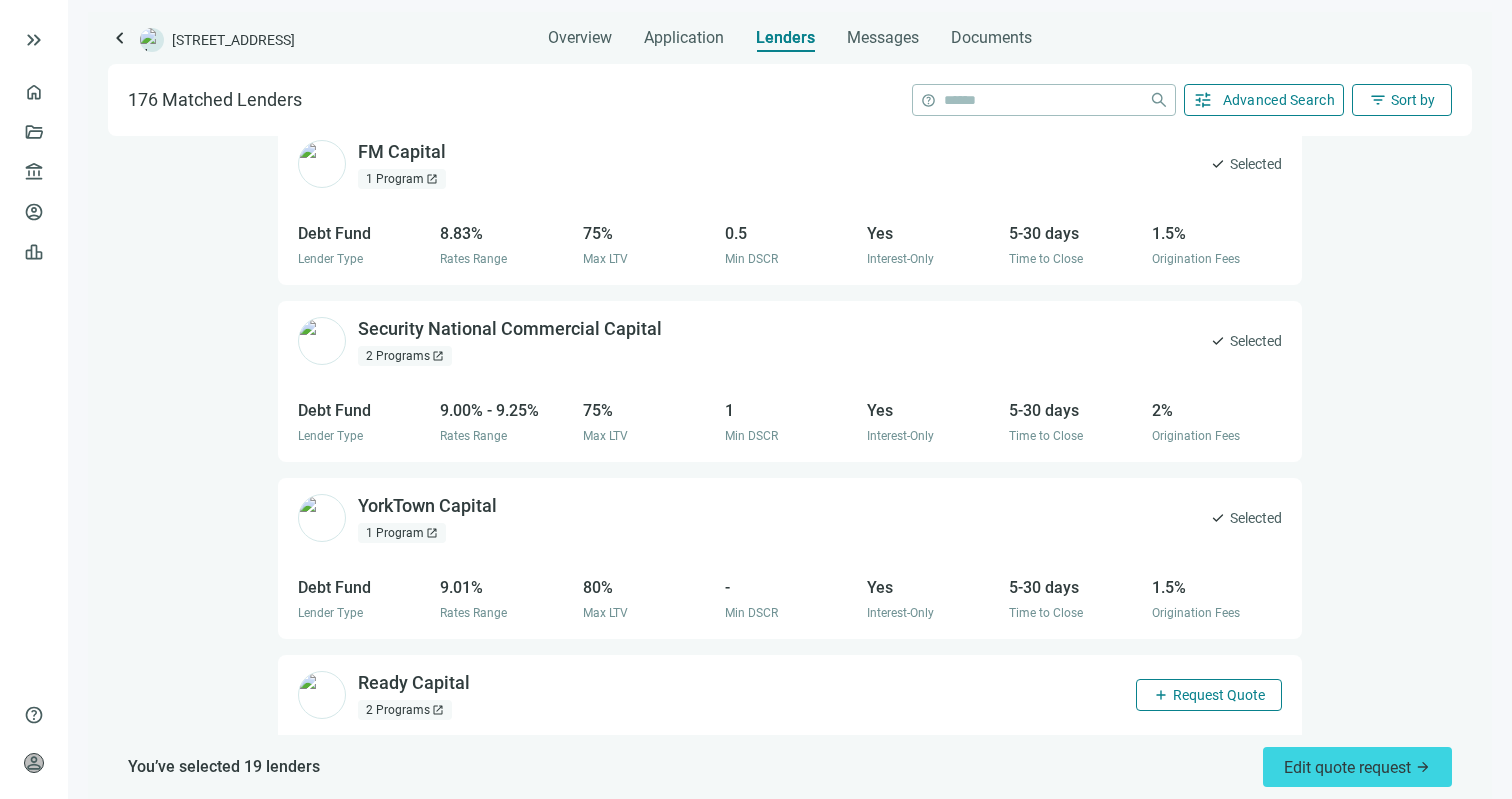 click on "Request Quote" at bounding box center (1219, 695) 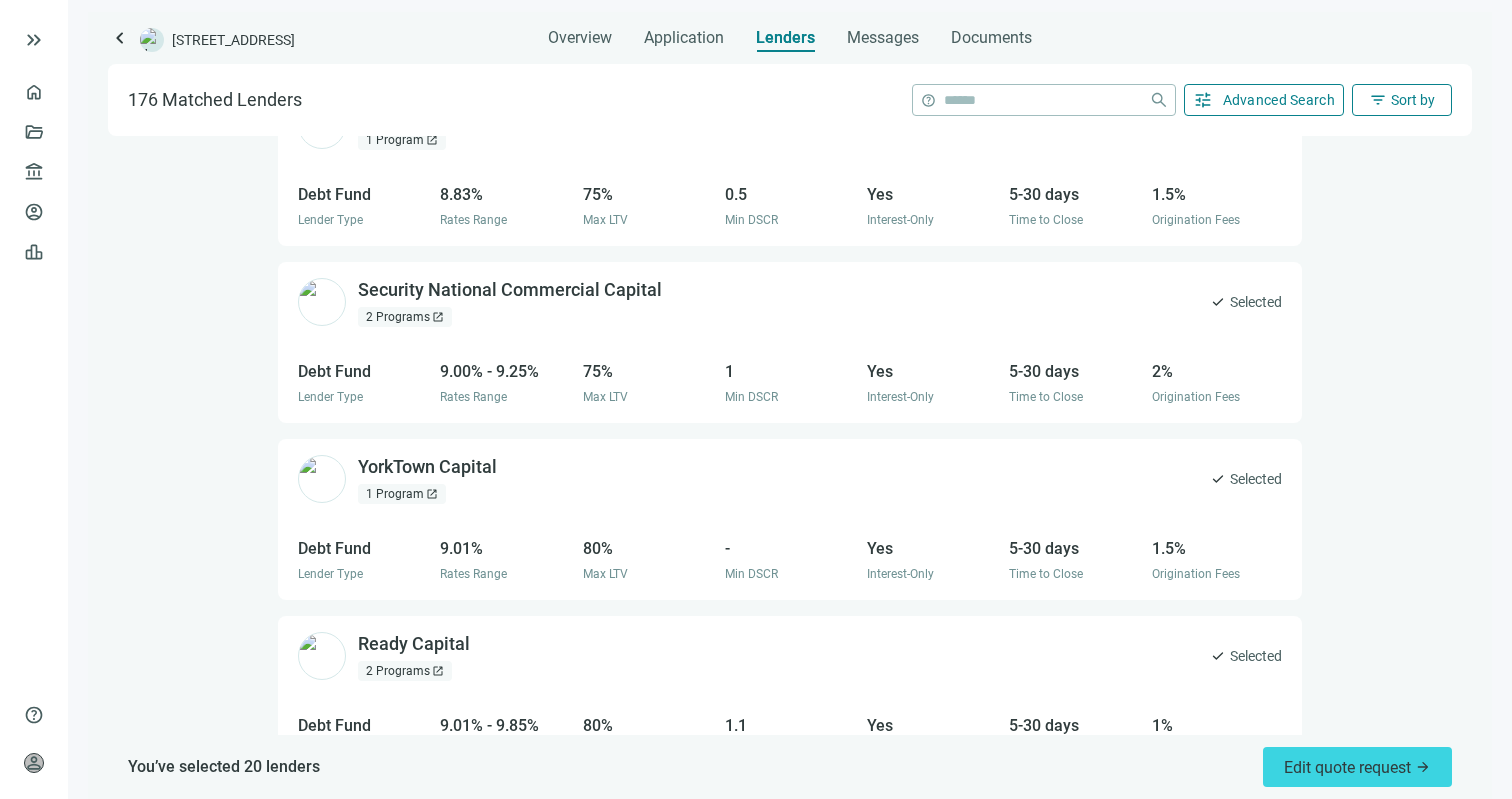 scroll, scrollTop: 5284, scrollLeft: 0, axis: vertical 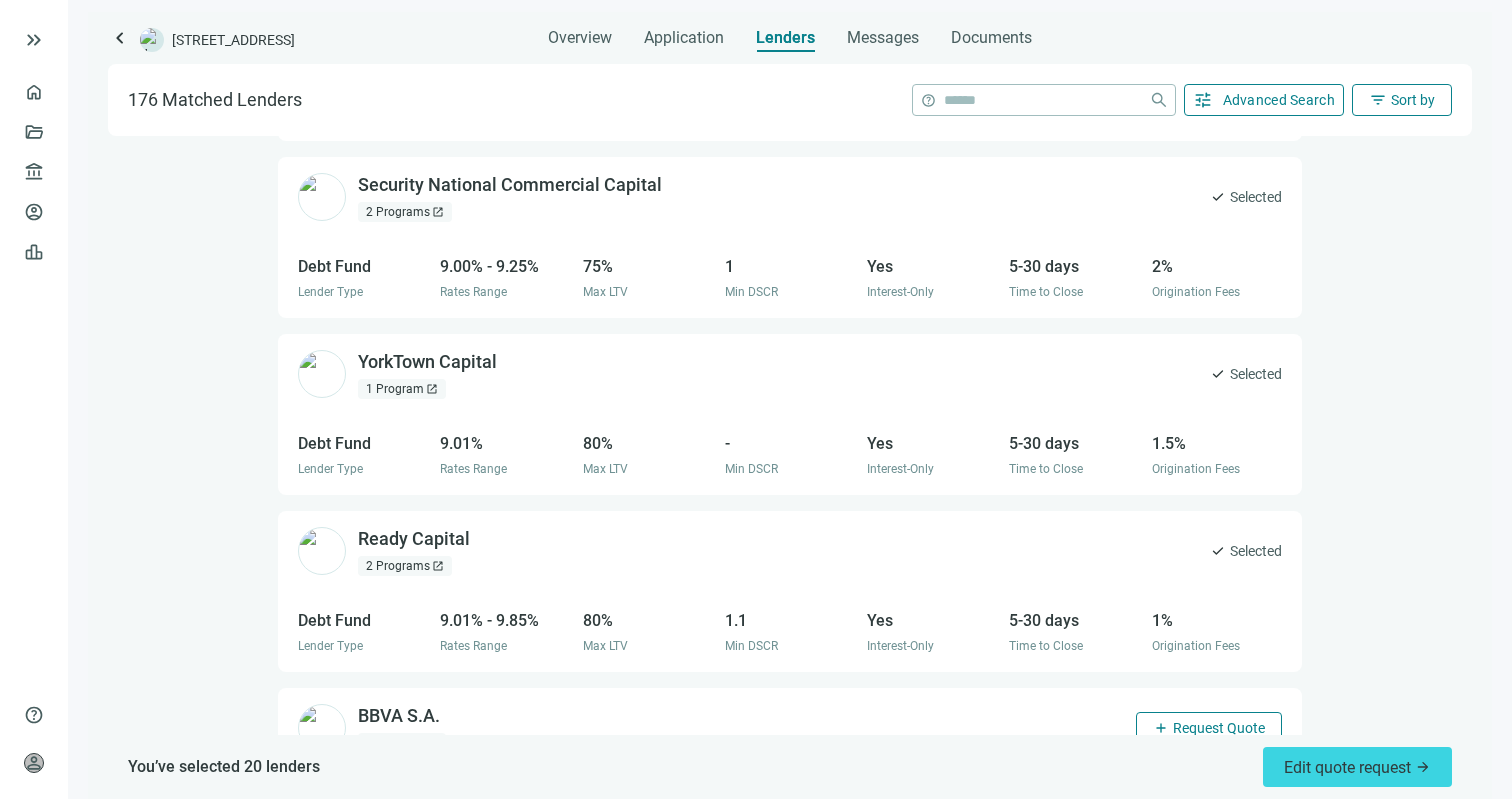 click on "add Request Quote" at bounding box center (1209, 728) 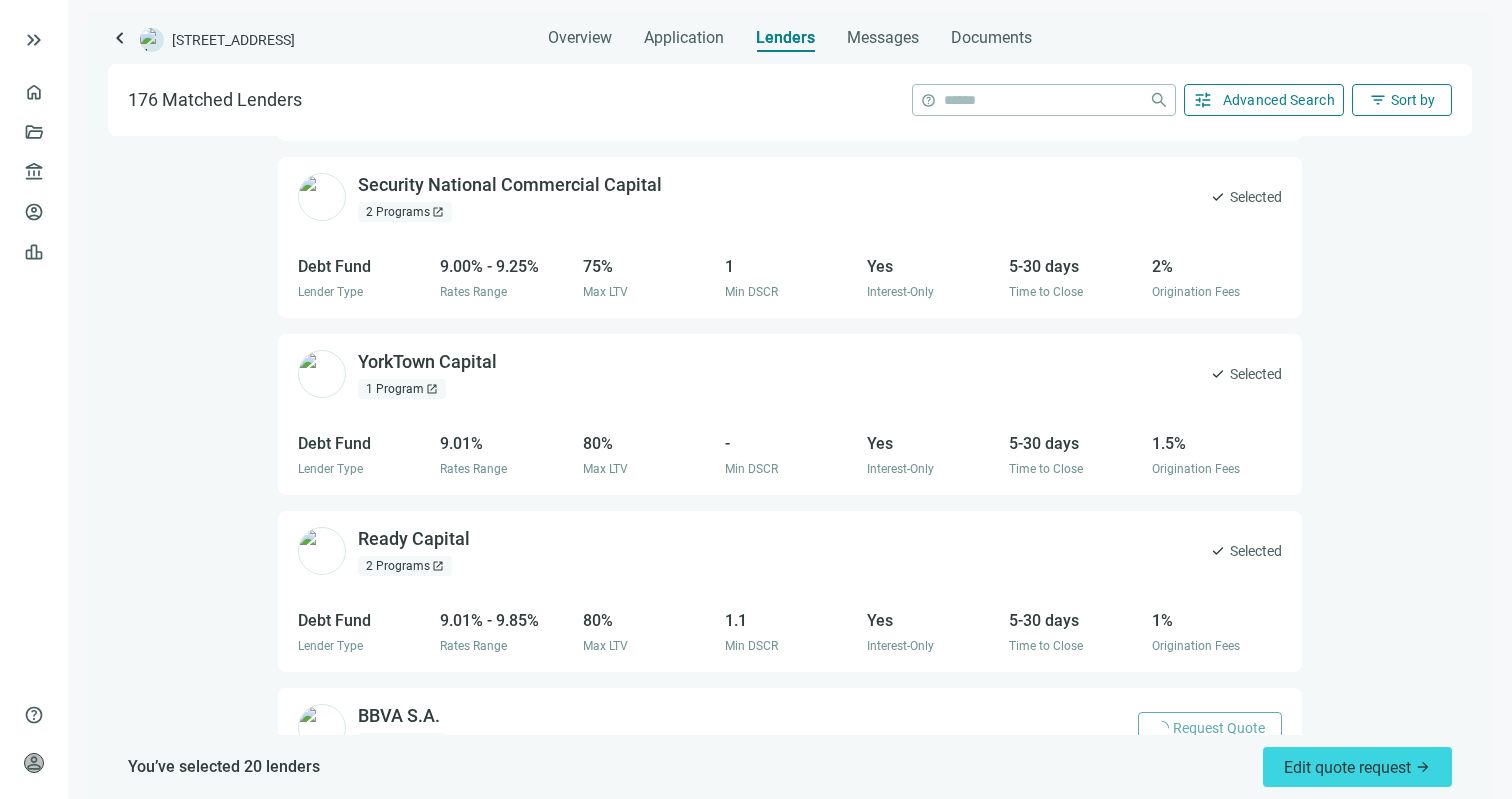 scroll, scrollTop: 5476, scrollLeft: 0, axis: vertical 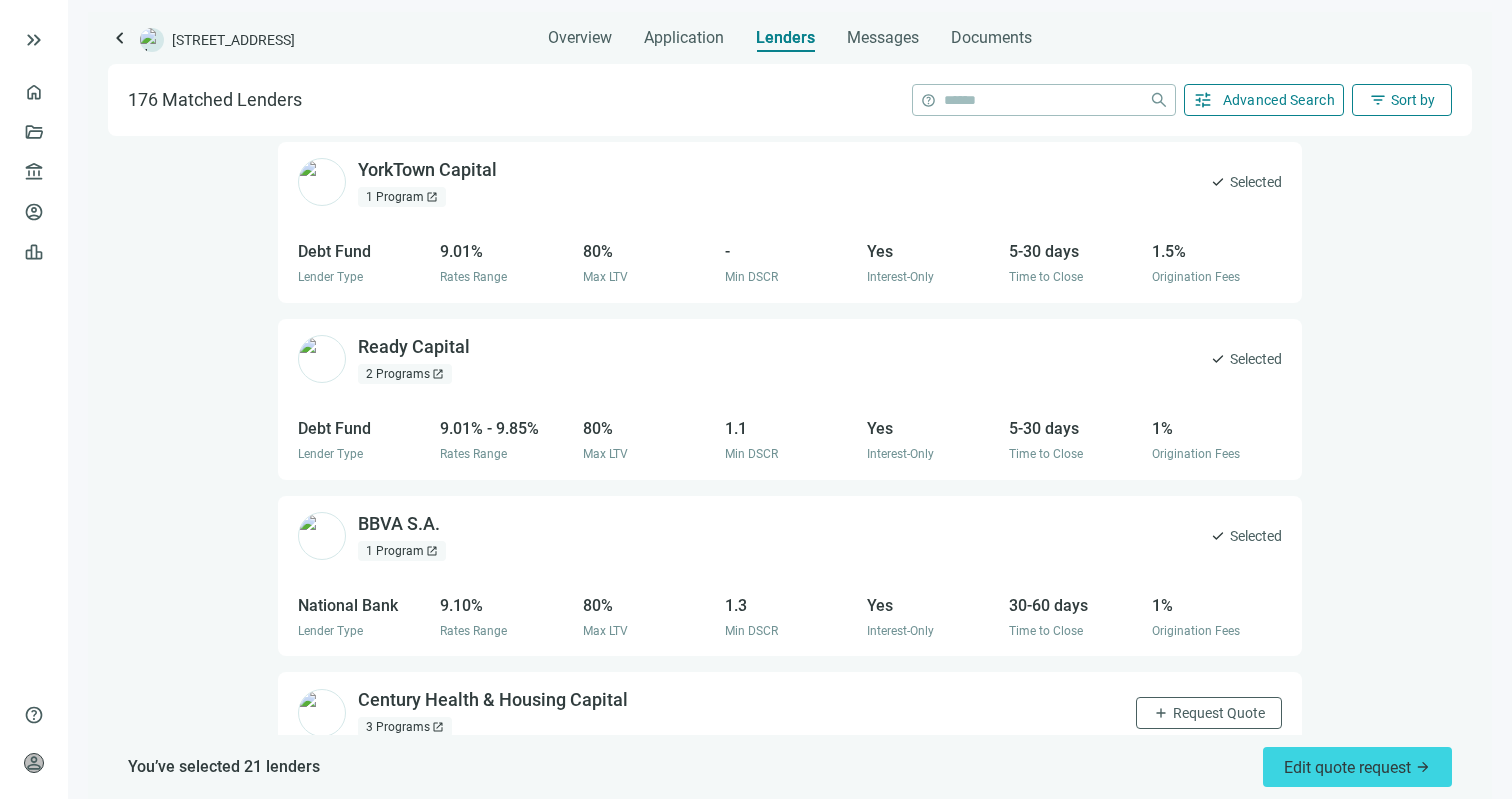 click on "Century Health & Housing Capital open_in_new 3 Programs open_in_new add Request Quote" at bounding box center [790, 712] 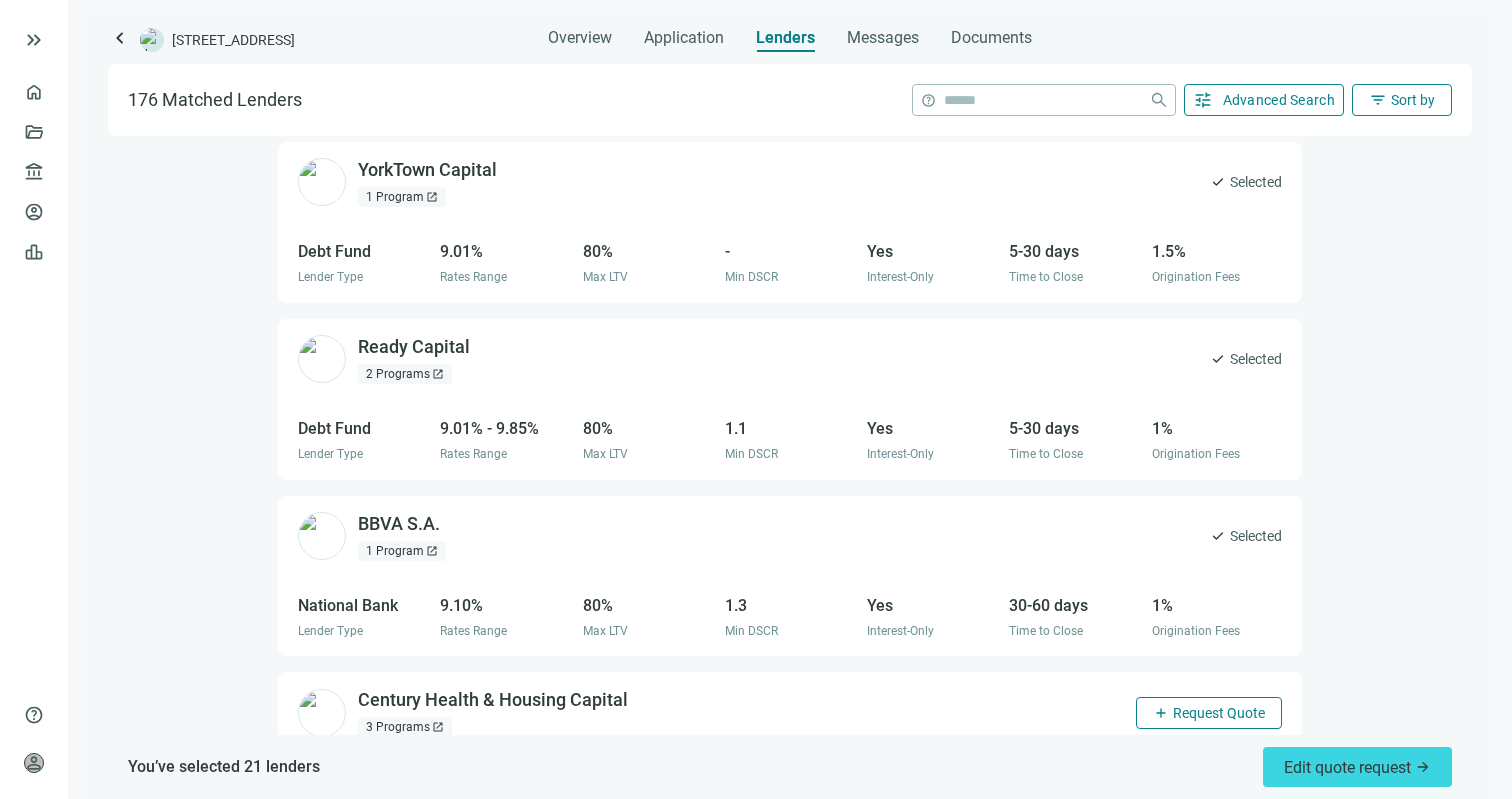 click on "Request Quote" at bounding box center (1219, 713) 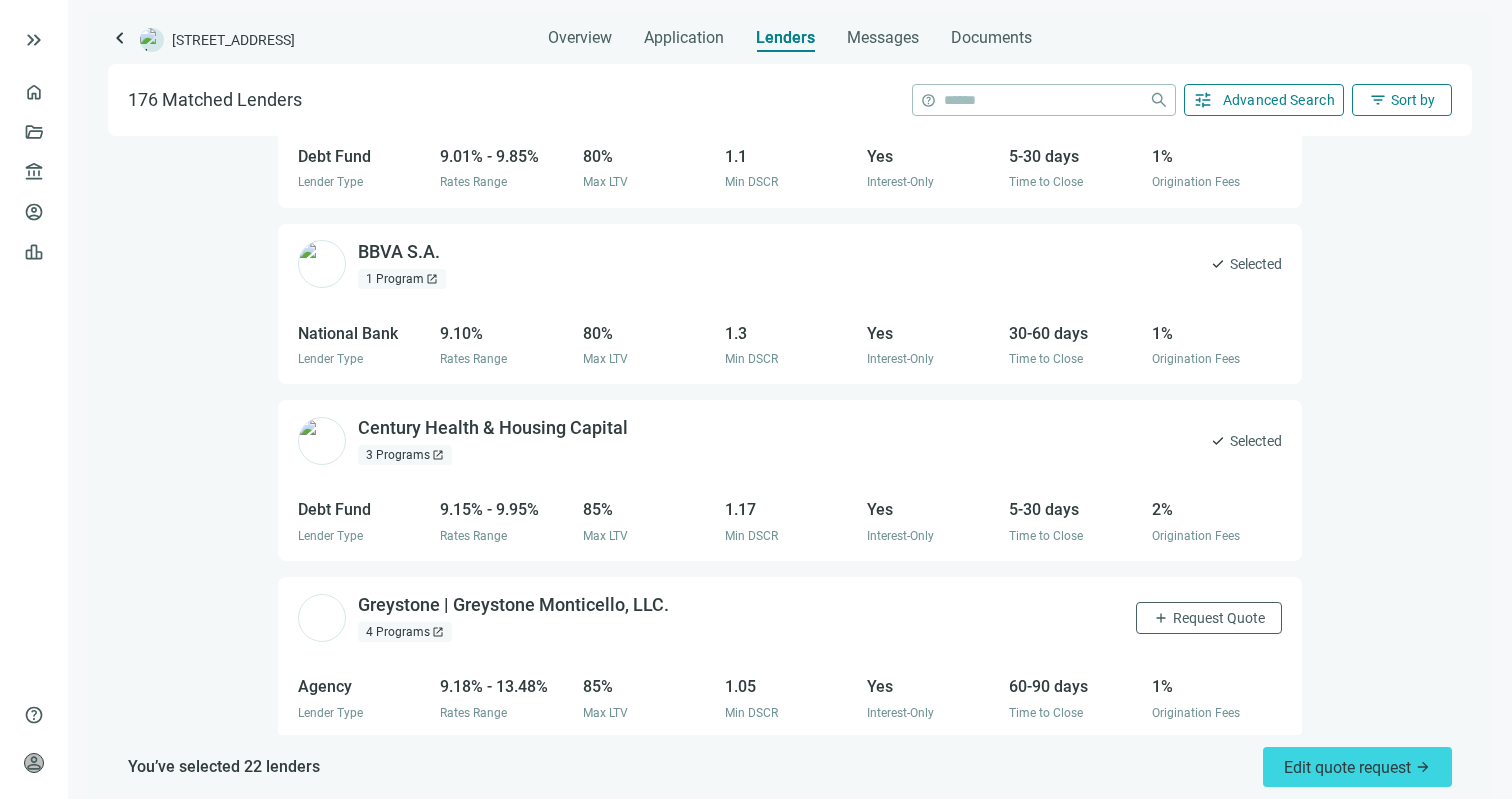 scroll, scrollTop: 6052, scrollLeft: 0, axis: vertical 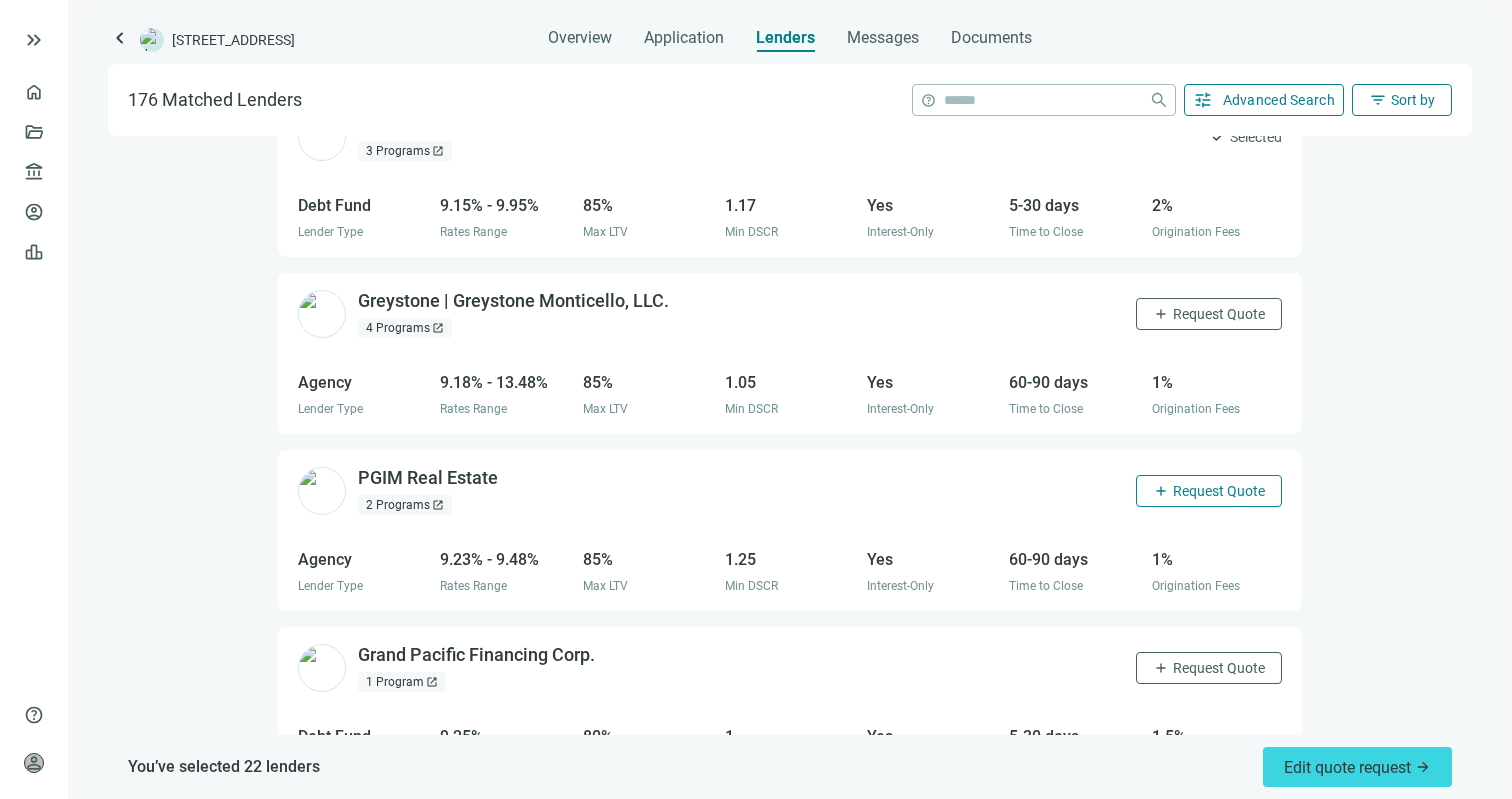 click on "Request Quote" at bounding box center (1219, 491) 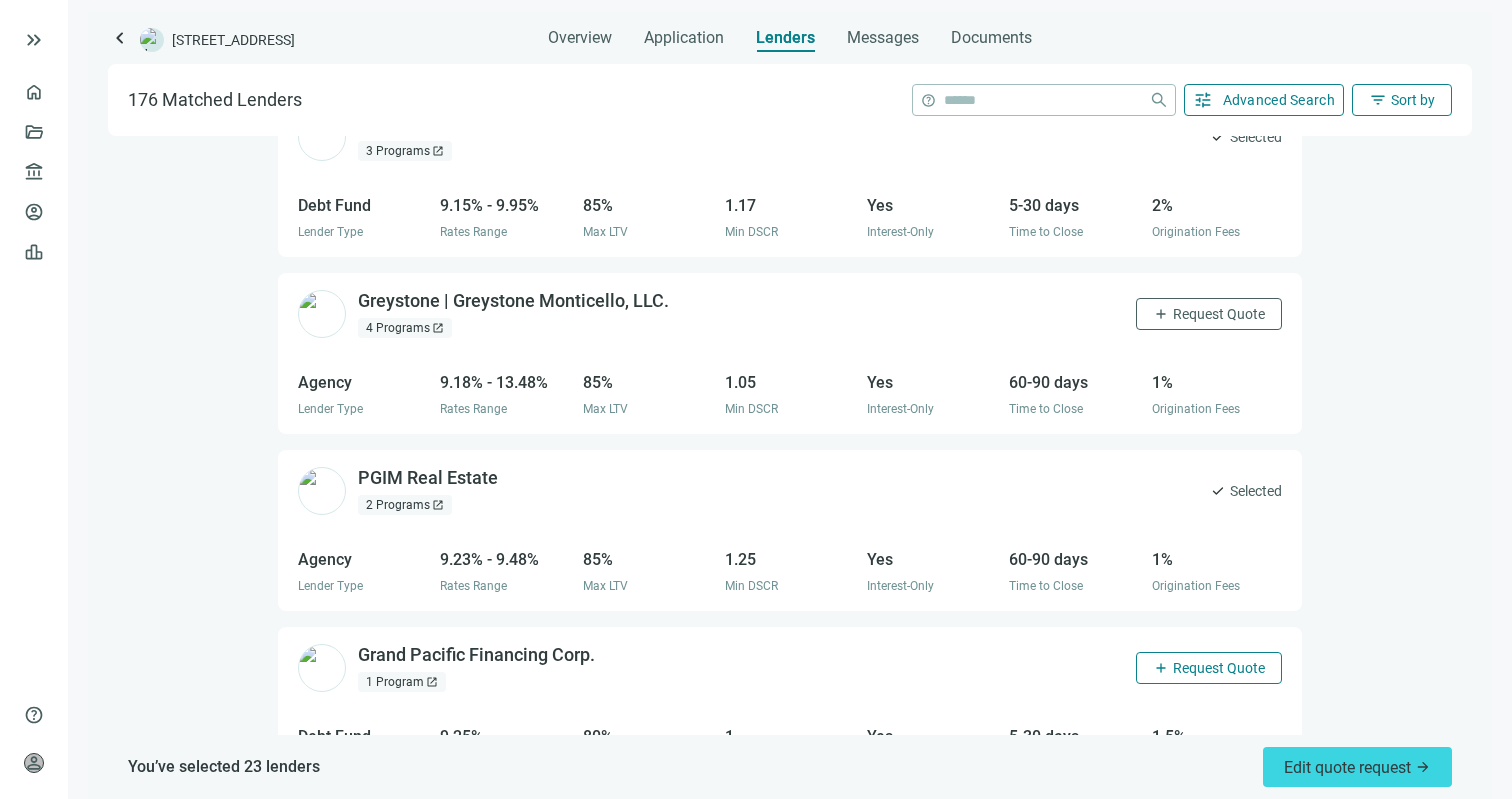 click on "add Request Quote" at bounding box center (1209, 668) 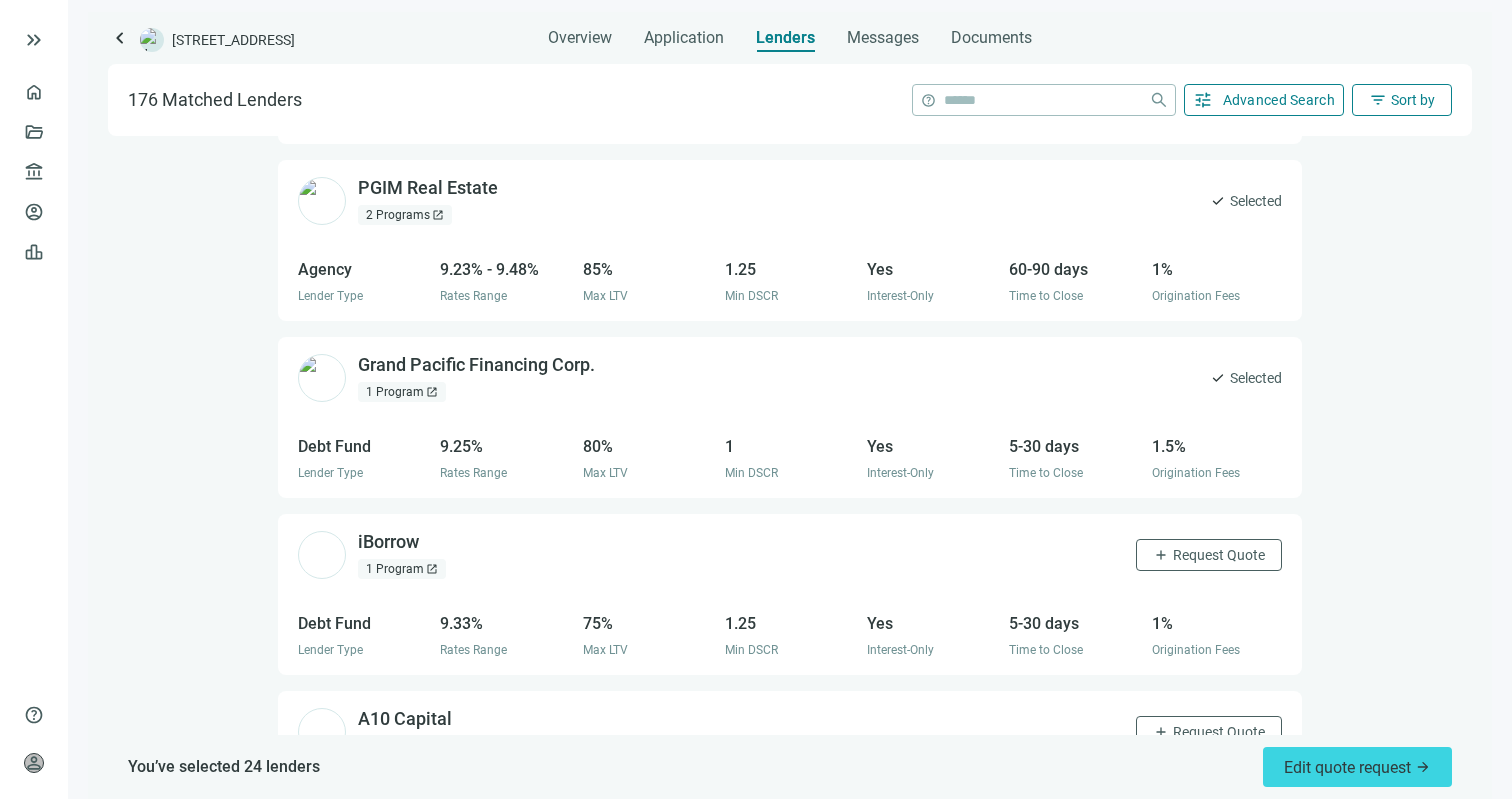 scroll, scrollTop: 6393, scrollLeft: 0, axis: vertical 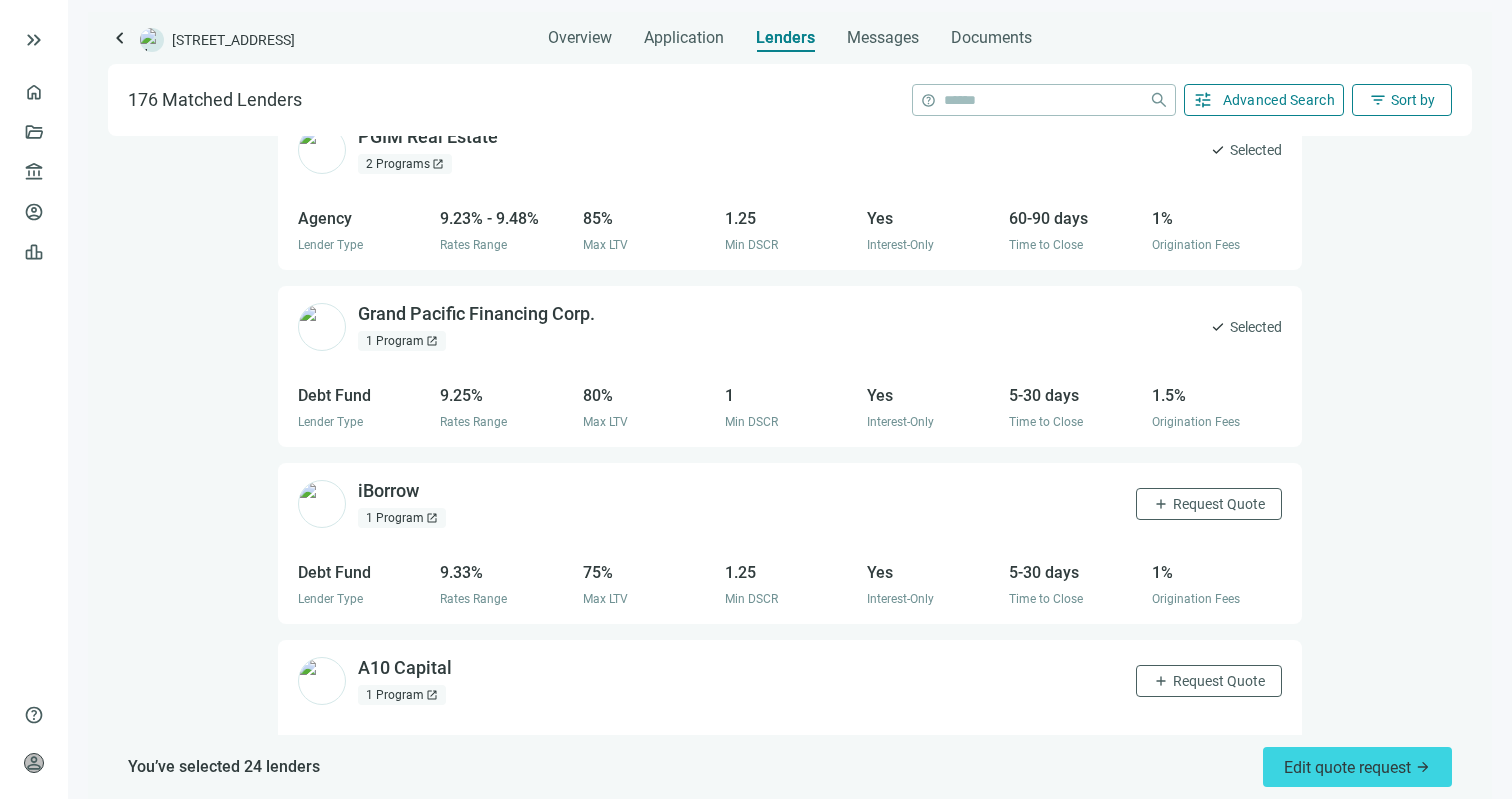 click on "Request Quote" at bounding box center (1219, 681) 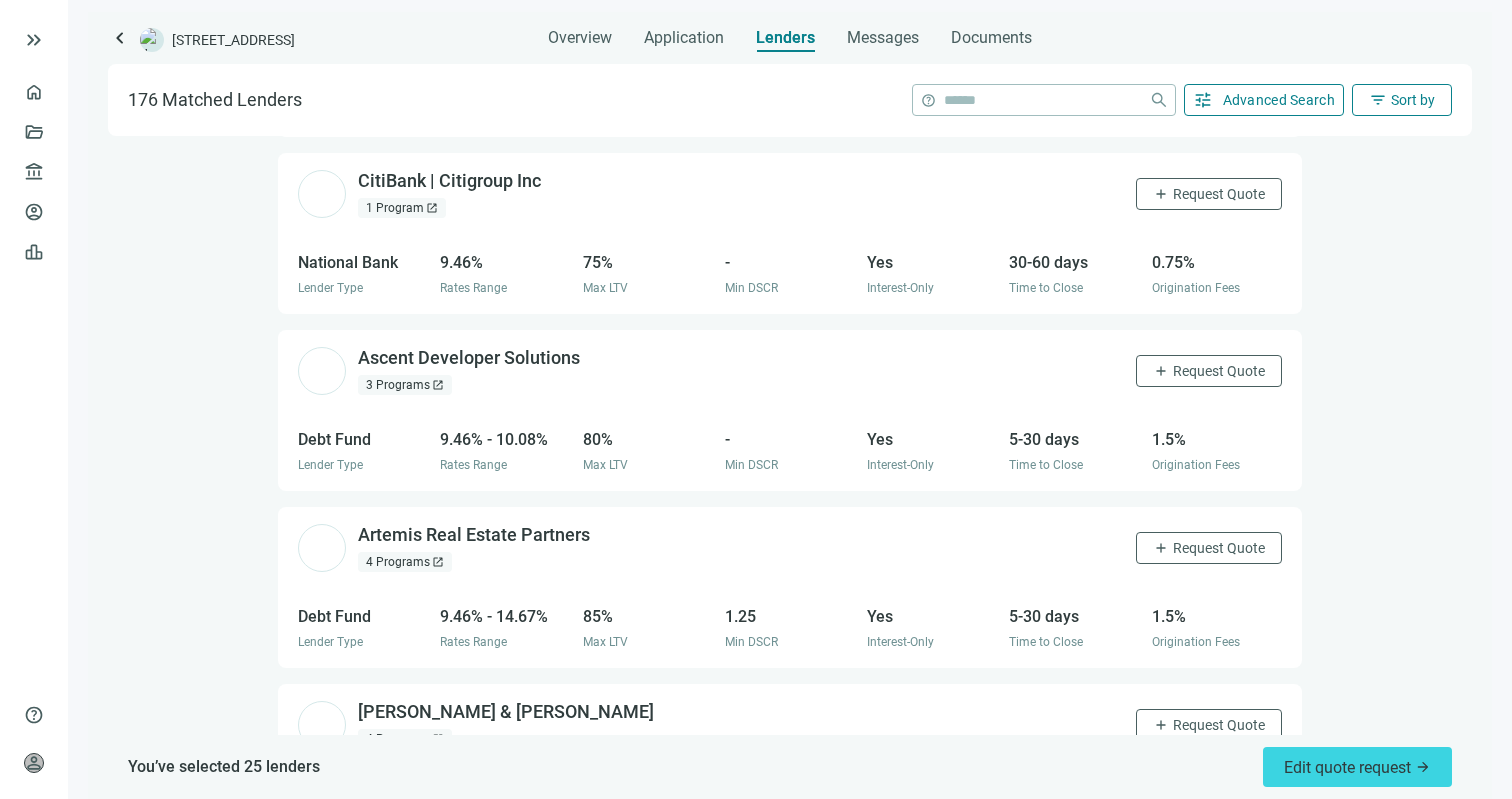 scroll, scrollTop: 8250, scrollLeft: 0, axis: vertical 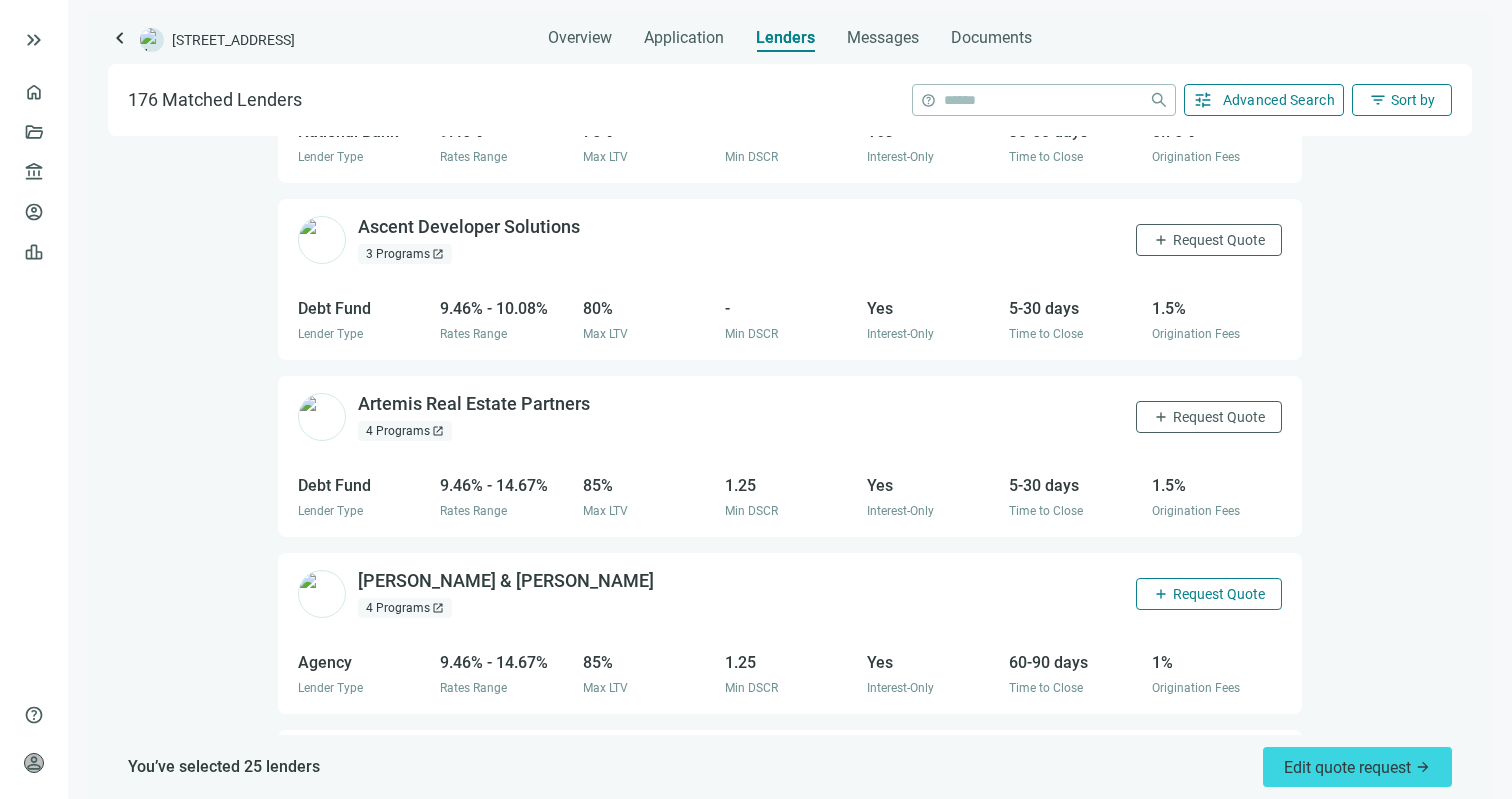click on "Request Quote" at bounding box center (1219, 594) 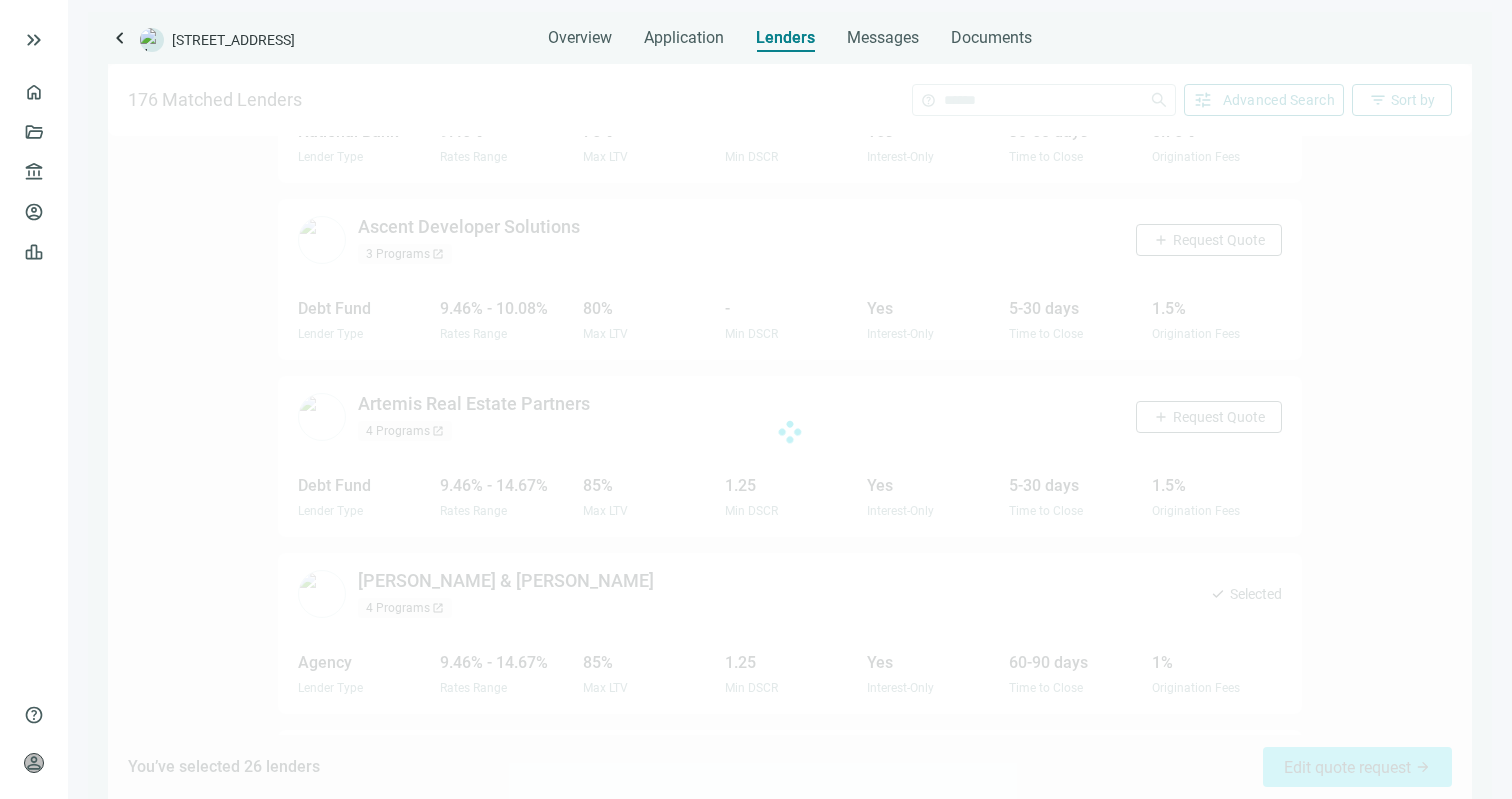 scroll, scrollTop: 8374, scrollLeft: 0, axis: vertical 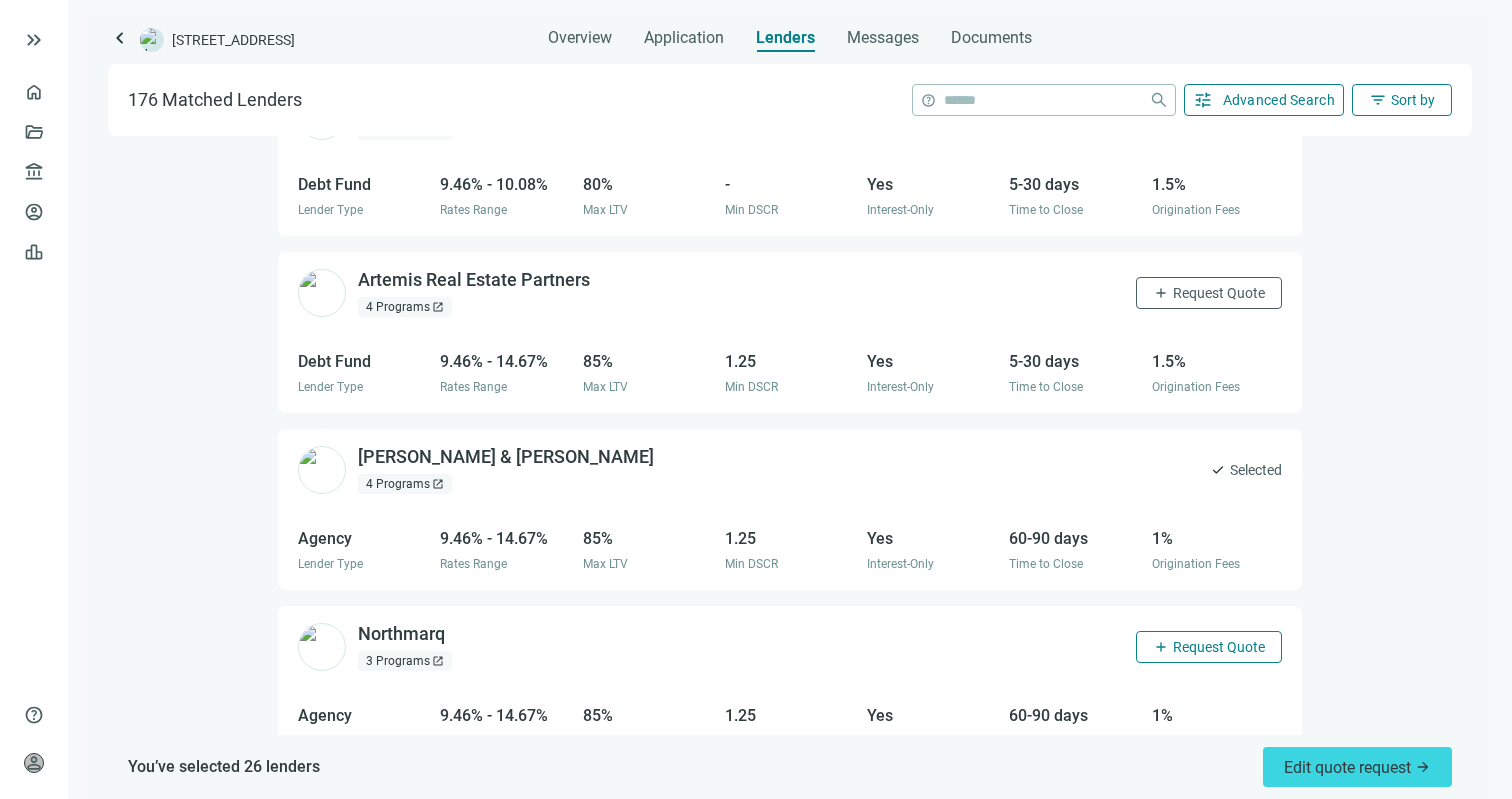 click on "Request Quote" at bounding box center [1219, 647] 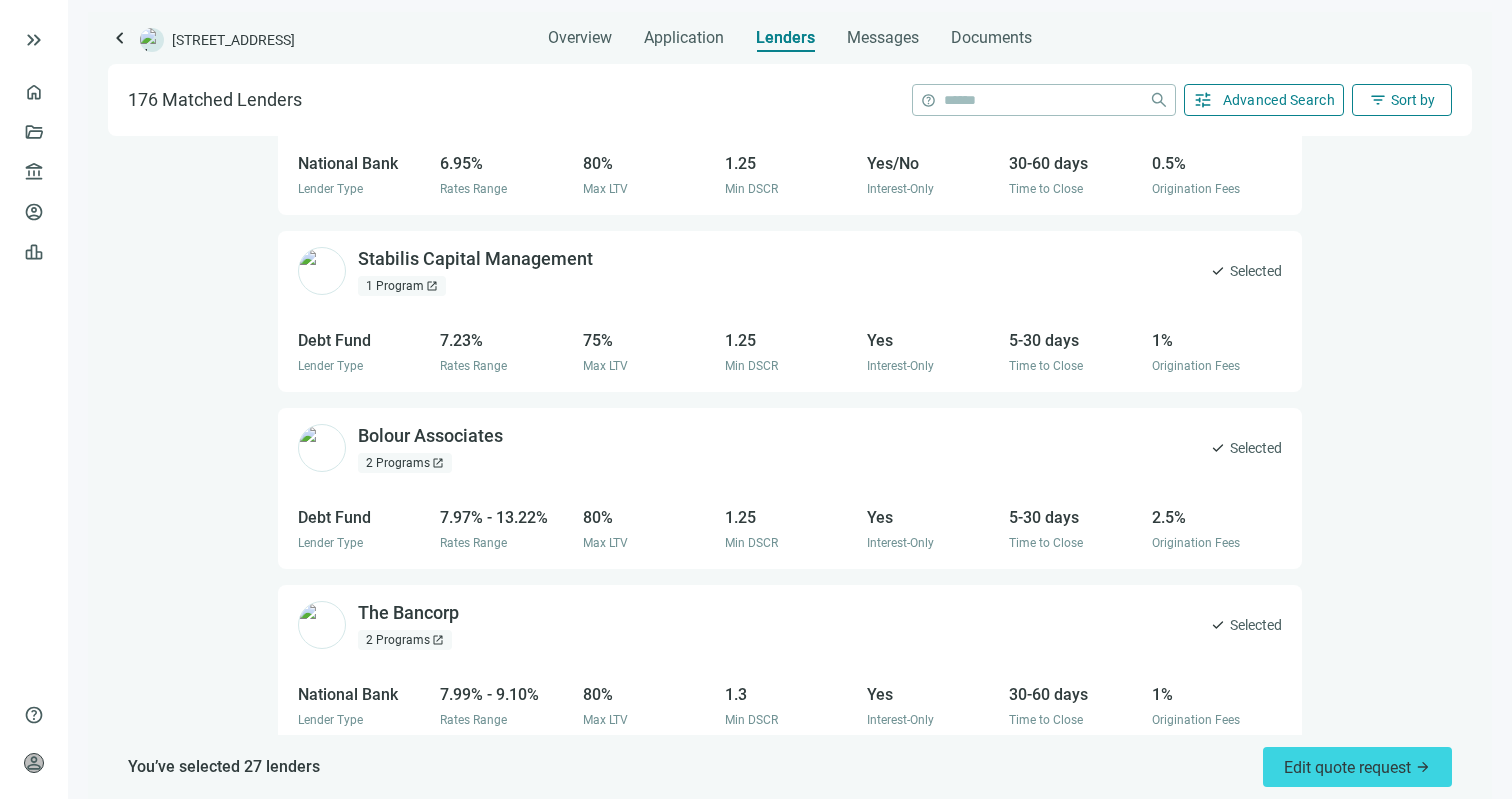 scroll, scrollTop: 1430, scrollLeft: 0, axis: vertical 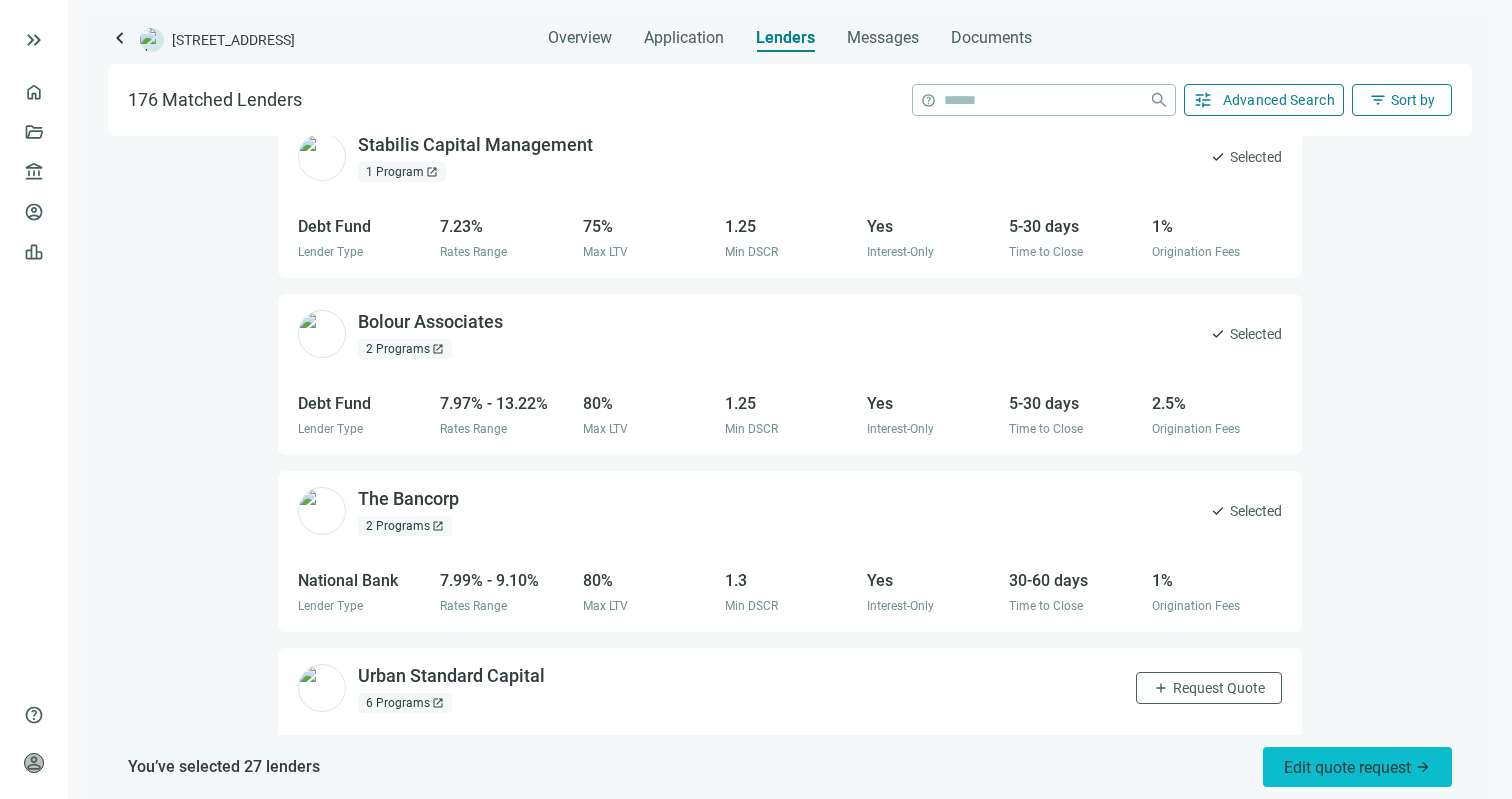 click on "Edit quote request   arrow_forward" at bounding box center (1357, 767) 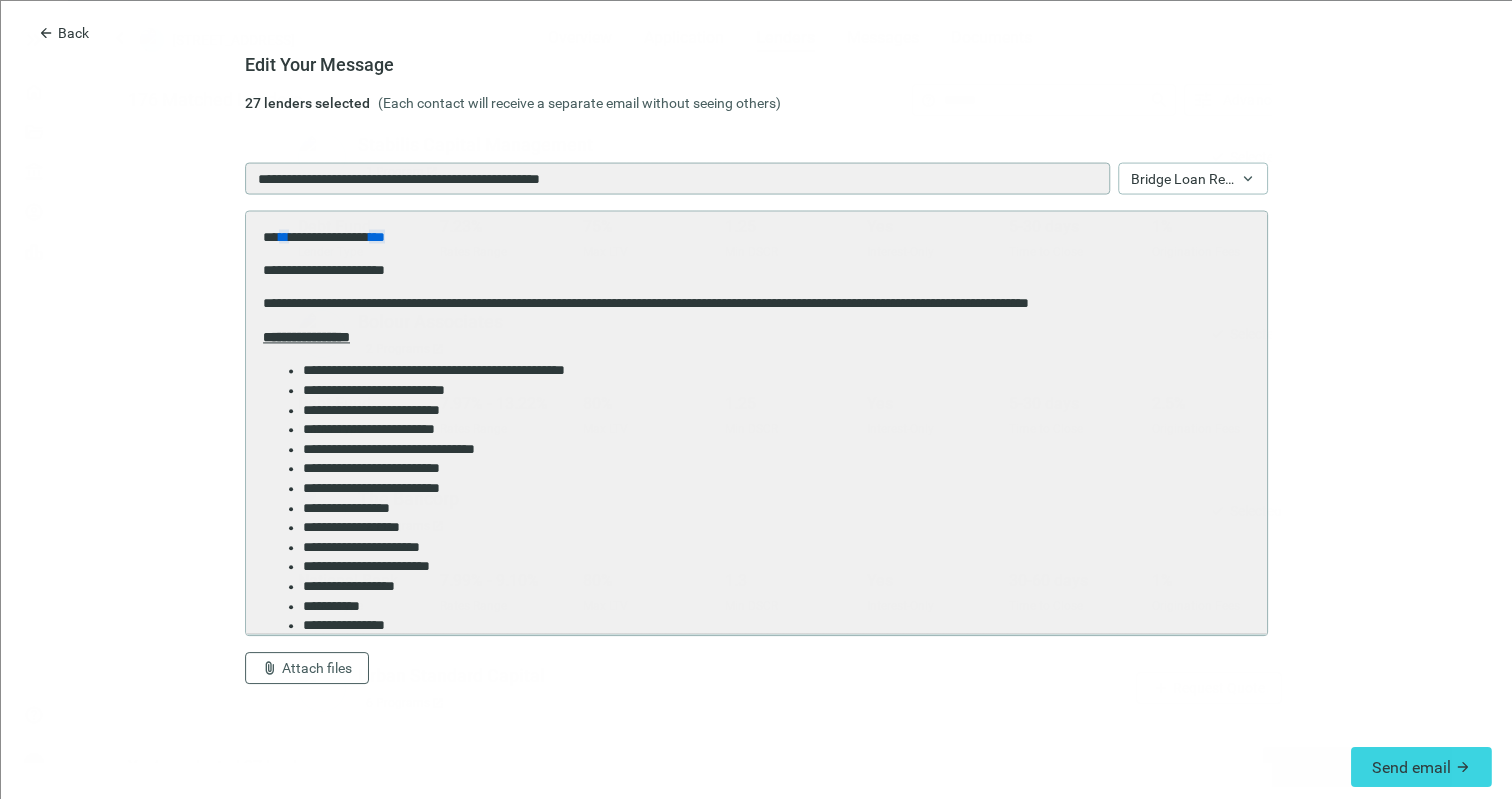 scroll, scrollTop: 0, scrollLeft: 0, axis: both 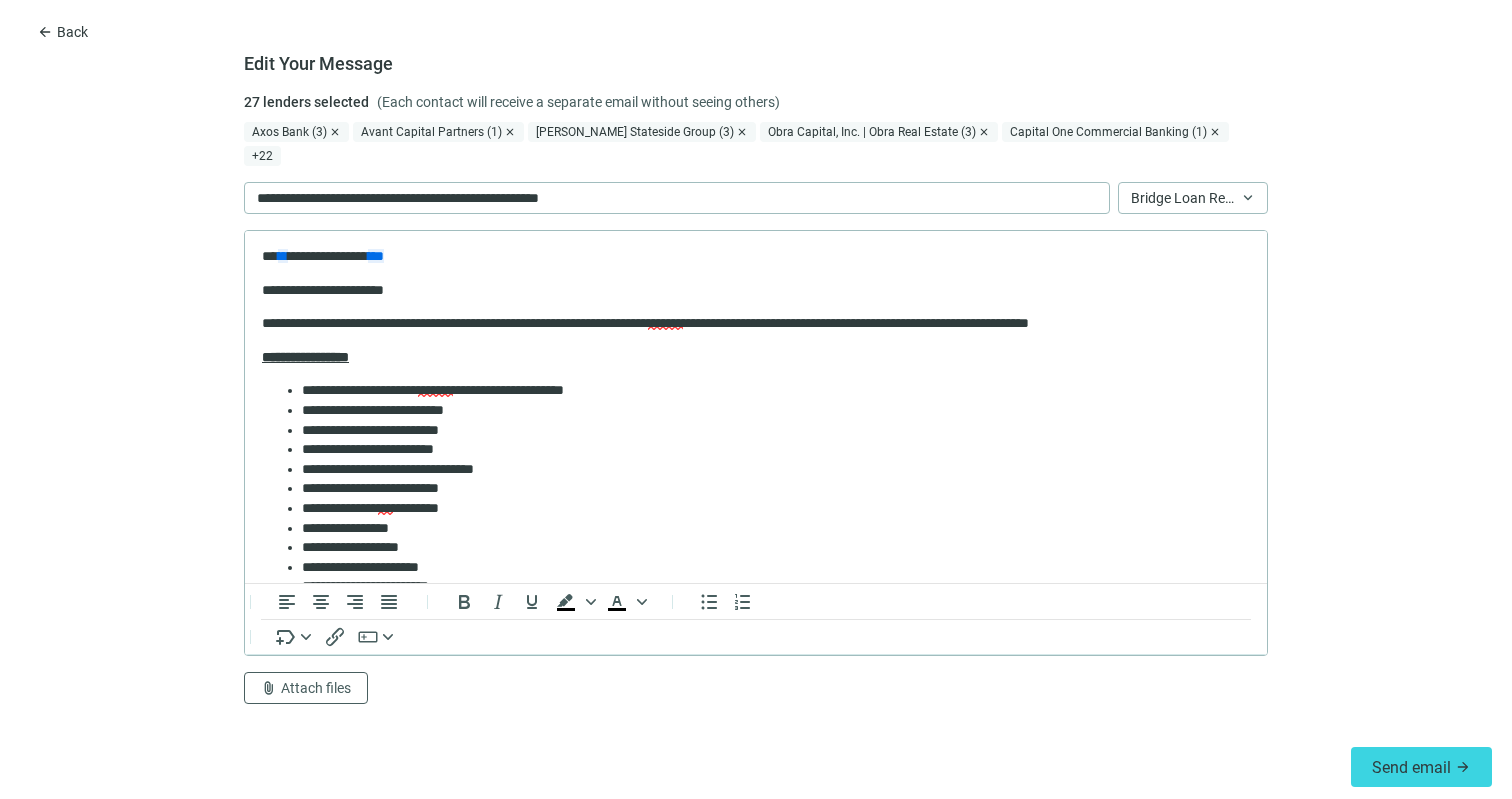 click on "Send email" at bounding box center (1411, 767) 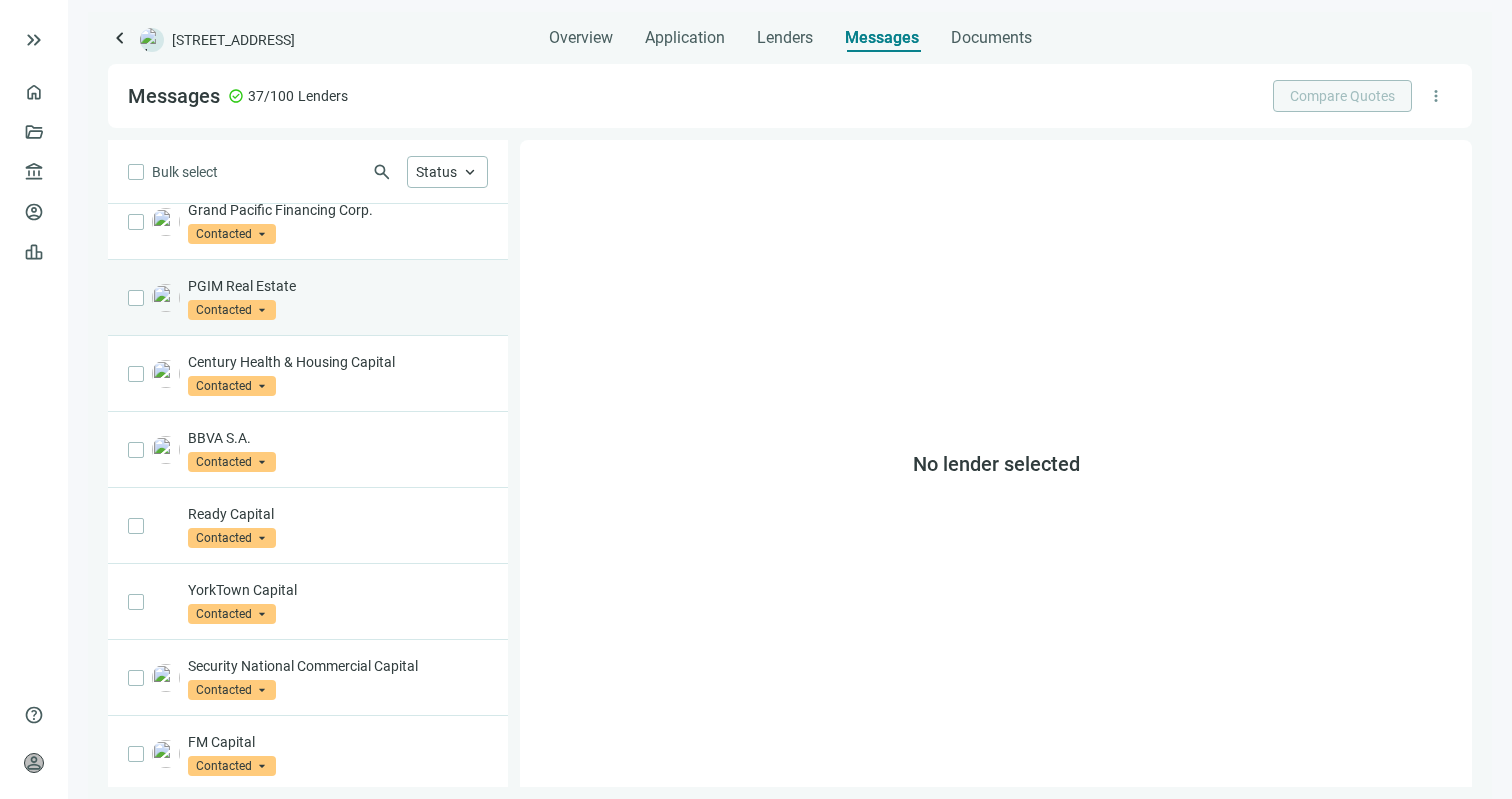 scroll, scrollTop: 0, scrollLeft: 0, axis: both 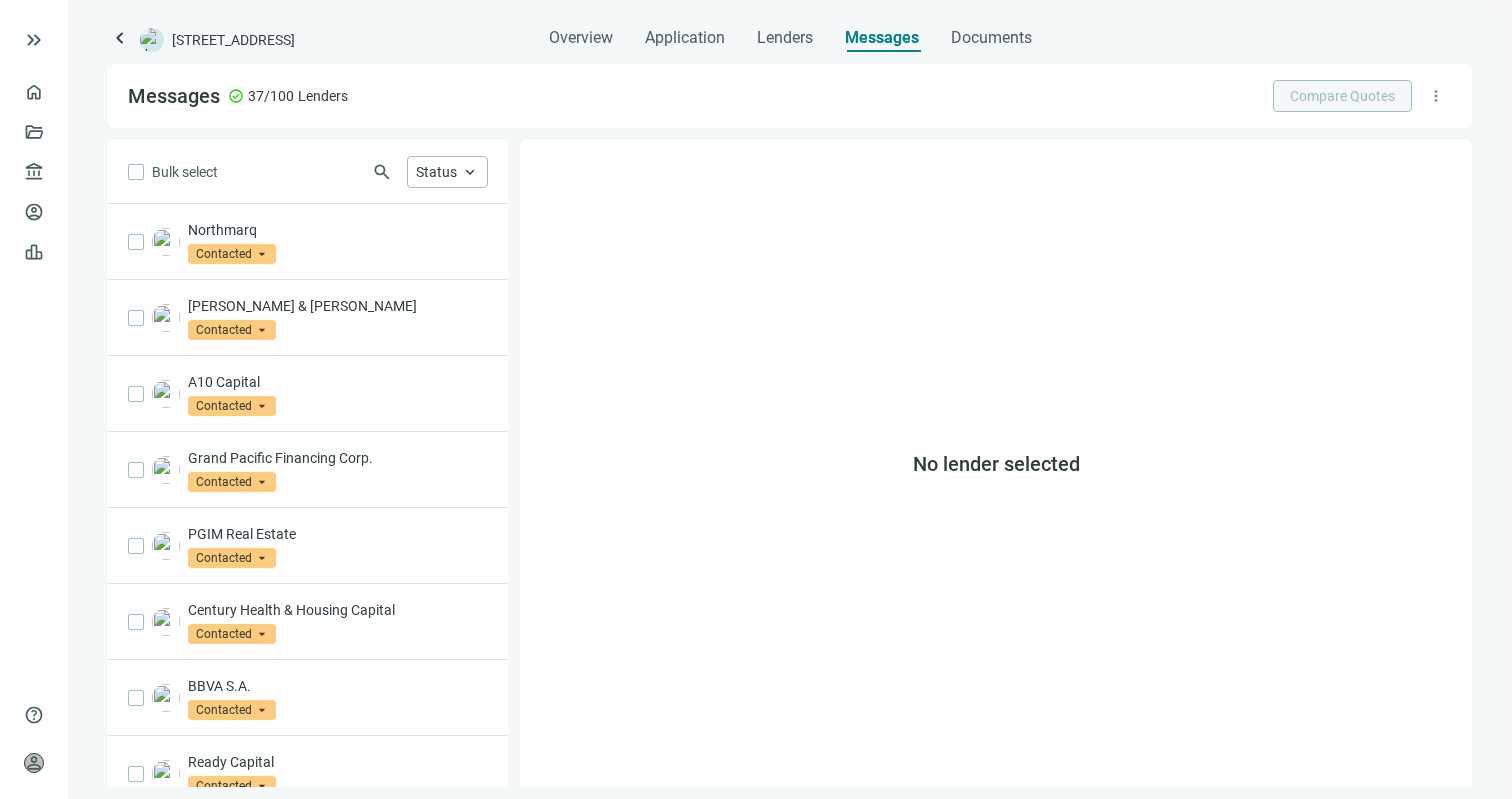 click on "keyboard_arrow_left [STREET_ADDRESS]" at bounding box center [258, 39] 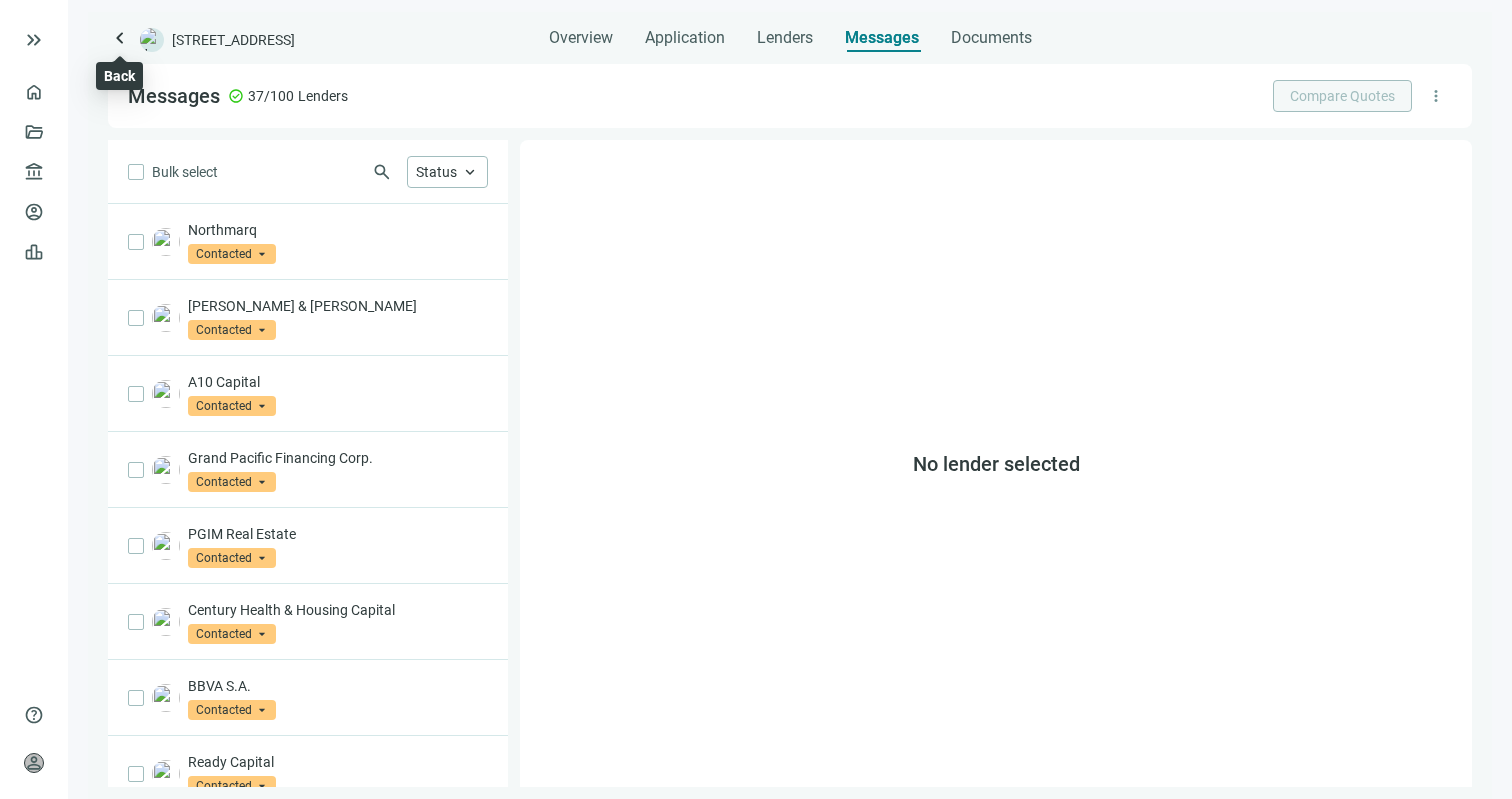 click on "keyboard_arrow_left" at bounding box center (120, 38) 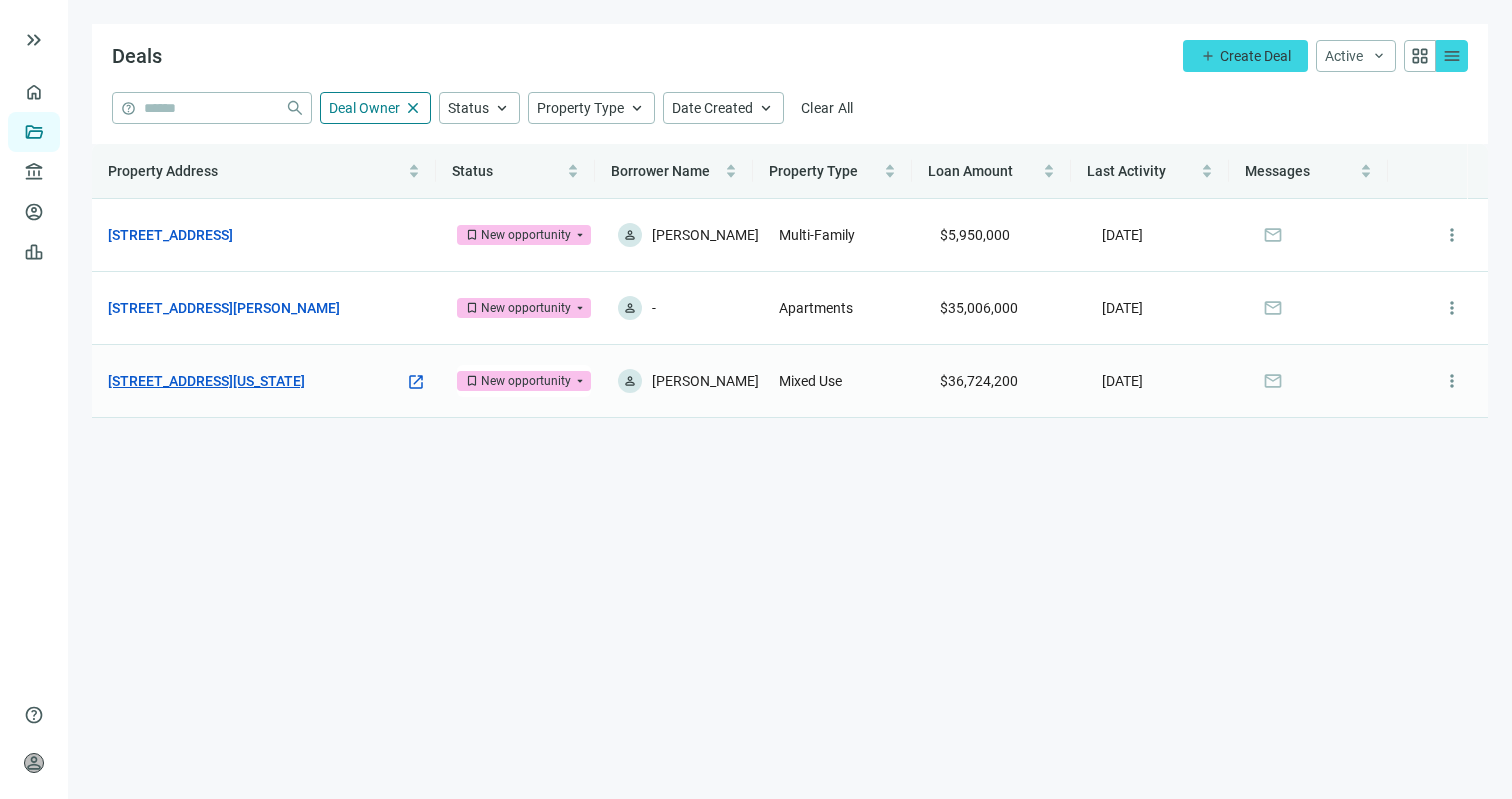 click on "[STREET_ADDRESS][US_STATE]" at bounding box center (206, 381) 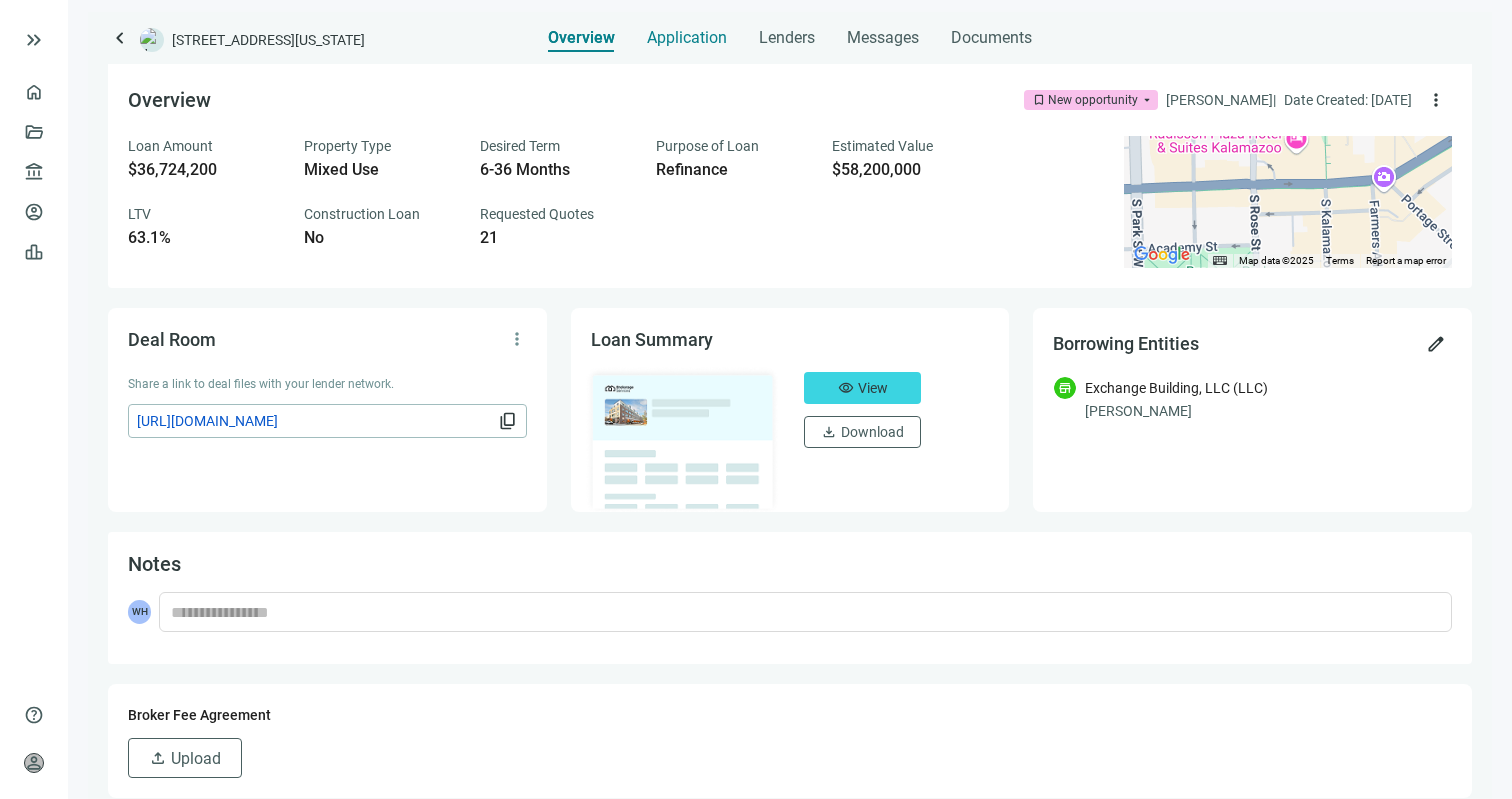click on "Application" at bounding box center (687, 38) 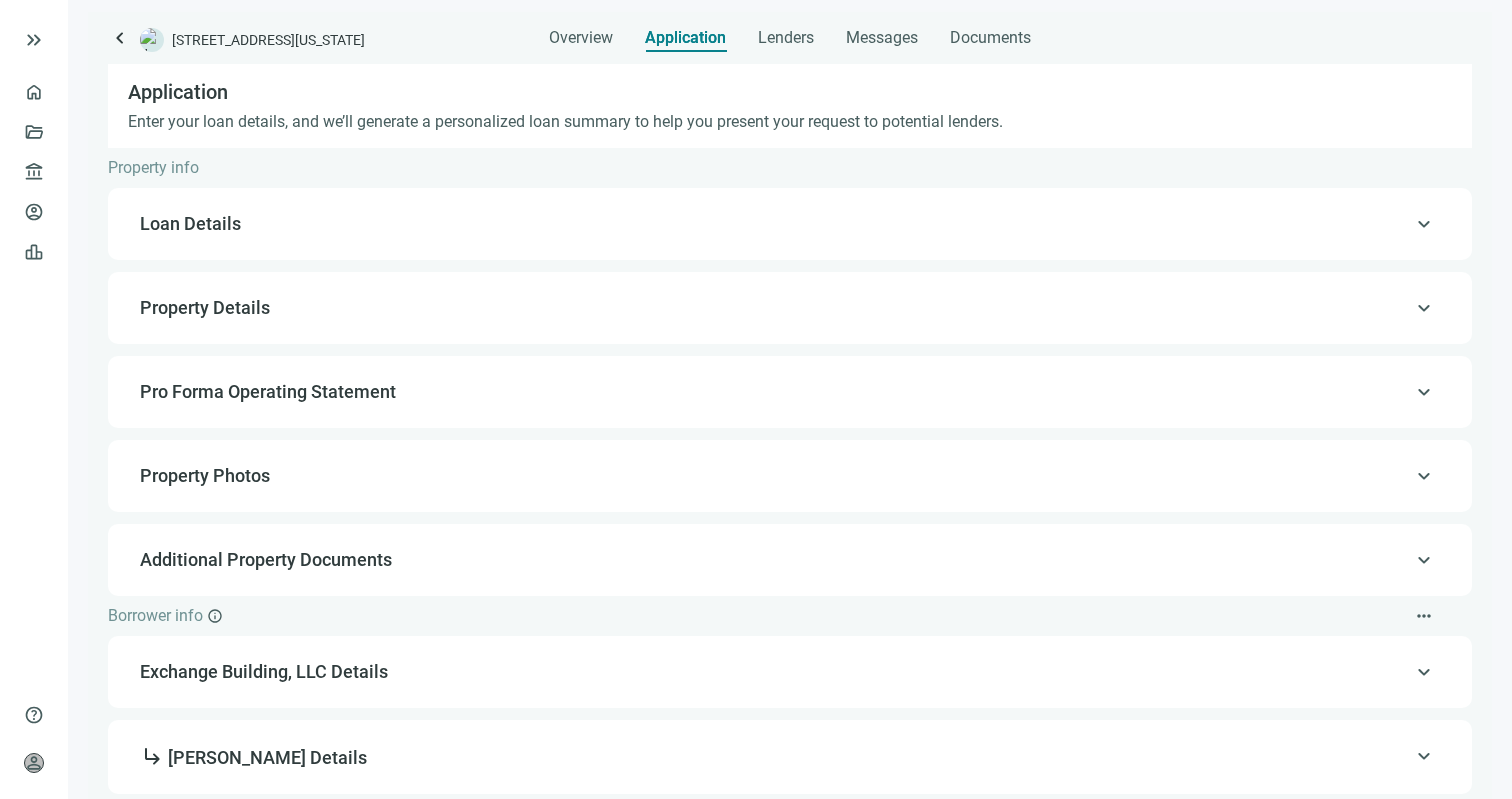 click on "Overview Application Lenders Messages Documents" at bounding box center [790, 32] 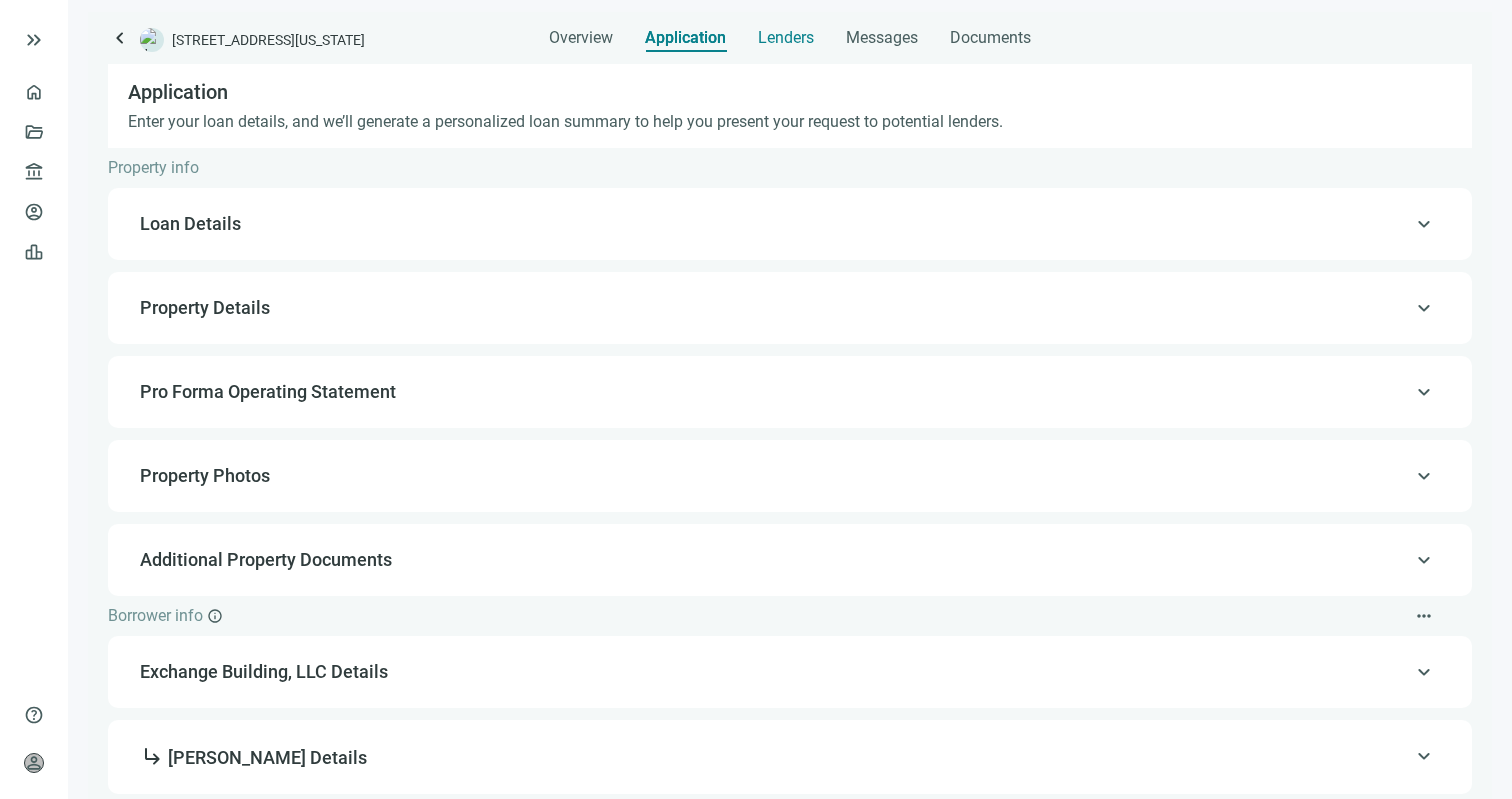 click on "Lenders" at bounding box center [786, 38] 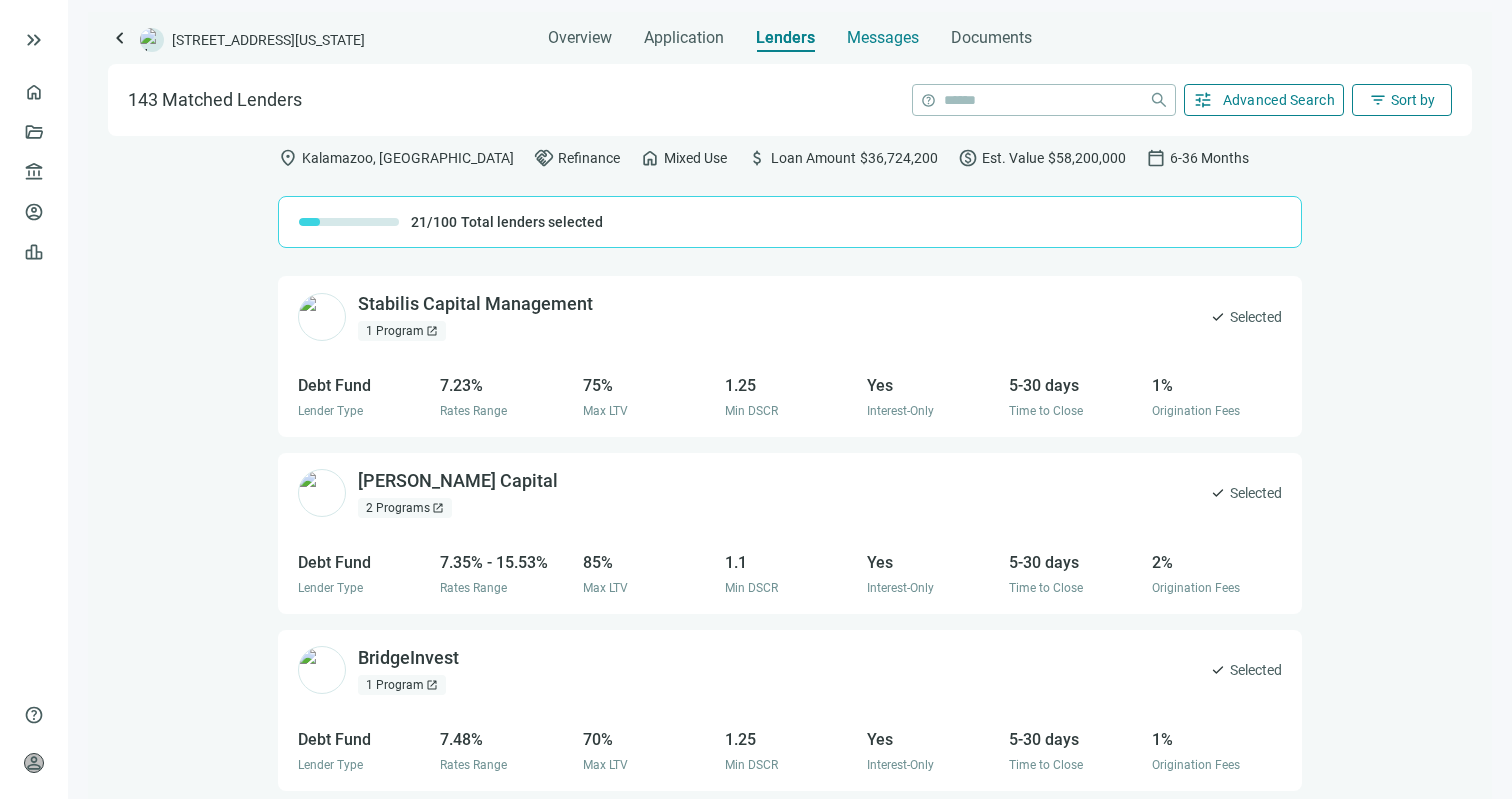 click on "Messages" at bounding box center (883, 32) 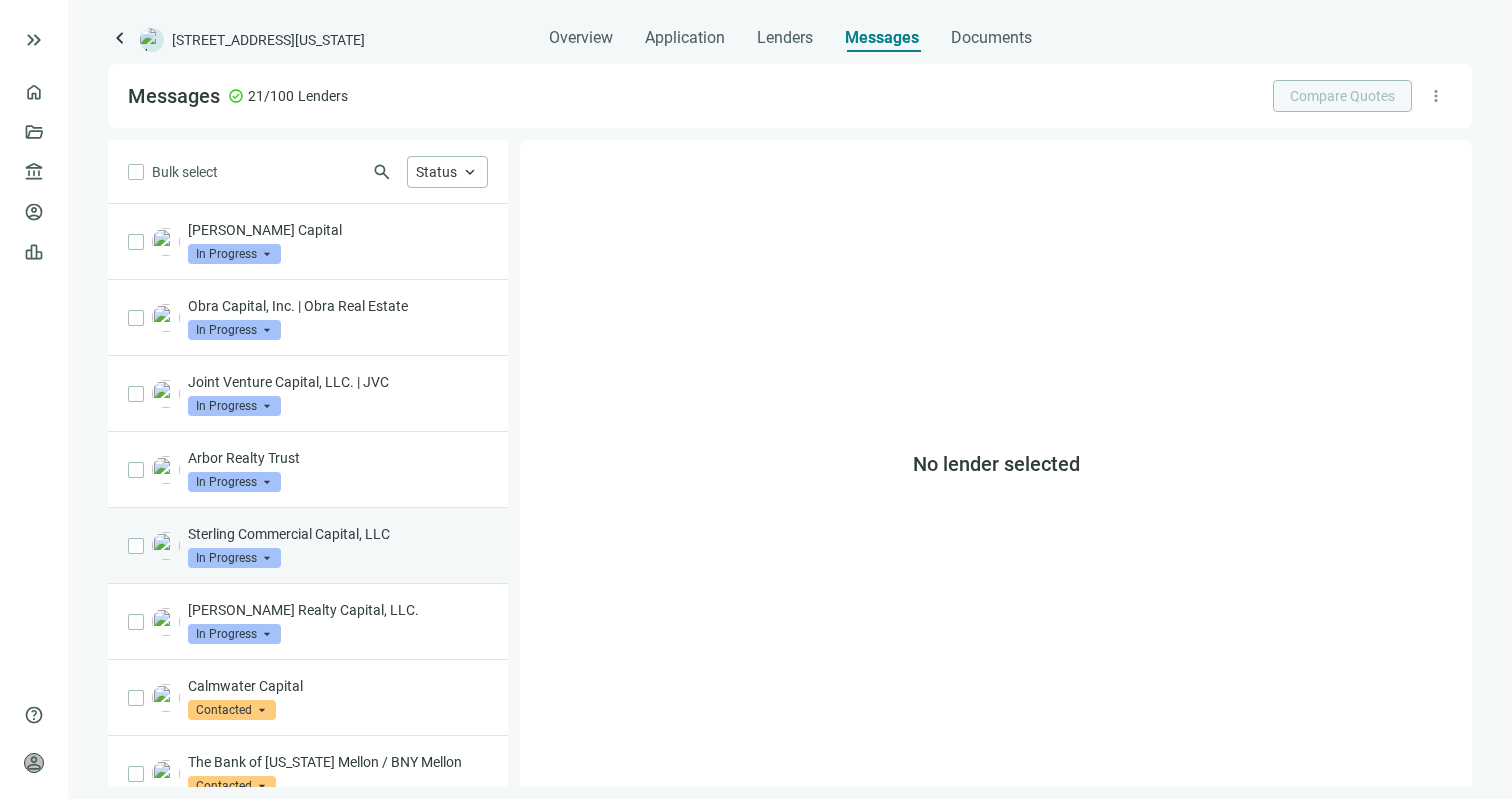 click on "Sterling Commercial Capital, LLC In Progress arrow_drop_down" at bounding box center [308, 546] 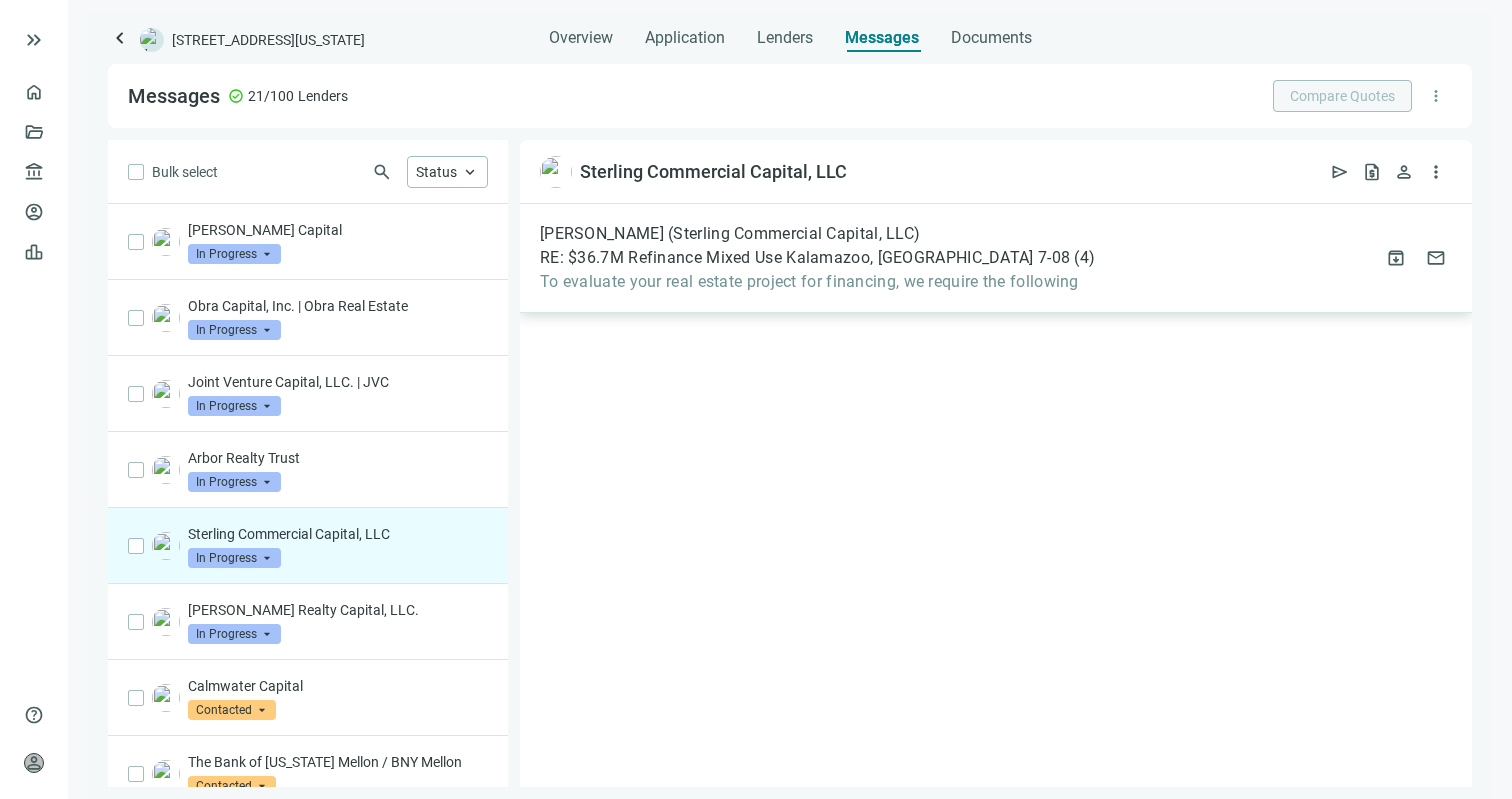 click on "To evaluate your real estate project for financing, we require the following" at bounding box center (817, 282) 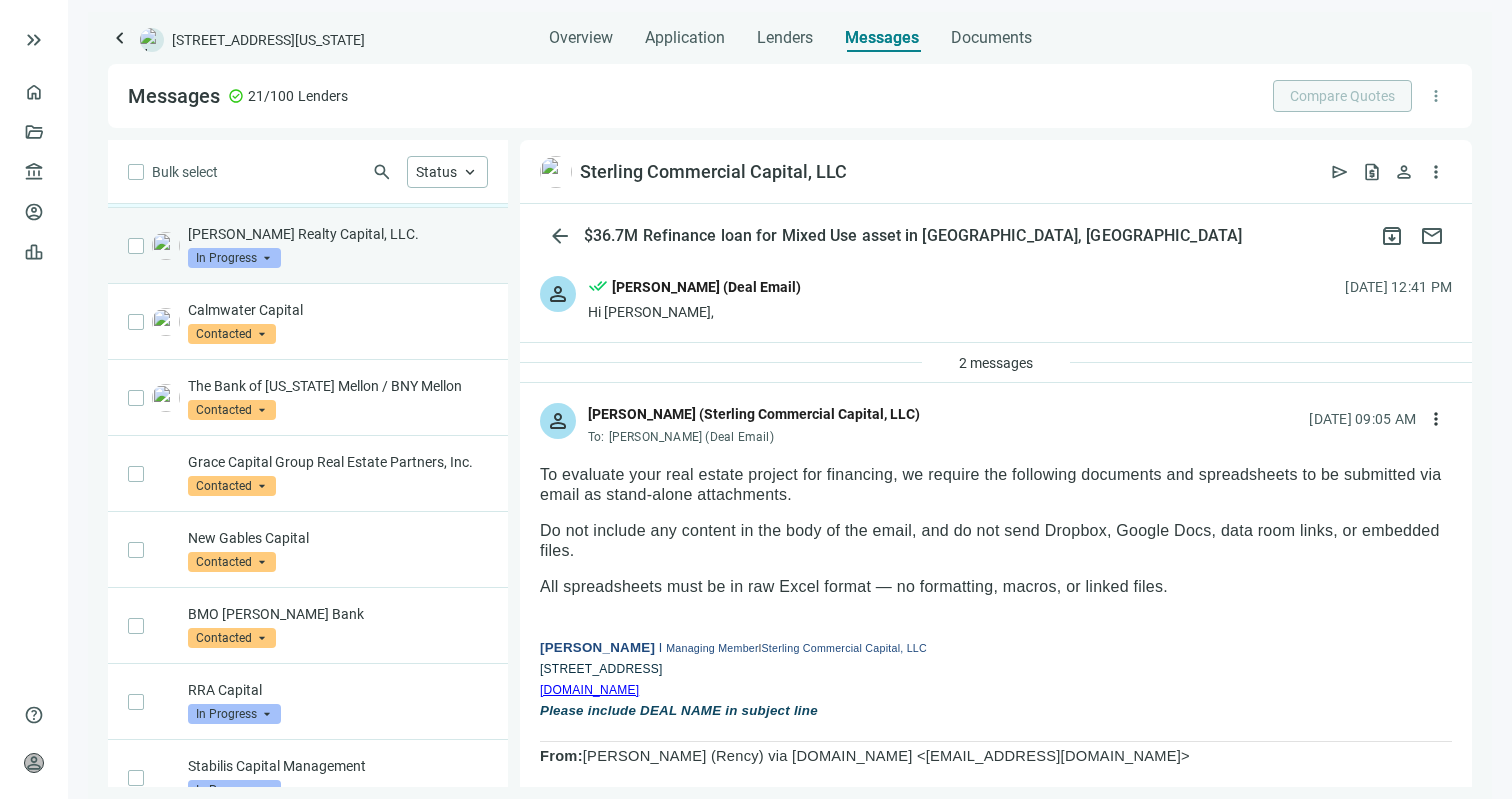 scroll, scrollTop: 623, scrollLeft: 0, axis: vertical 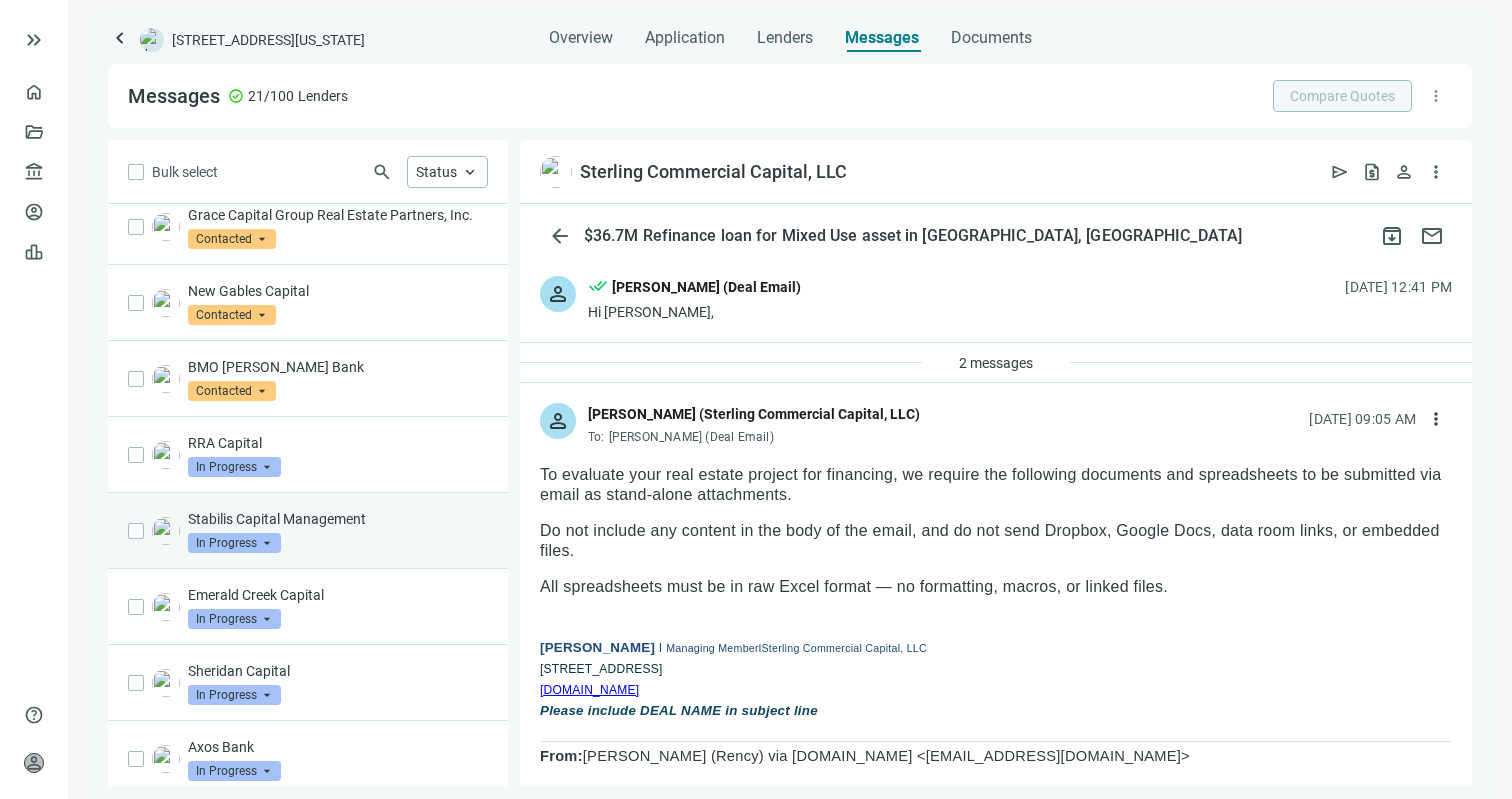 click on "Stabilis Capital Management In Progress arrow_drop_down" at bounding box center [338, 531] 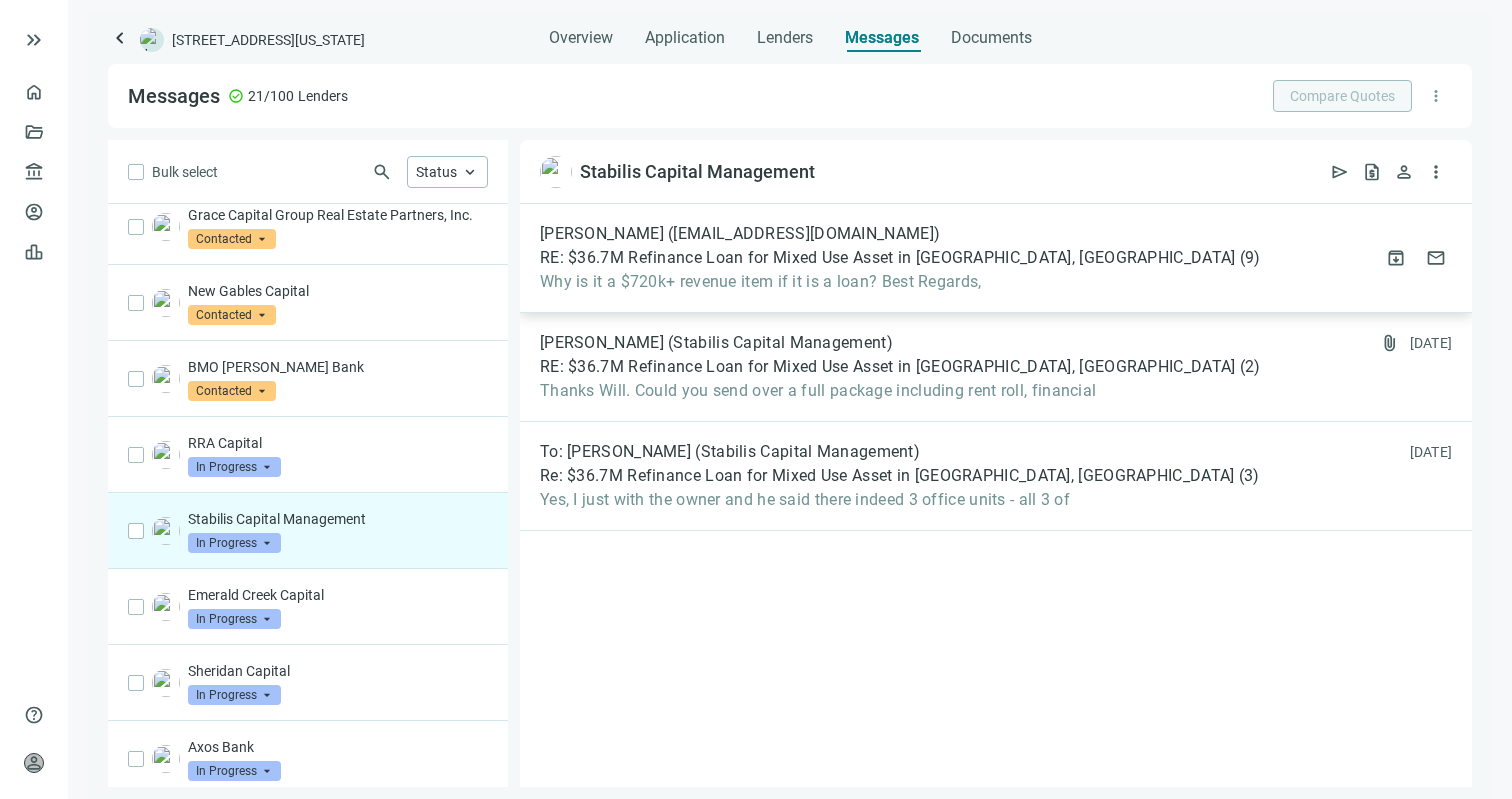 click on "RE: $36.7M Refinance Loan for Mixed Use Asset in [GEOGRAPHIC_DATA], [GEOGRAPHIC_DATA]" at bounding box center (888, 258) 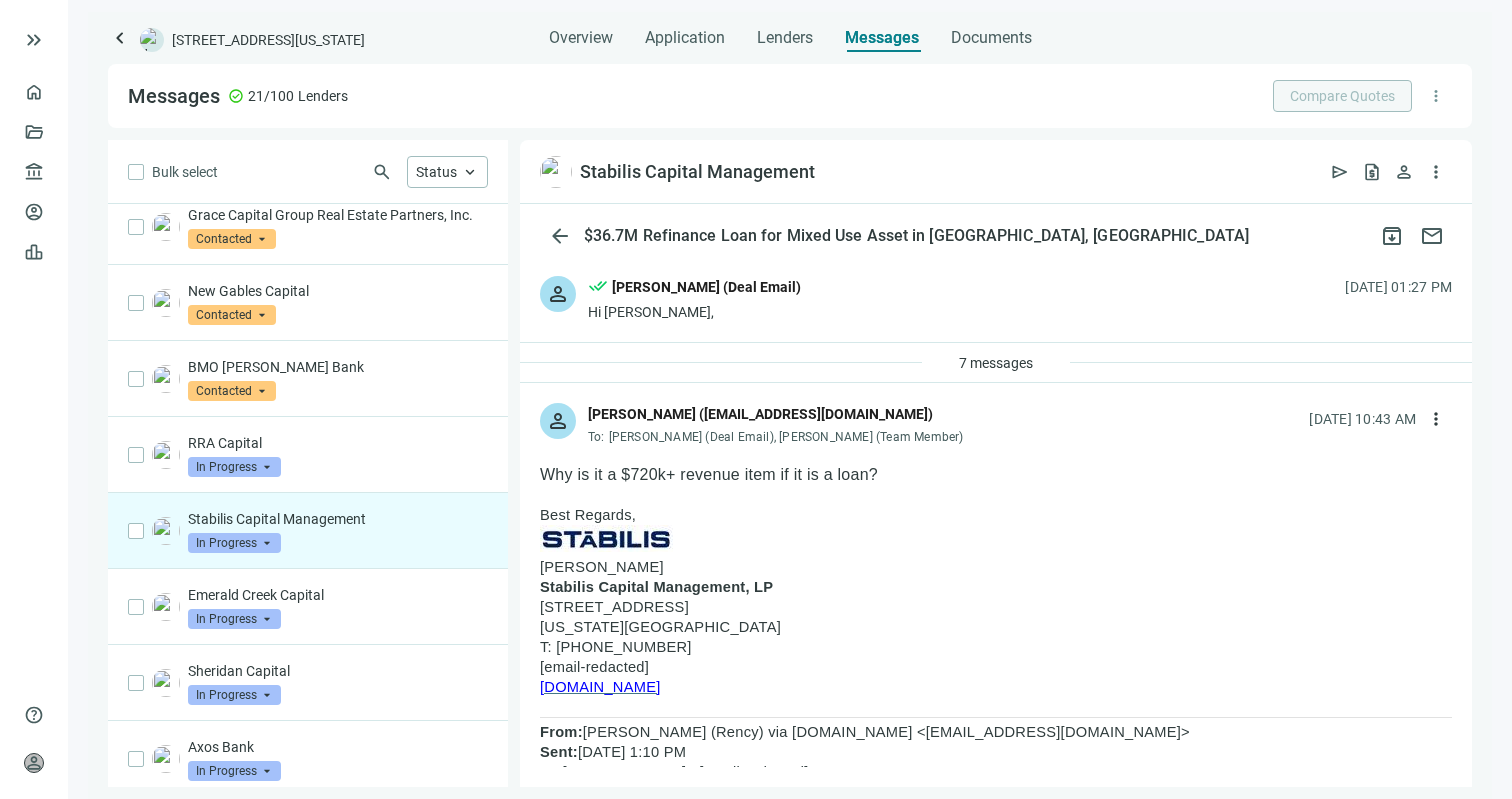 click on "Why is it a $720k+ revenue item if it is a loan?" at bounding box center [996, 475] 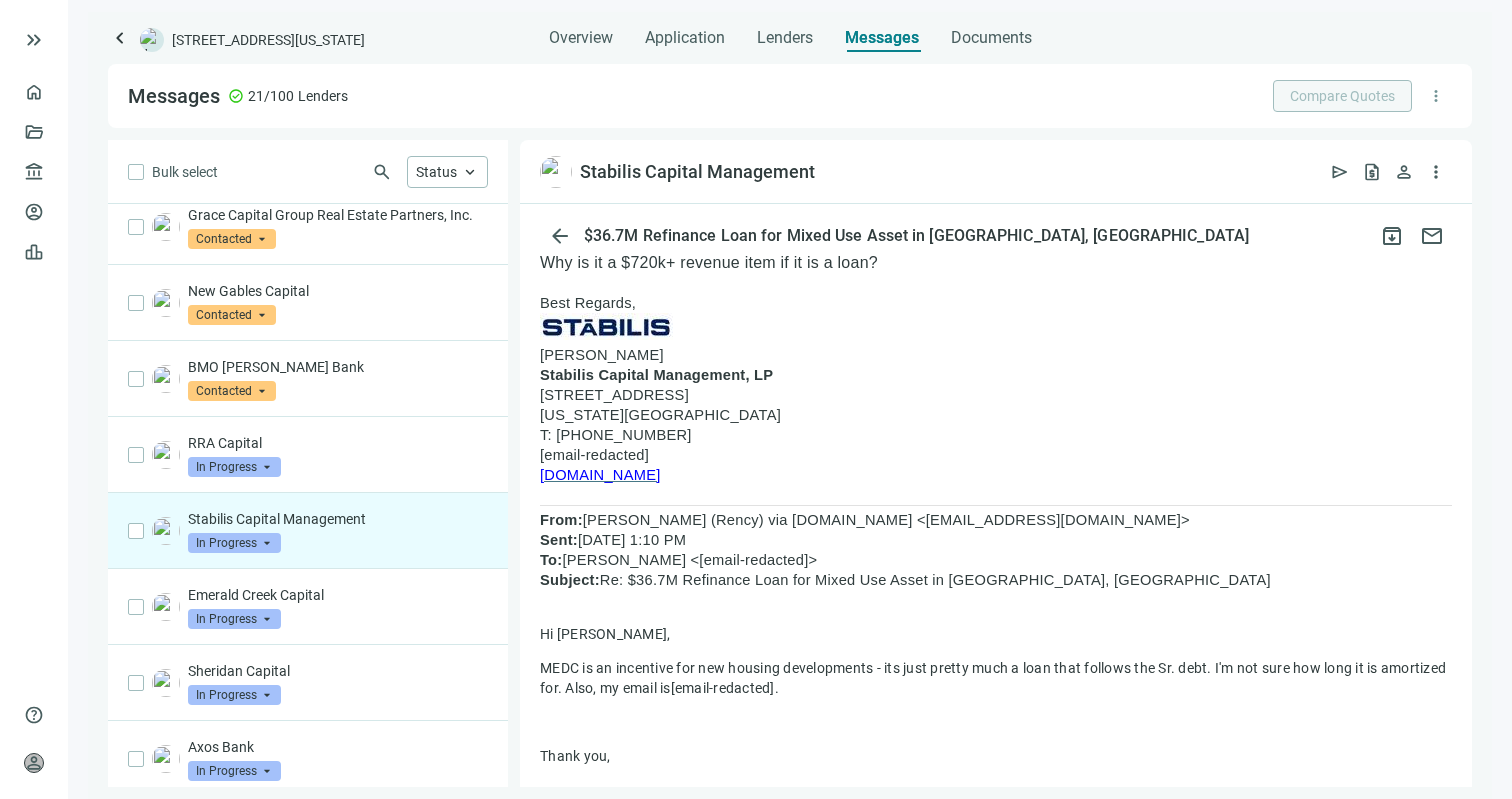 scroll, scrollTop: 0, scrollLeft: 0, axis: both 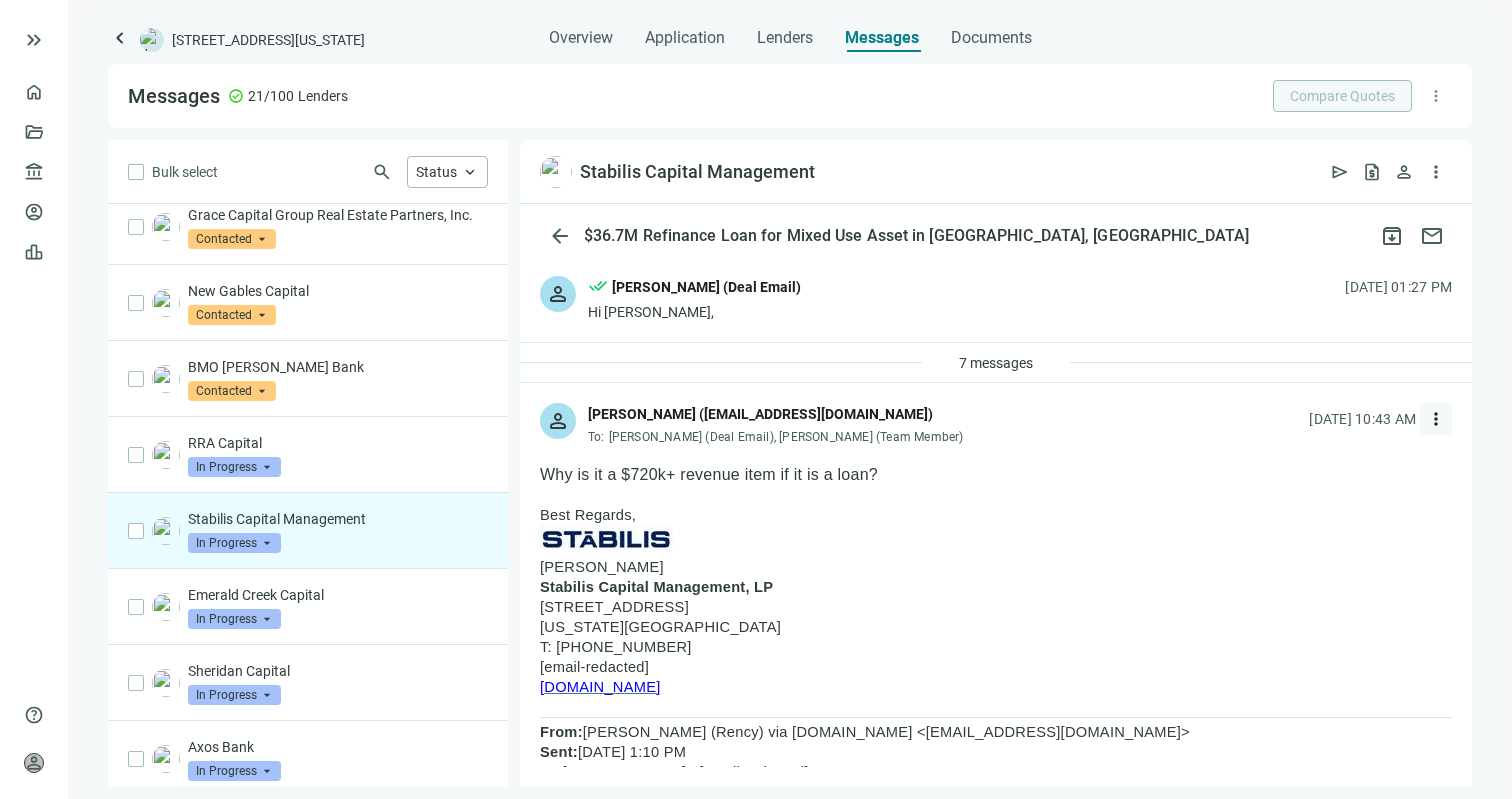 click on "more_vert" at bounding box center [1436, 419] 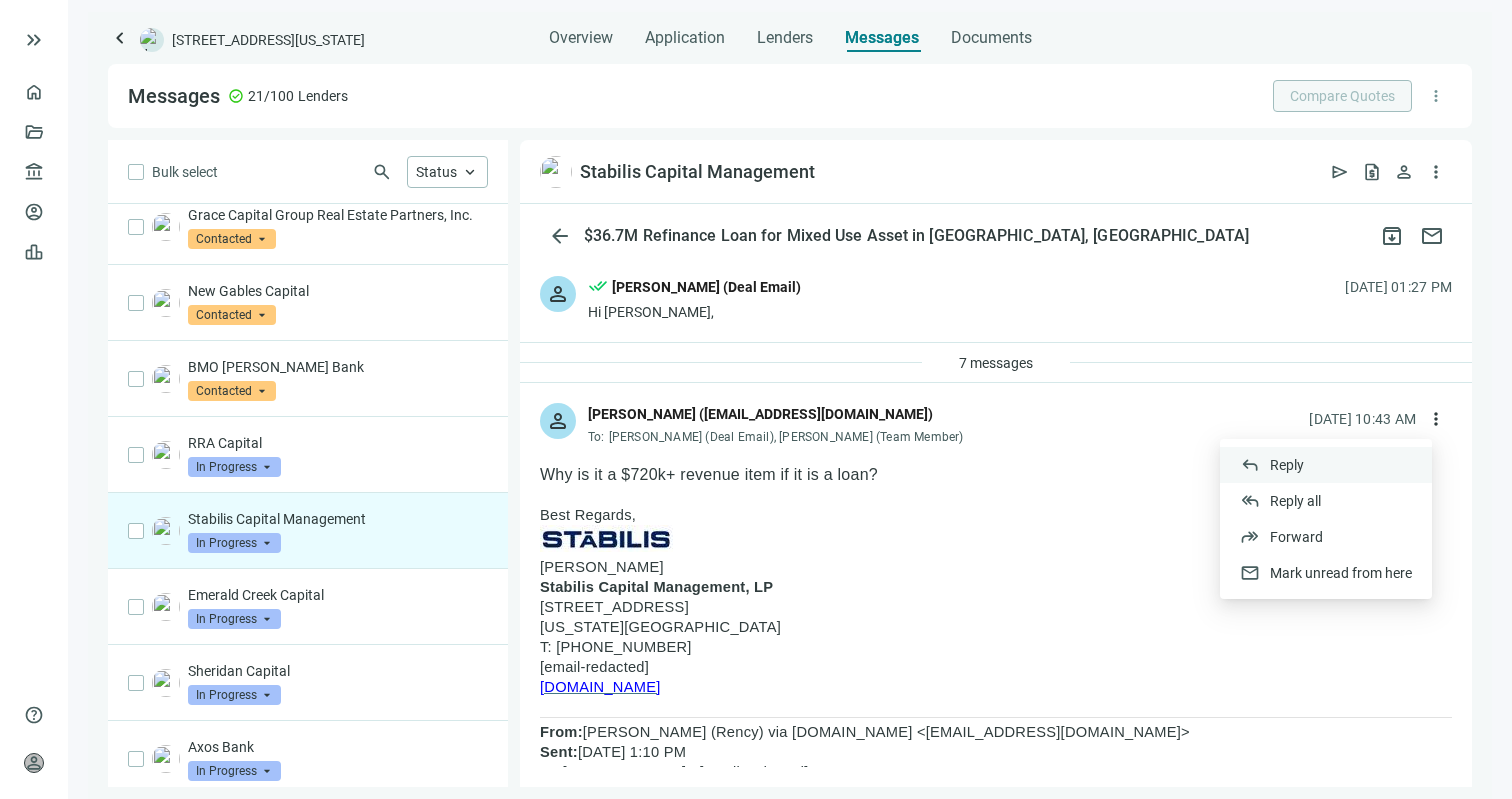 click on "reply Reply" at bounding box center [1326, 465] 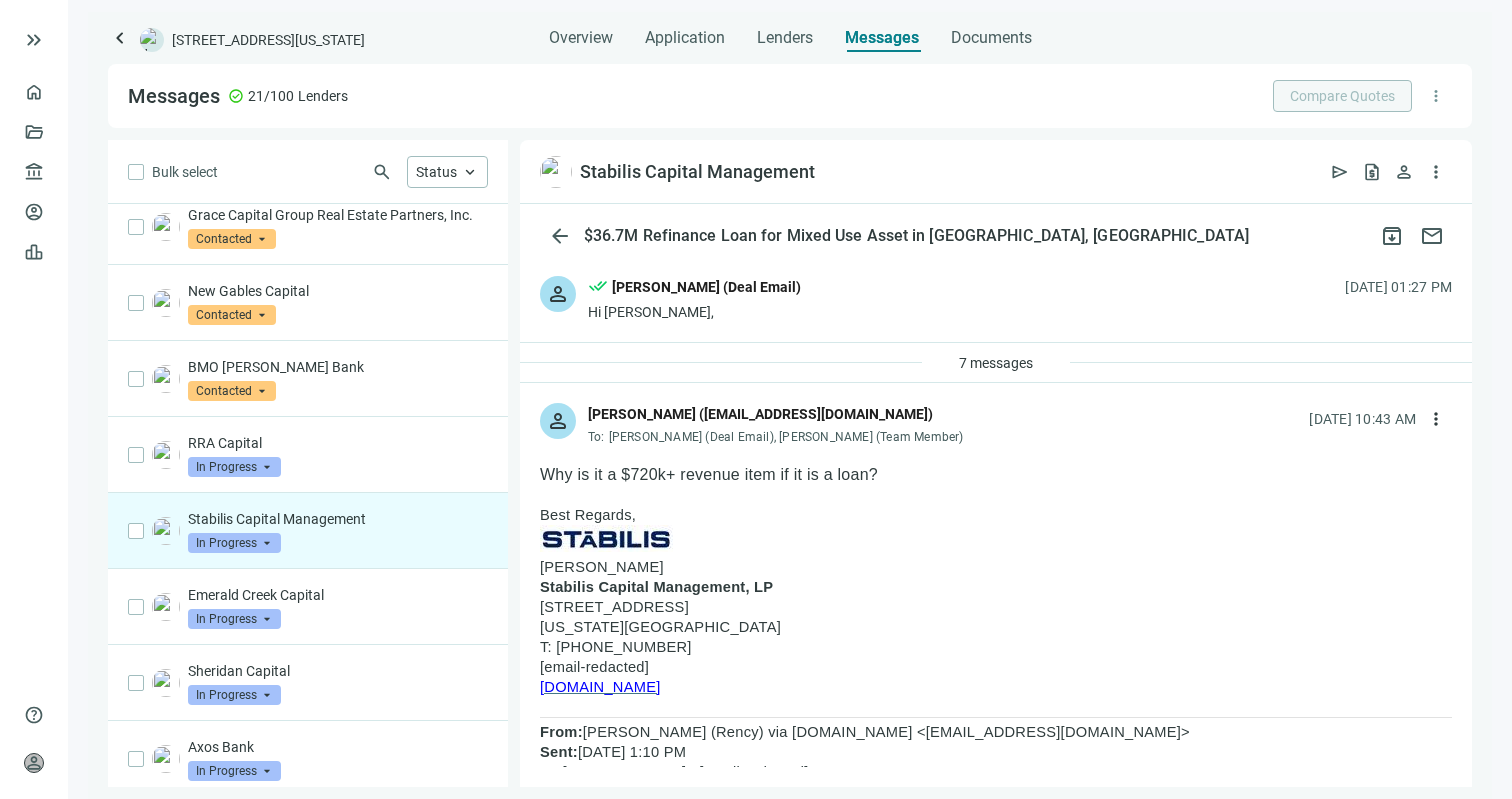 scroll, scrollTop: 0, scrollLeft: 0, axis: both 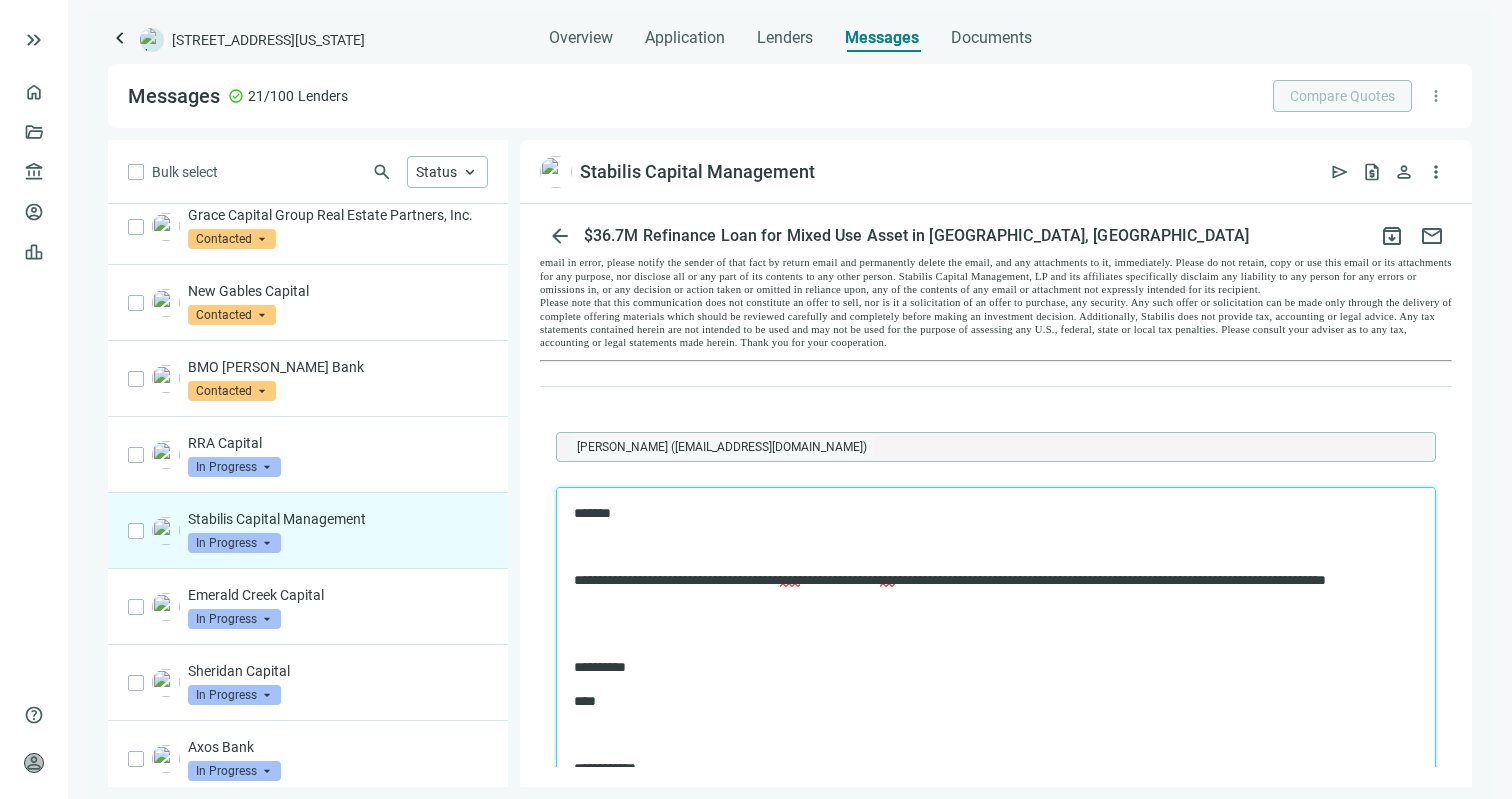 click on "**********" at bounding box center (996, 661) 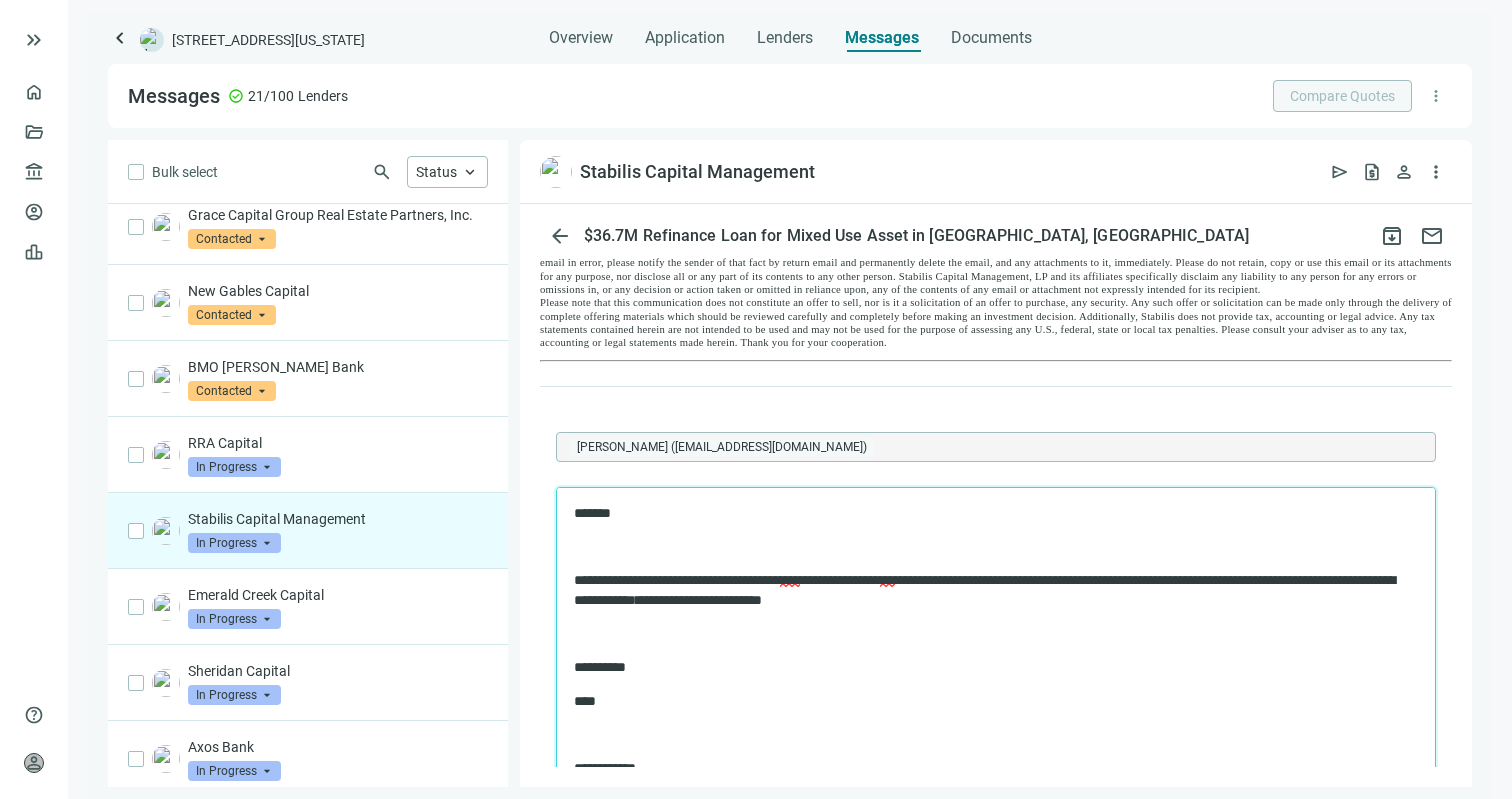 scroll, scrollTop: 4156, scrollLeft: 0, axis: vertical 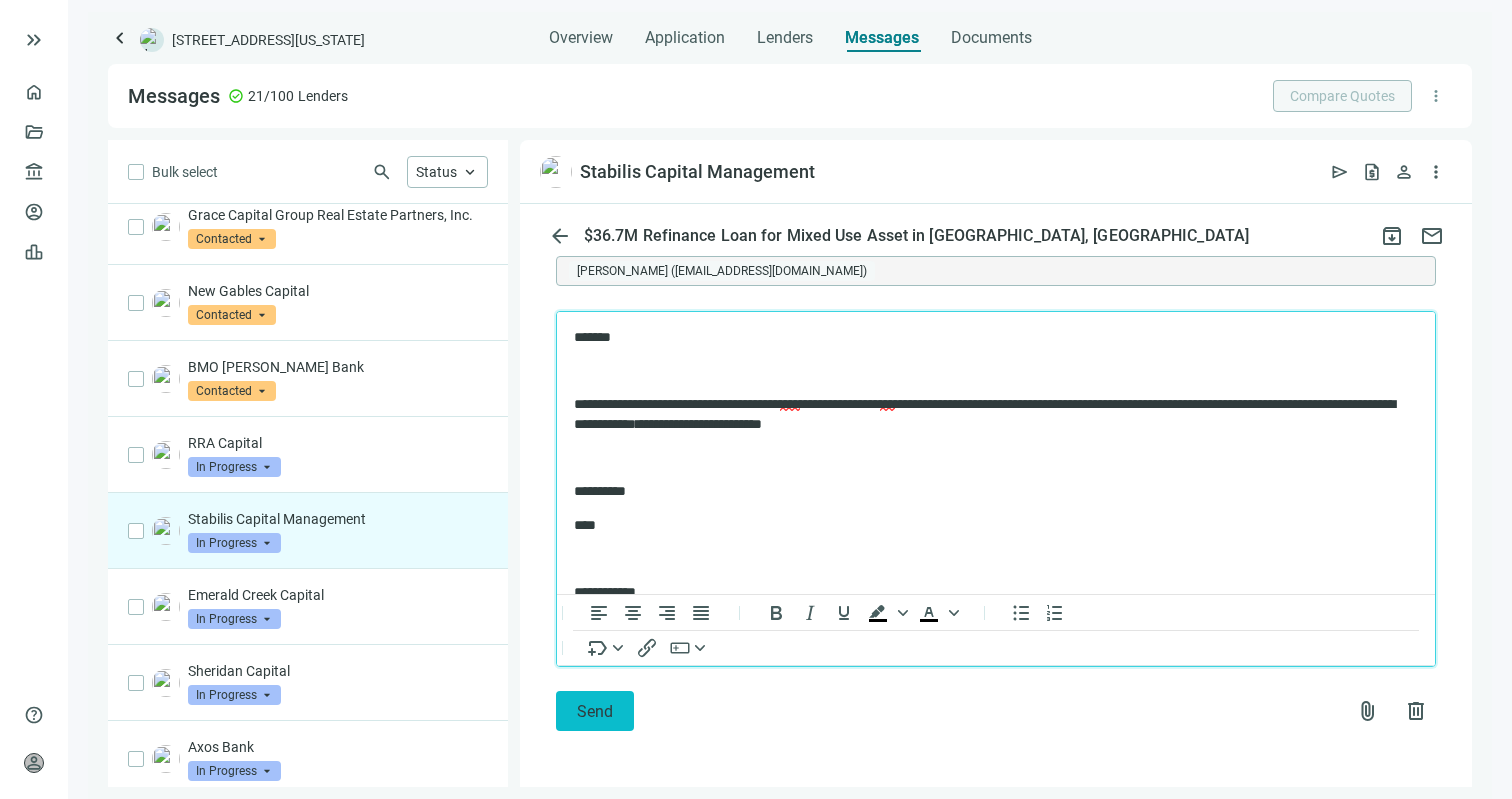 click on "Send" at bounding box center [595, 711] 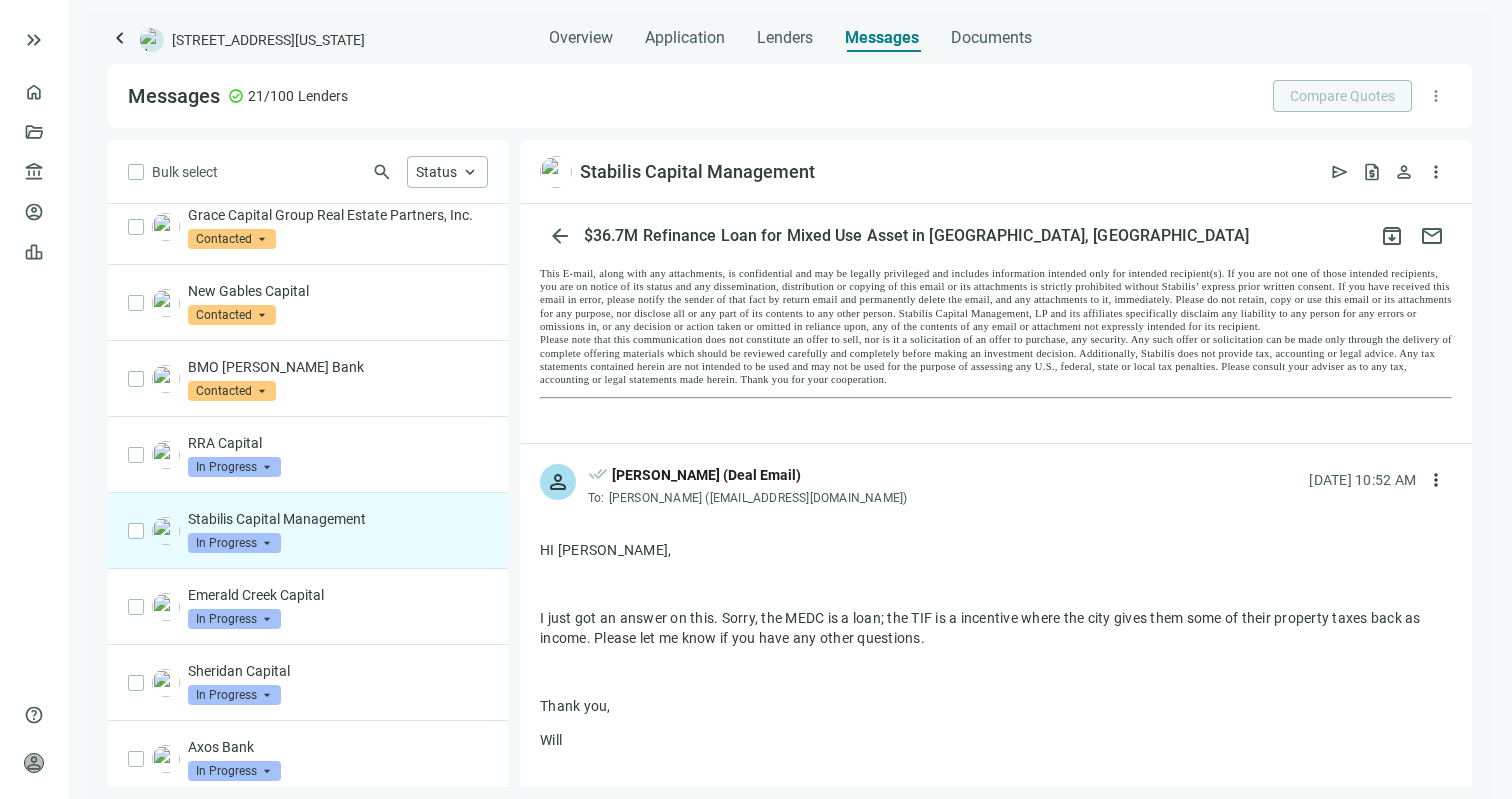 scroll, scrollTop: 4166, scrollLeft: 0, axis: vertical 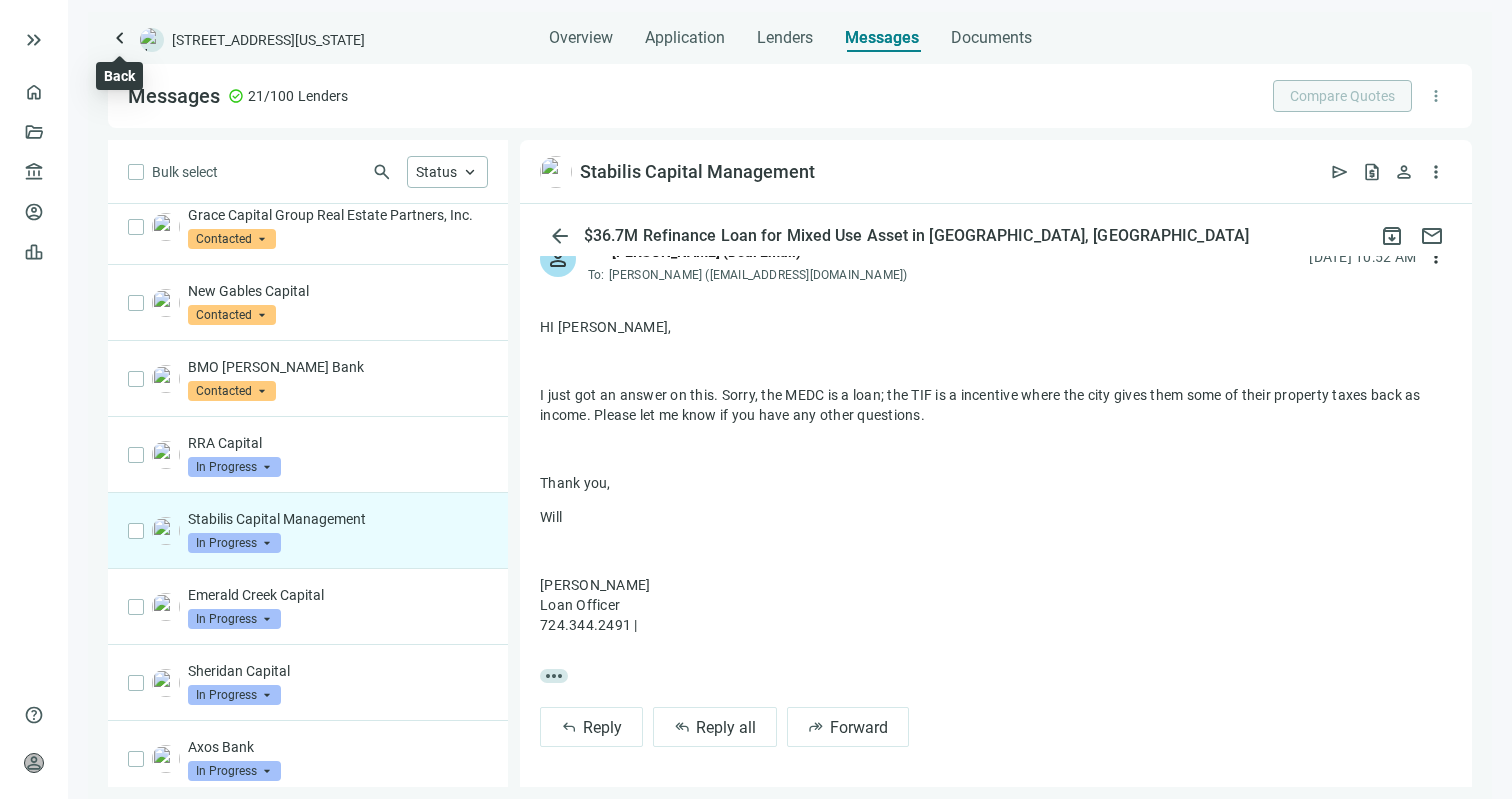 click on "keyboard_arrow_left" at bounding box center [120, 38] 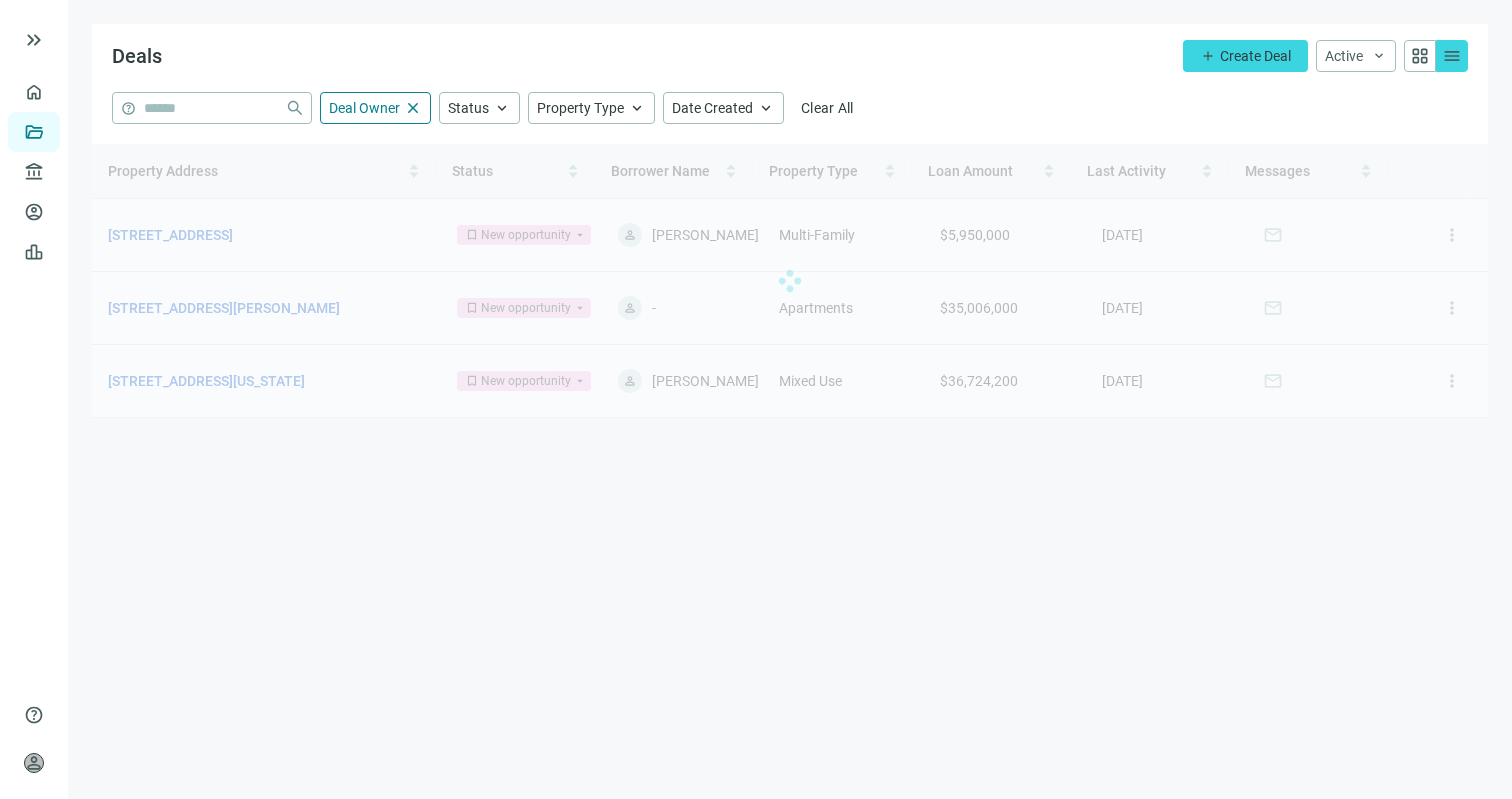 click at bounding box center [790, 281] 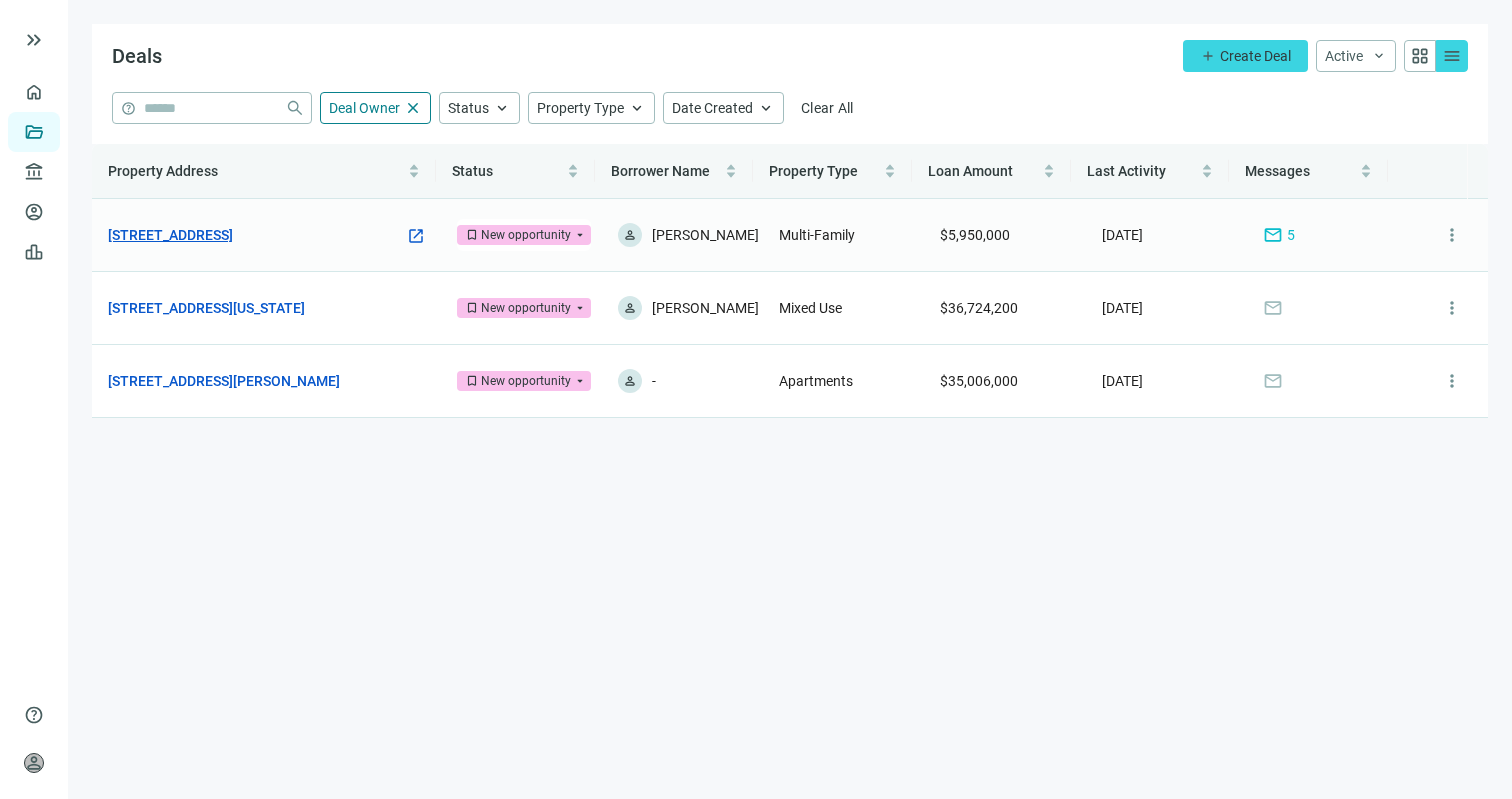 click on "[STREET_ADDRESS]" at bounding box center [170, 235] 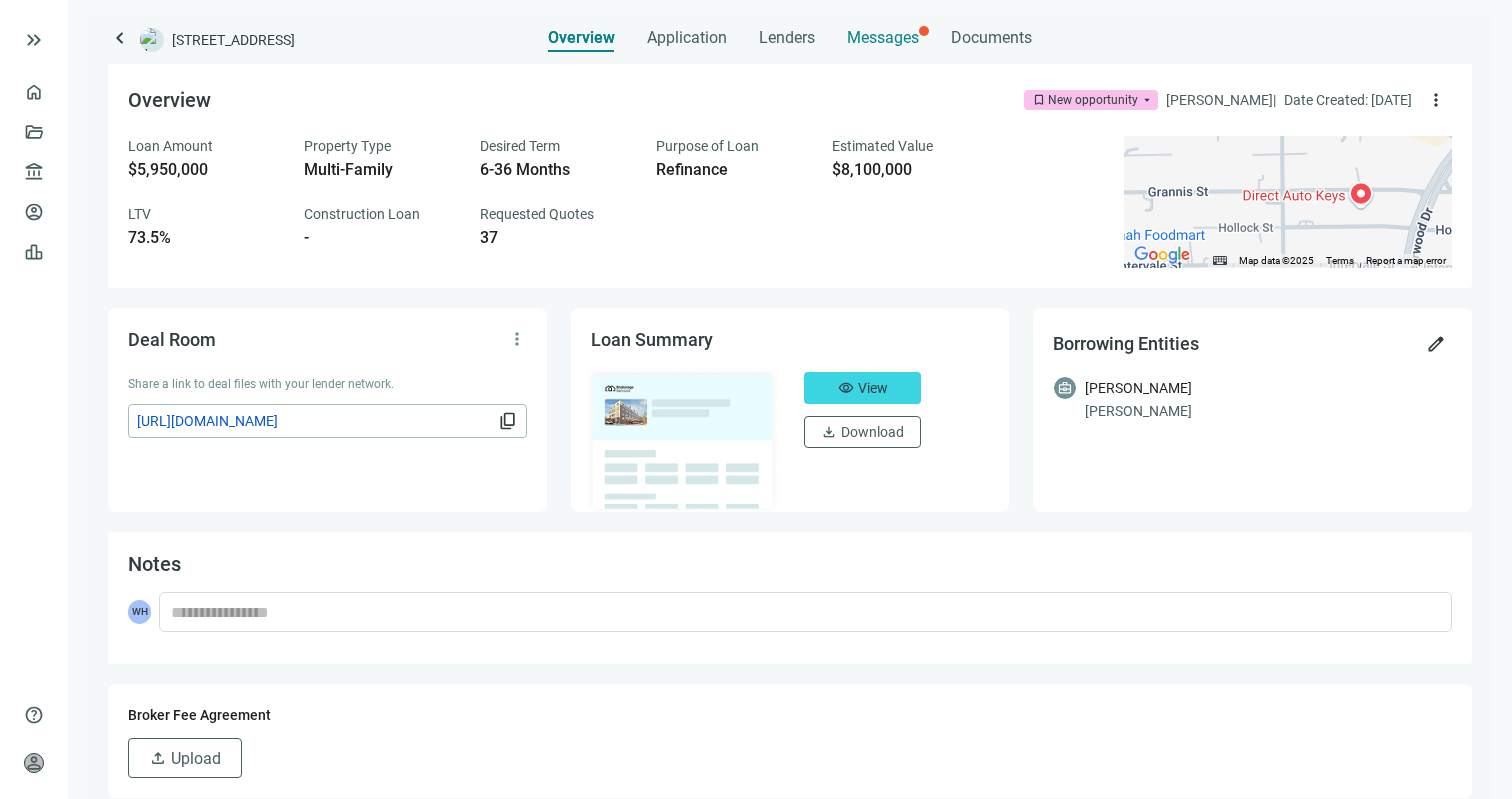 click on "Messages" at bounding box center [883, 37] 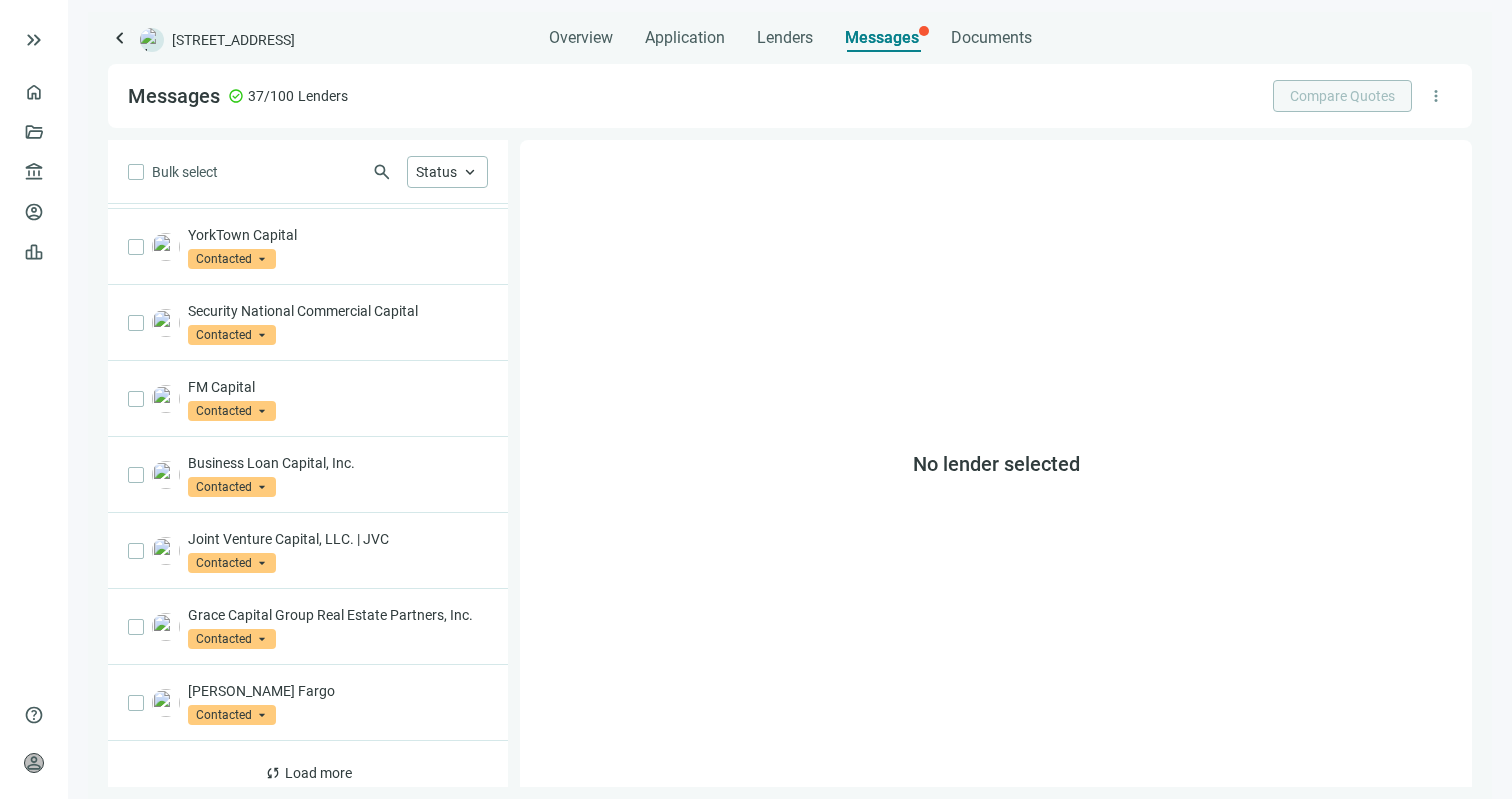scroll, scrollTop: 1021, scrollLeft: 0, axis: vertical 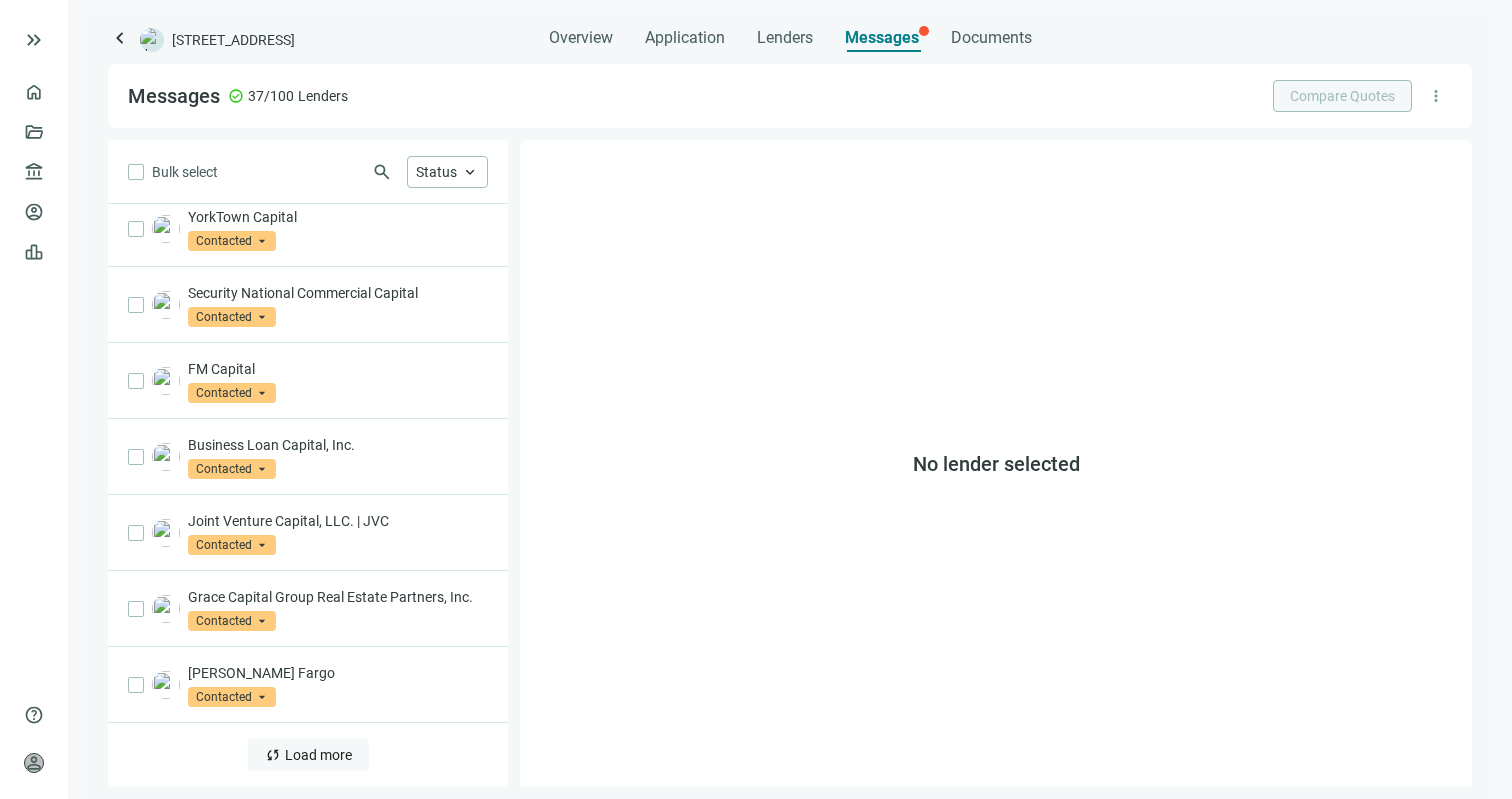 click on "Load more" at bounding box center [318, 755] 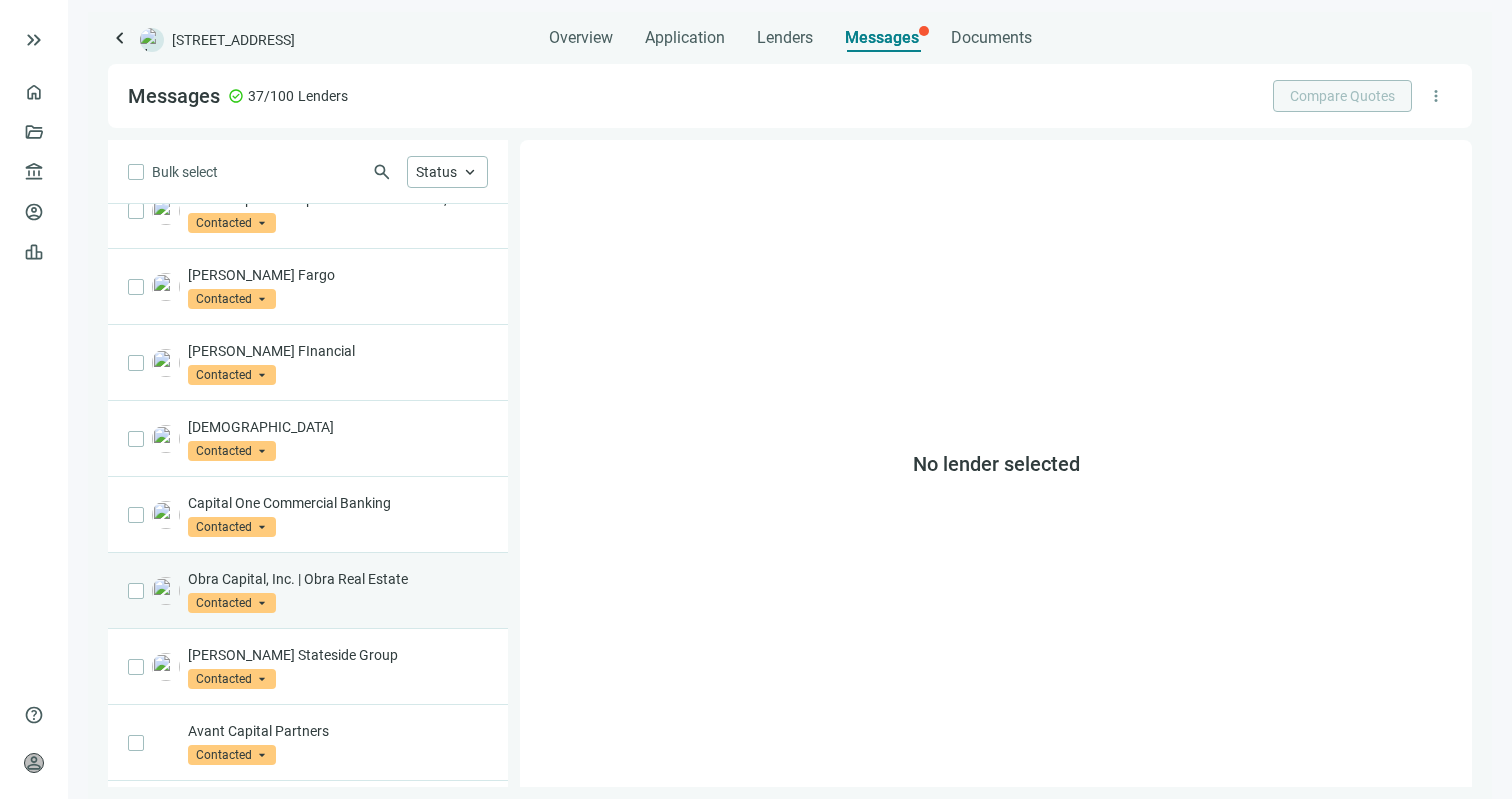 scroll, scrollTop: 1388, scrollLeft: 0, axis: vertical 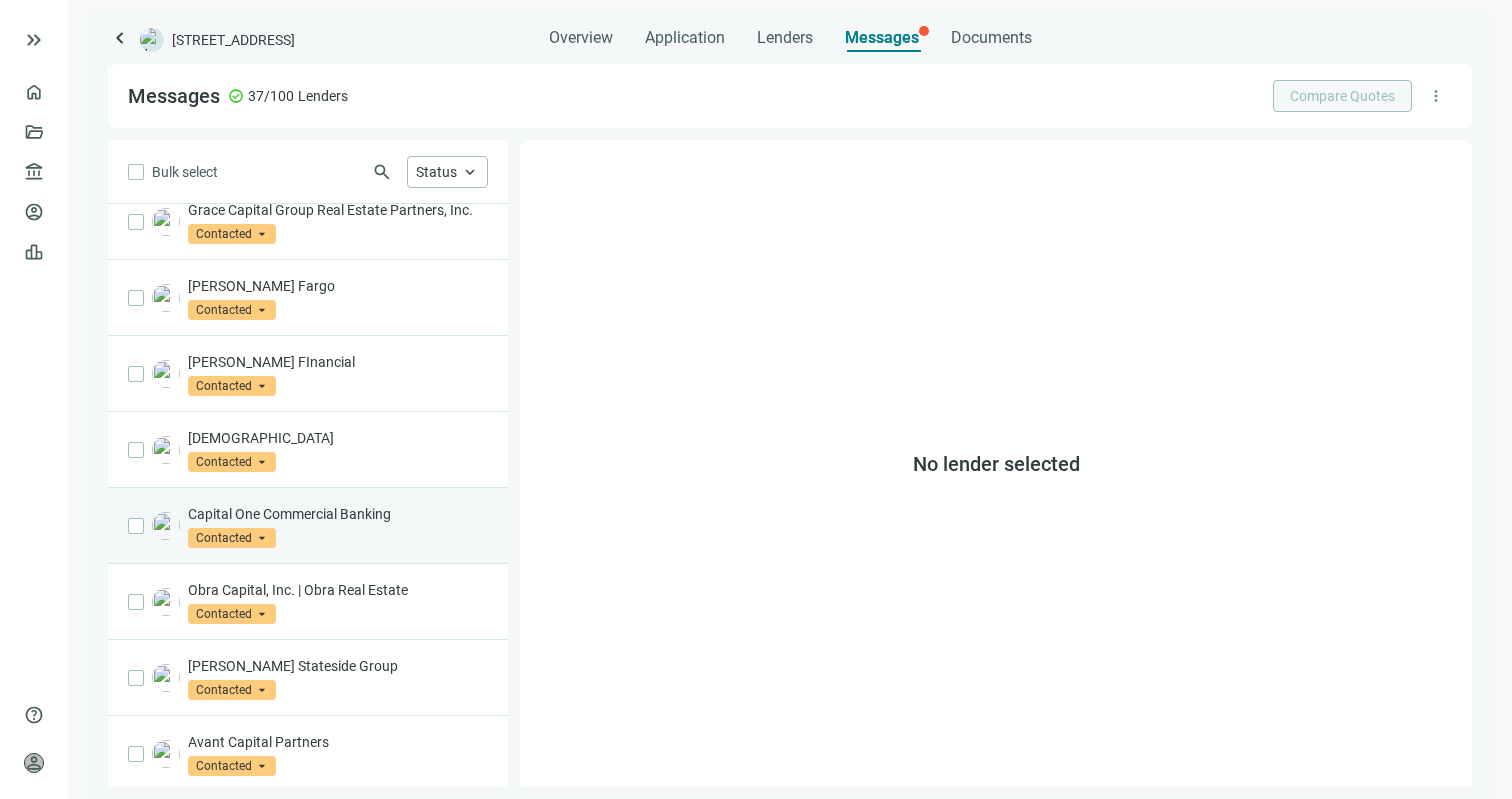 click on "Capital One Commercial Banking Contacted arrow_drop_down" at bounding box center [338, 526] 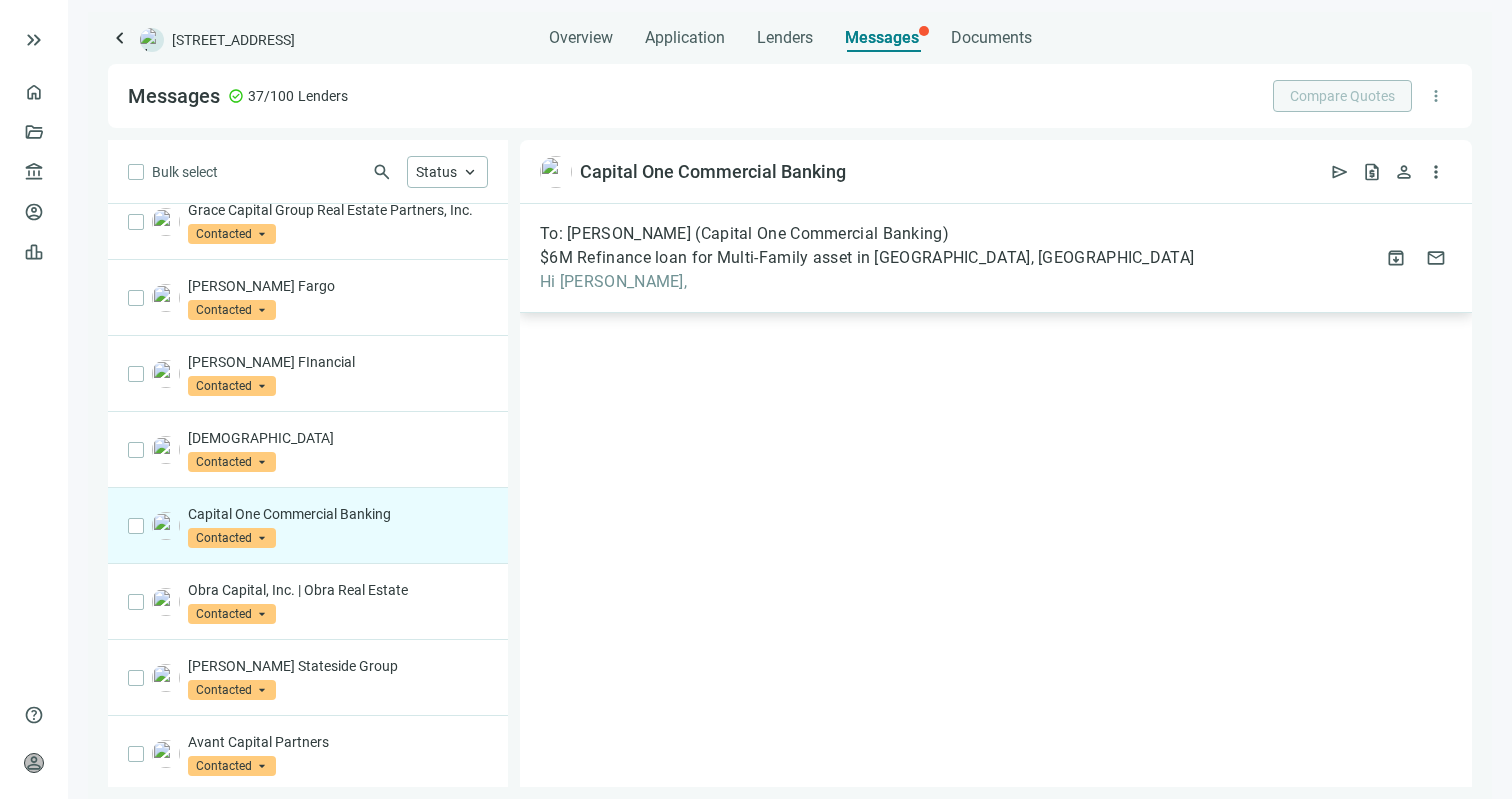 click on "Hi [PERSON_NAME]," at bounding box center [867, 282] 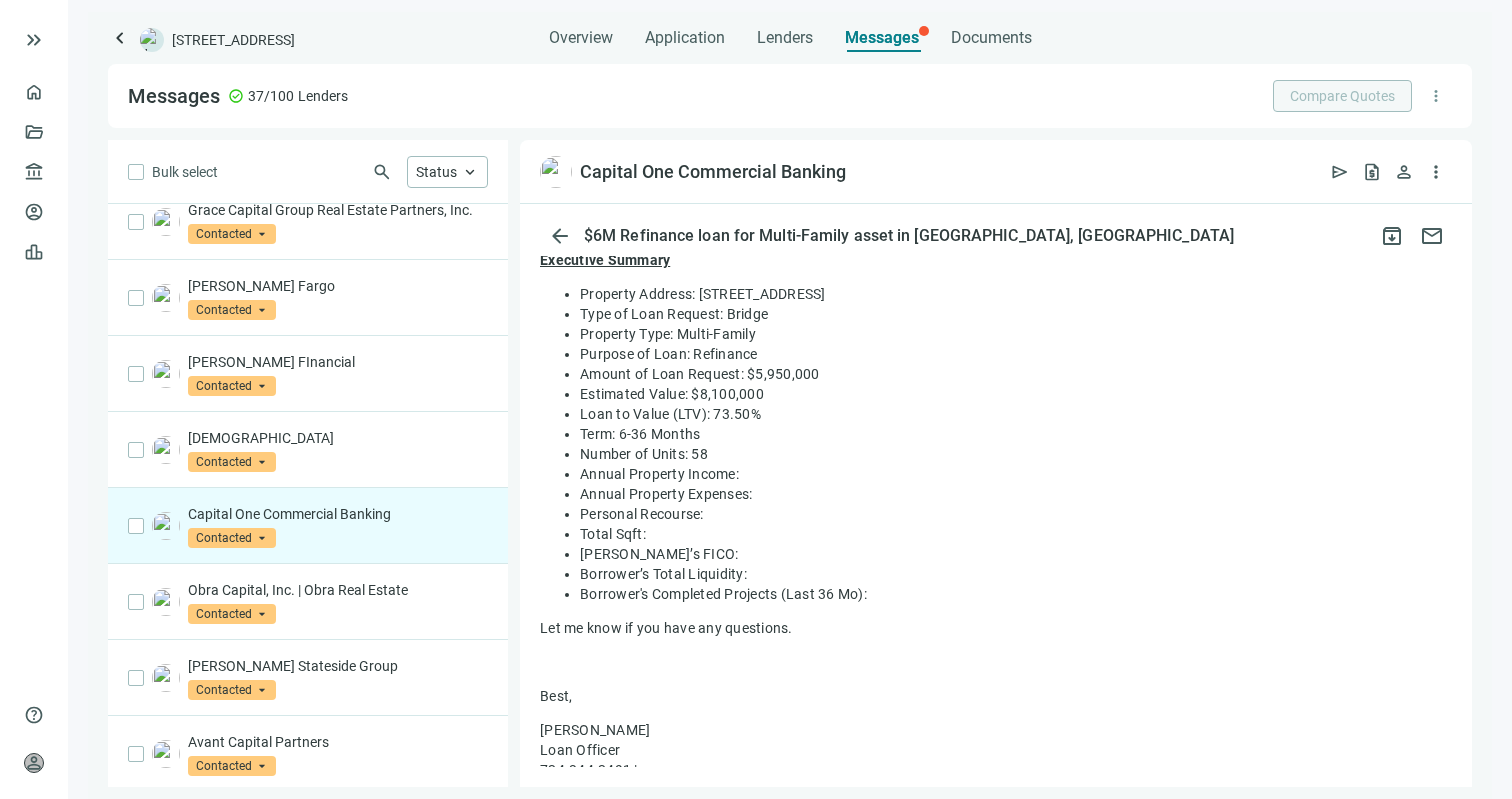 scroll, scrollTop: 229, scrollLeft: 0, axis: vertical 